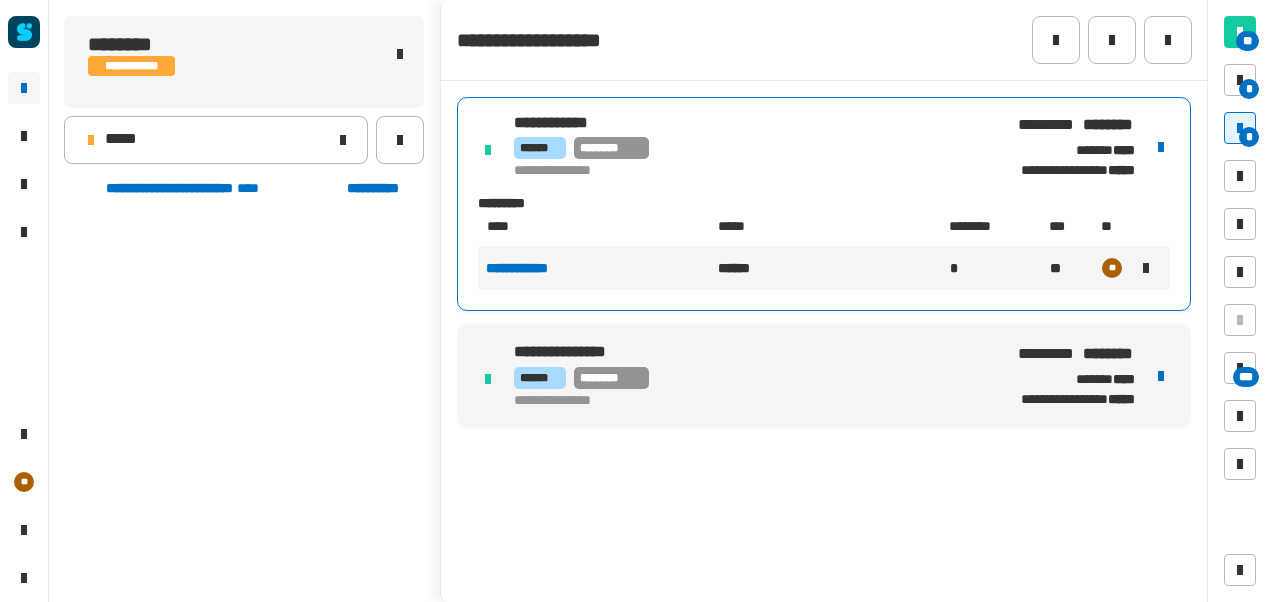 scroll, scrollTop: 0, scrollLeft: 0, axis: both 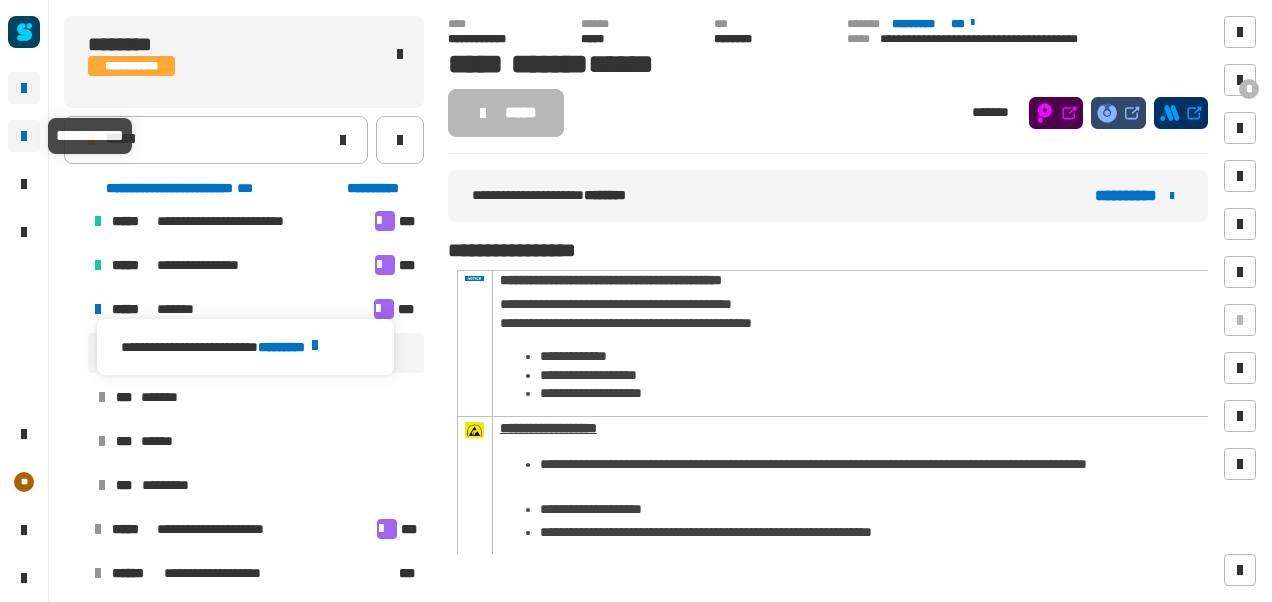 click 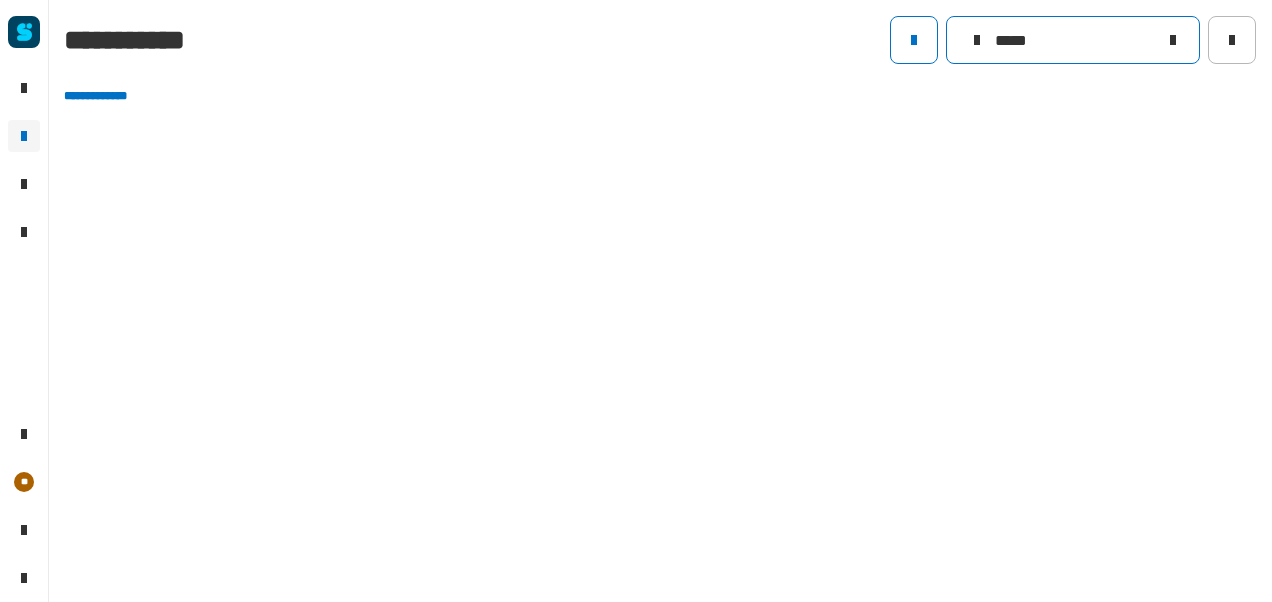 click 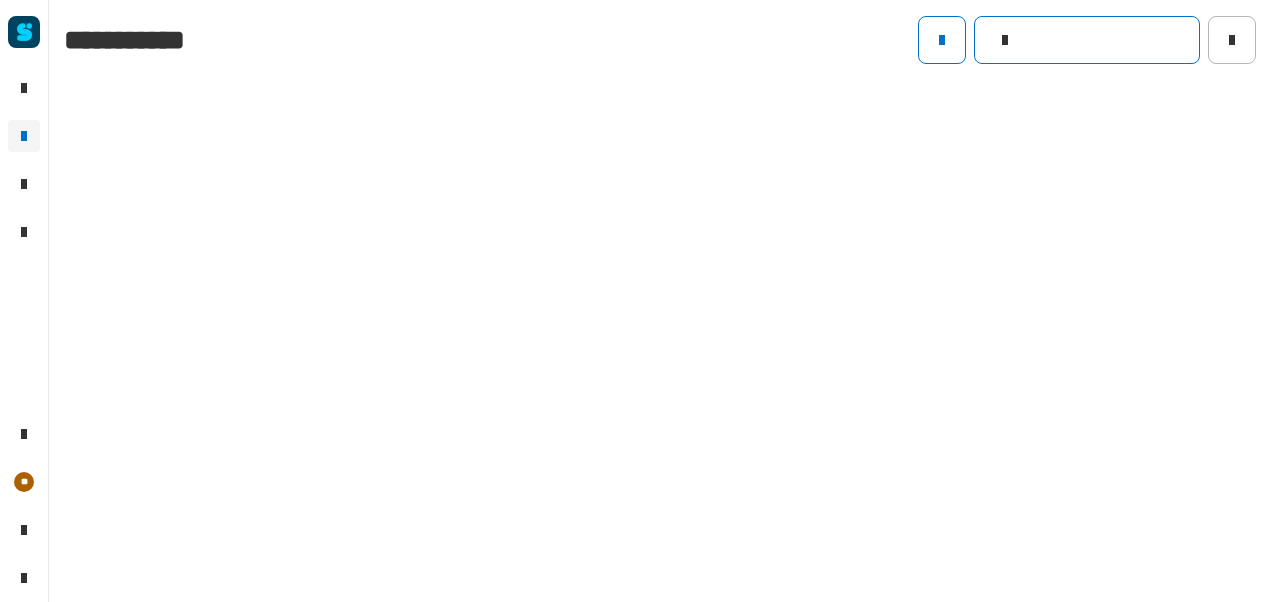click 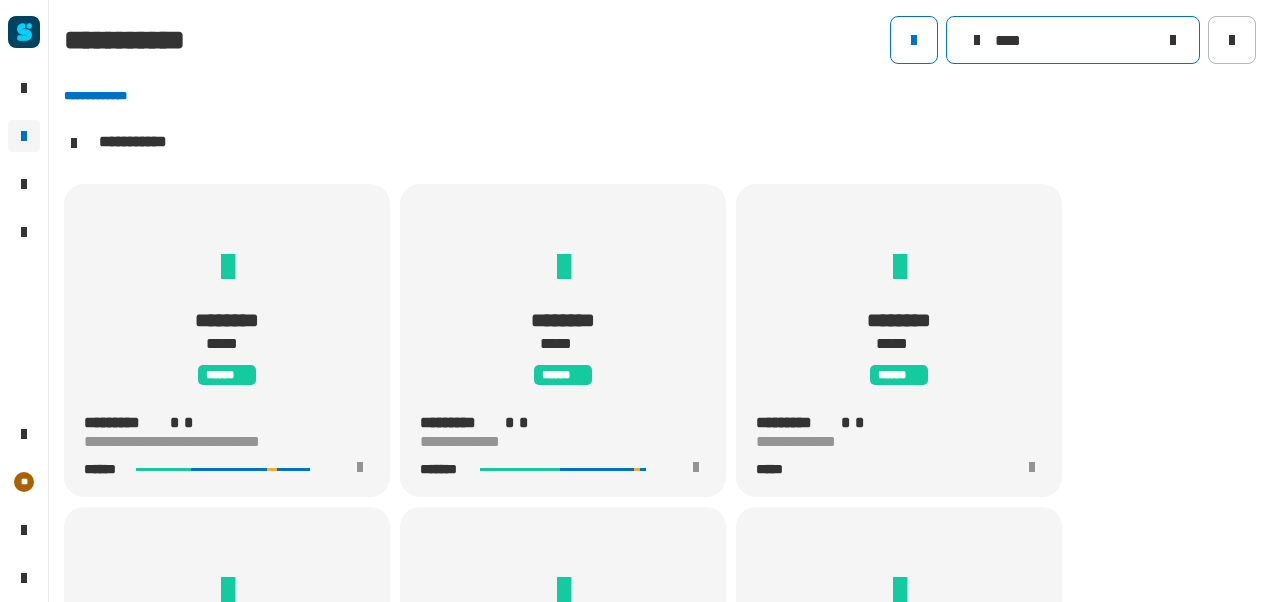 scroll, scrollTop: 1, scrollLeft: 0, axis: vertical 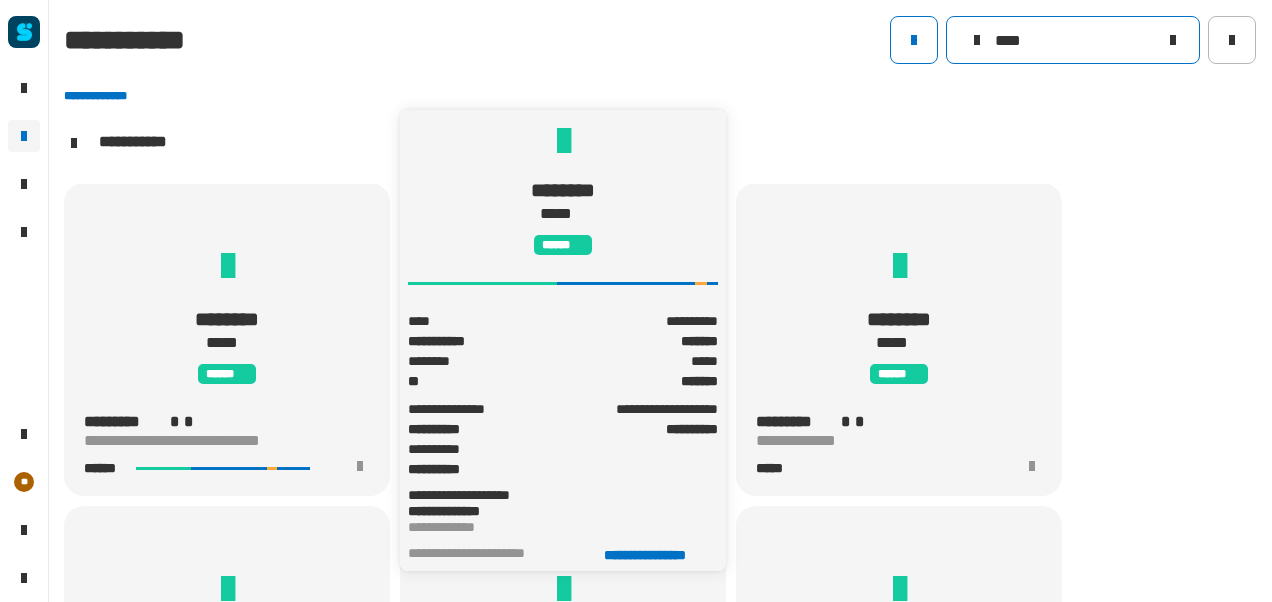 type on "****" 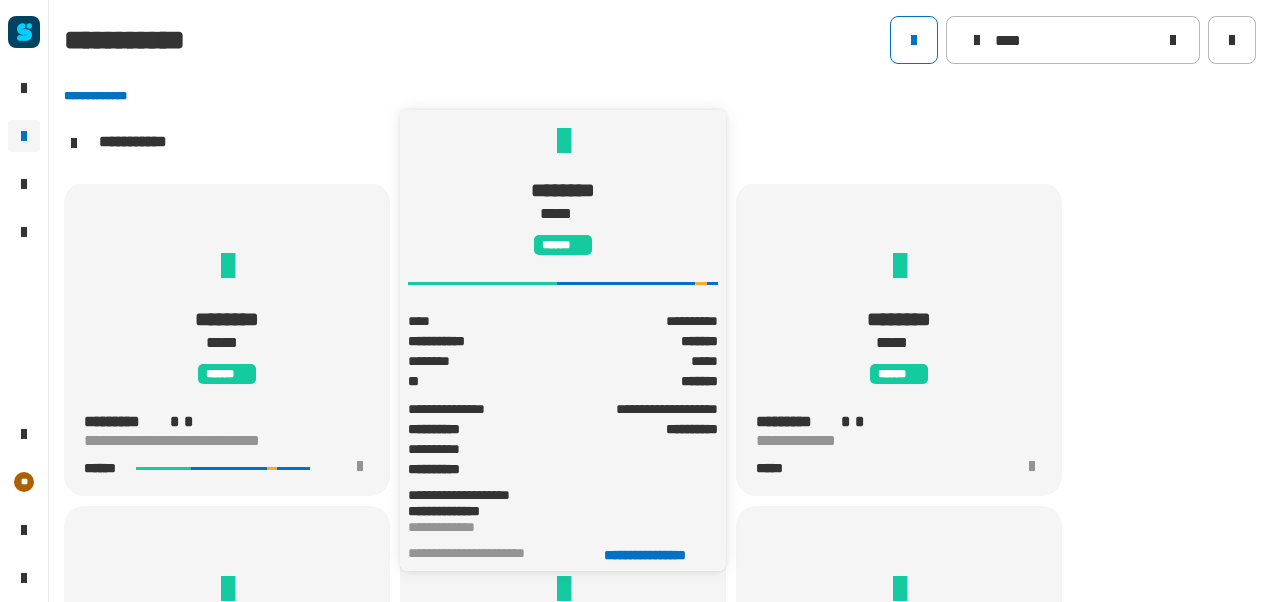 click on "******** ***** ******" 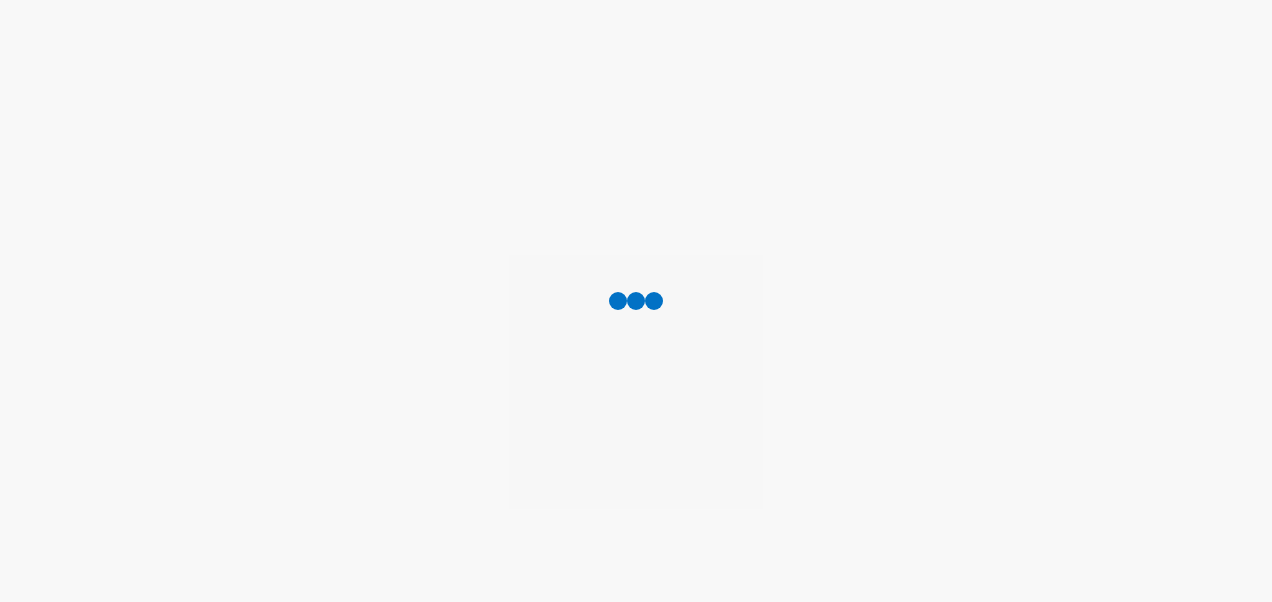 scroll, scrollTop: 0, scrollLeft: 0, axis: both 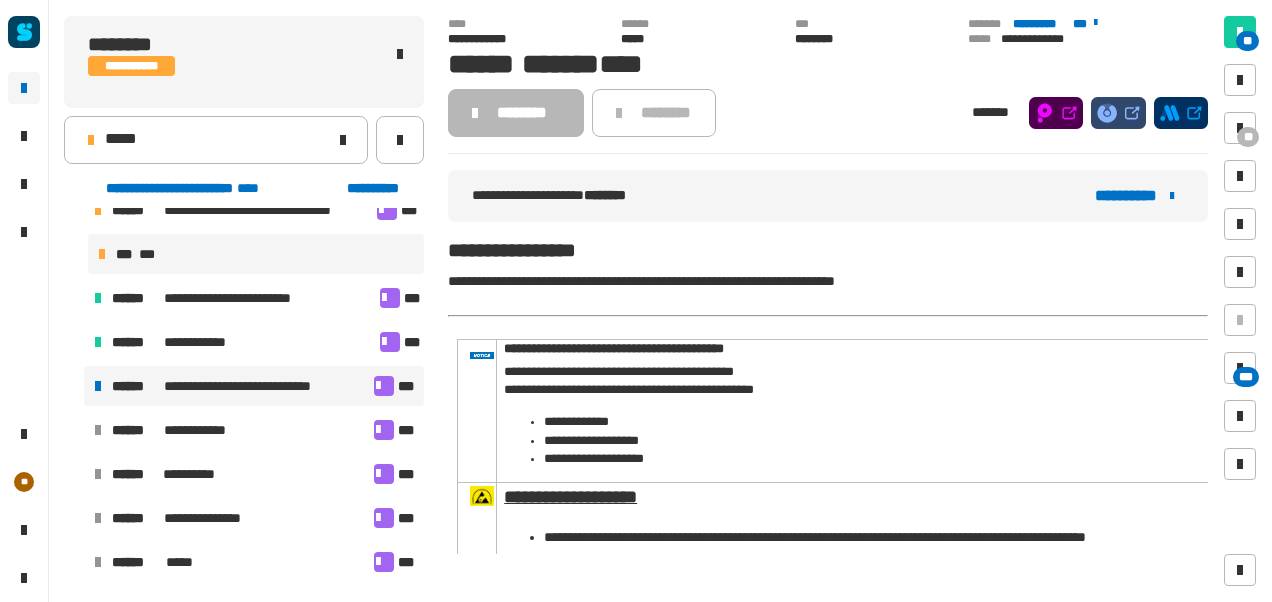 click at bounding box center (384, 386) 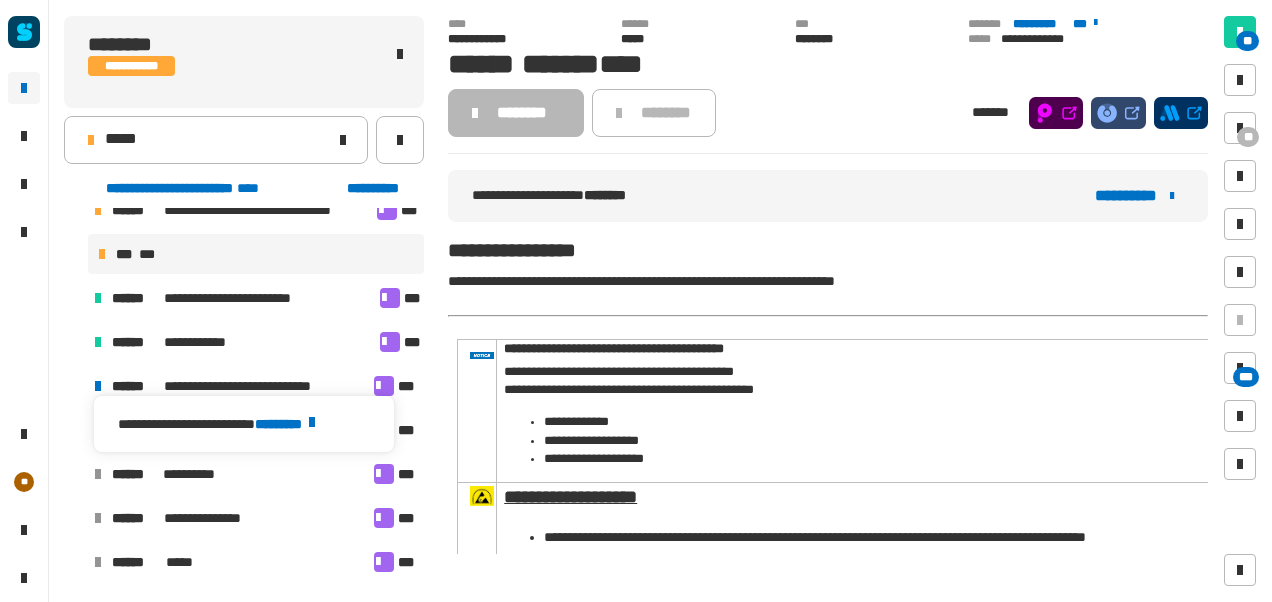 click on "********" at bounding box center [288, 424] 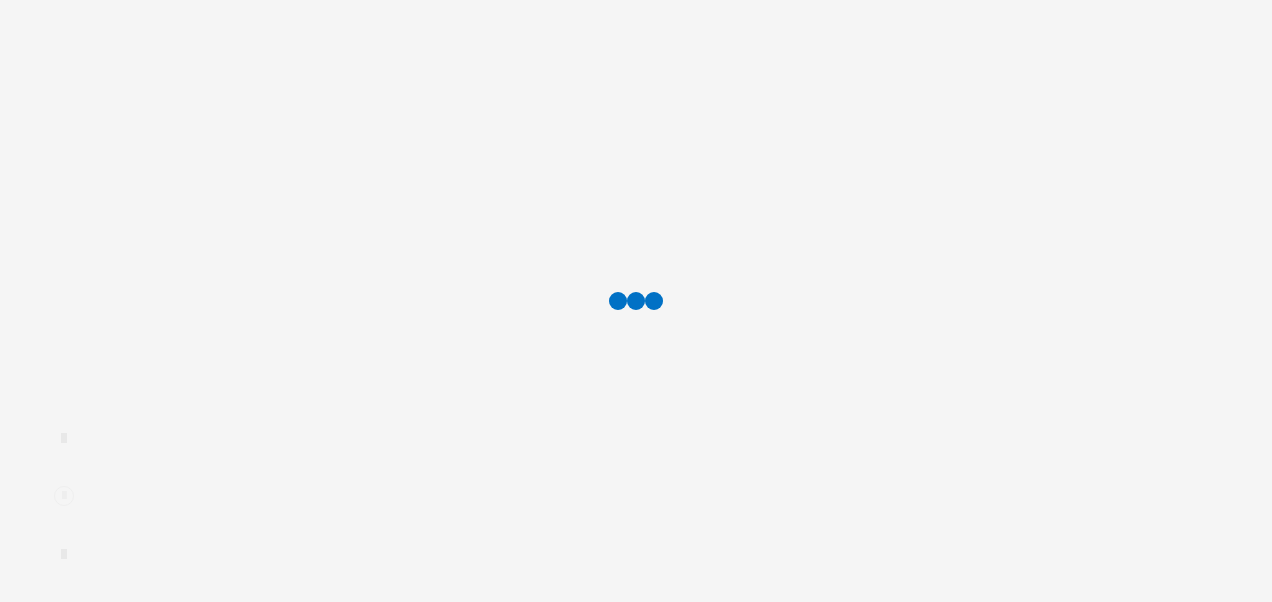 scroll, scrollTop: 0, scrollLeft: 0, axis: both 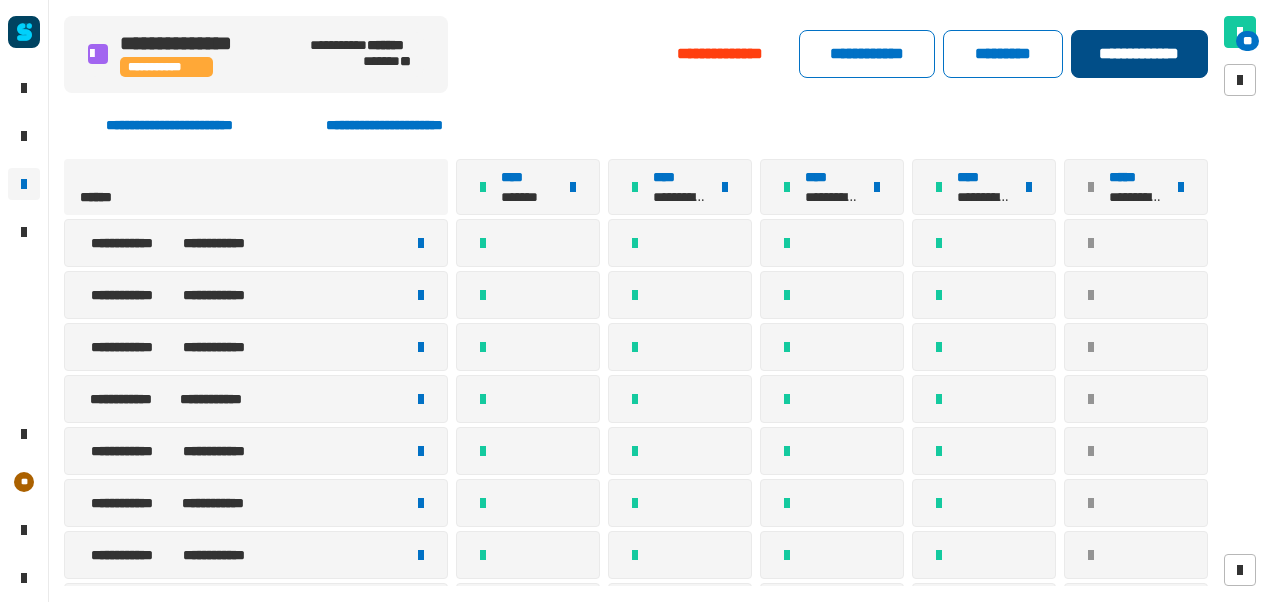 click on "**********" 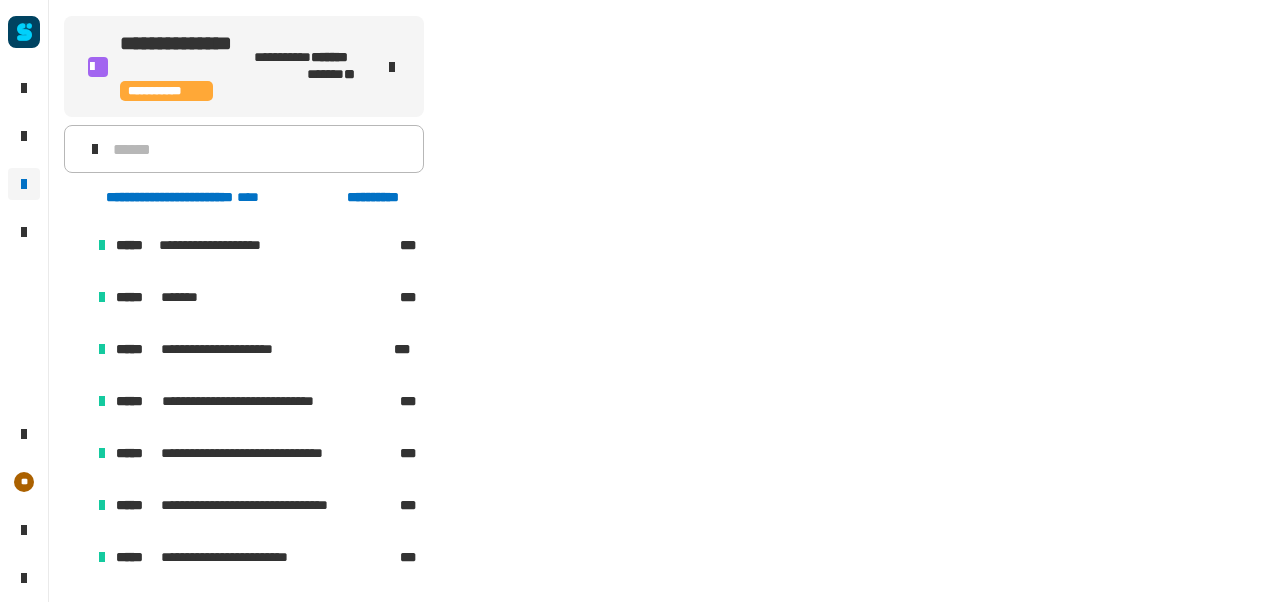 scroll, scrollTop: 448, scrollLeft: 0, axis: vertical 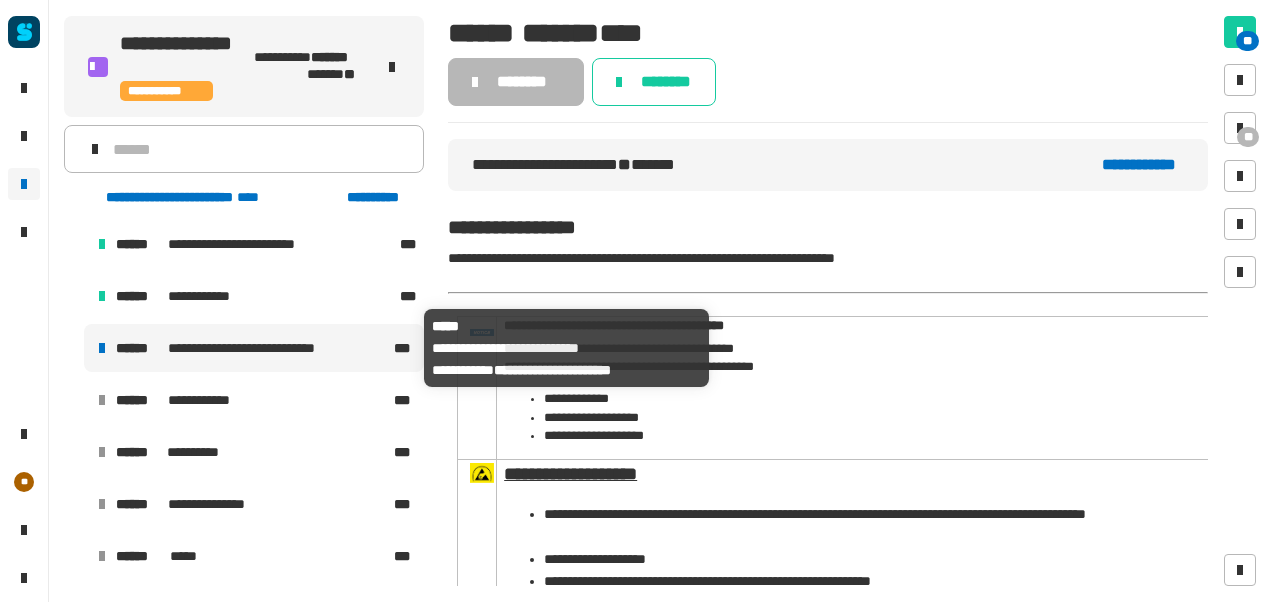 click on "**********" at bounding box center [259, 348] 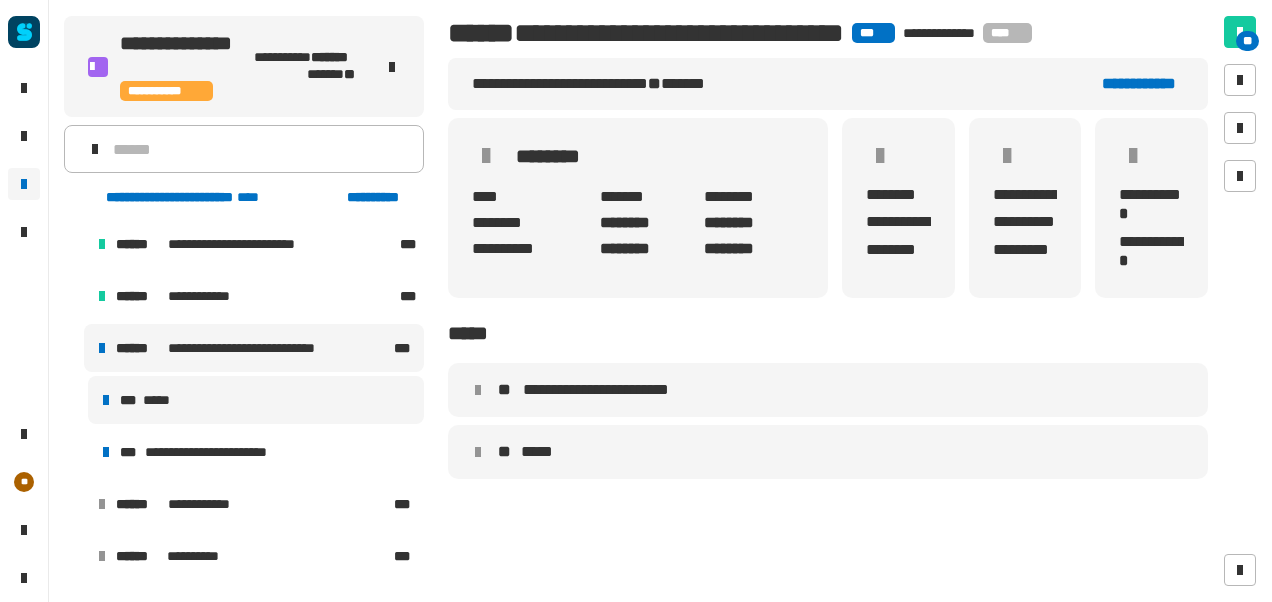 click on "*** *****" at bounding box center (256, 400) 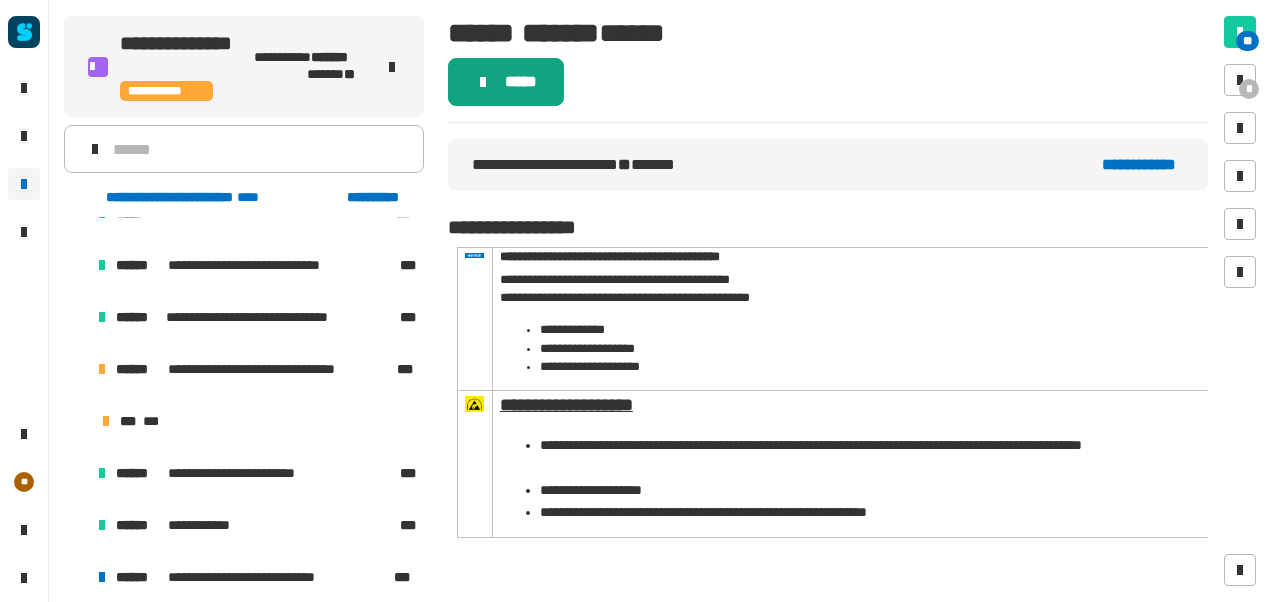 click on "*****" 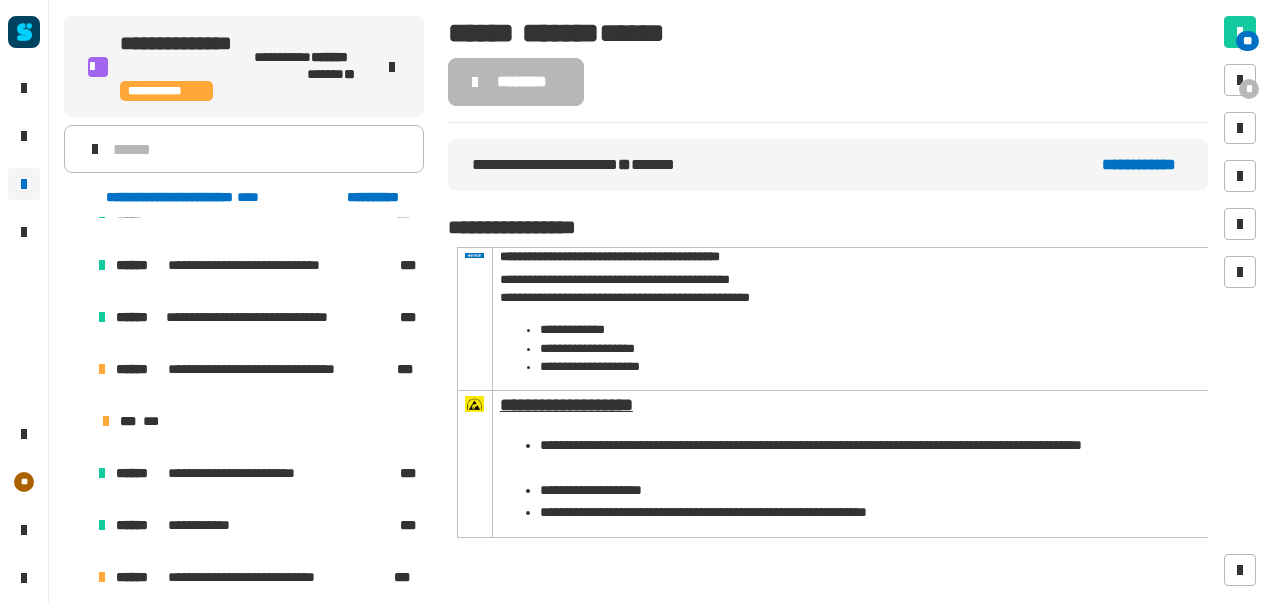 scroll, scrollTop: 676, scrollLeft: 0, axis: vertical 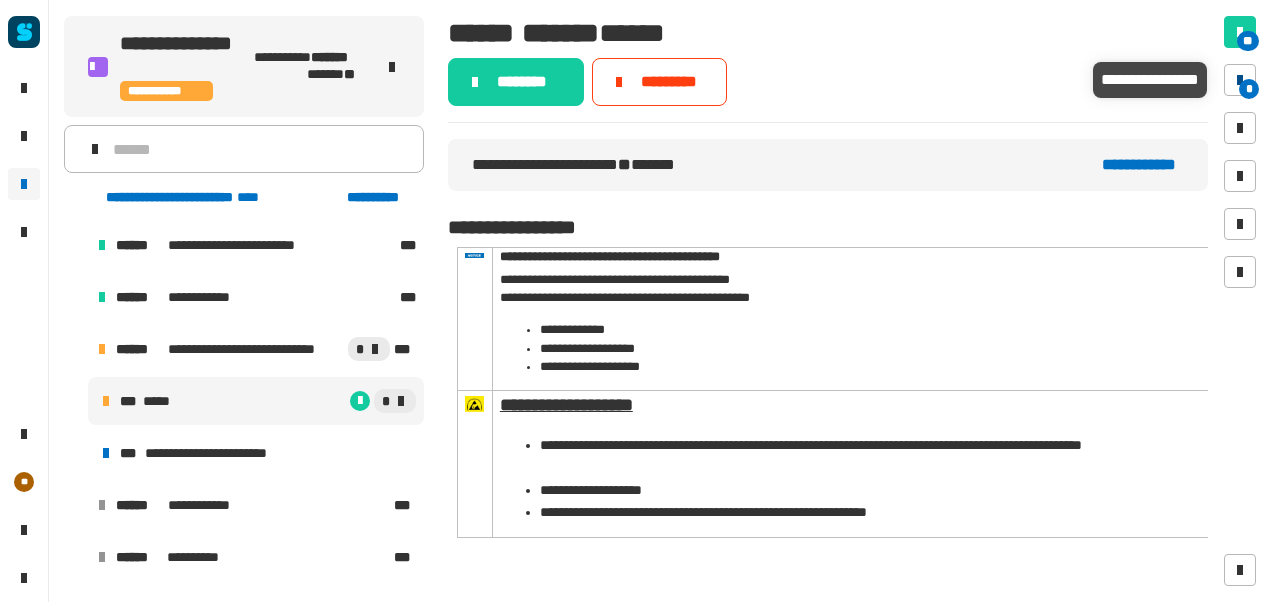 click at bounding box center (1240, 80) 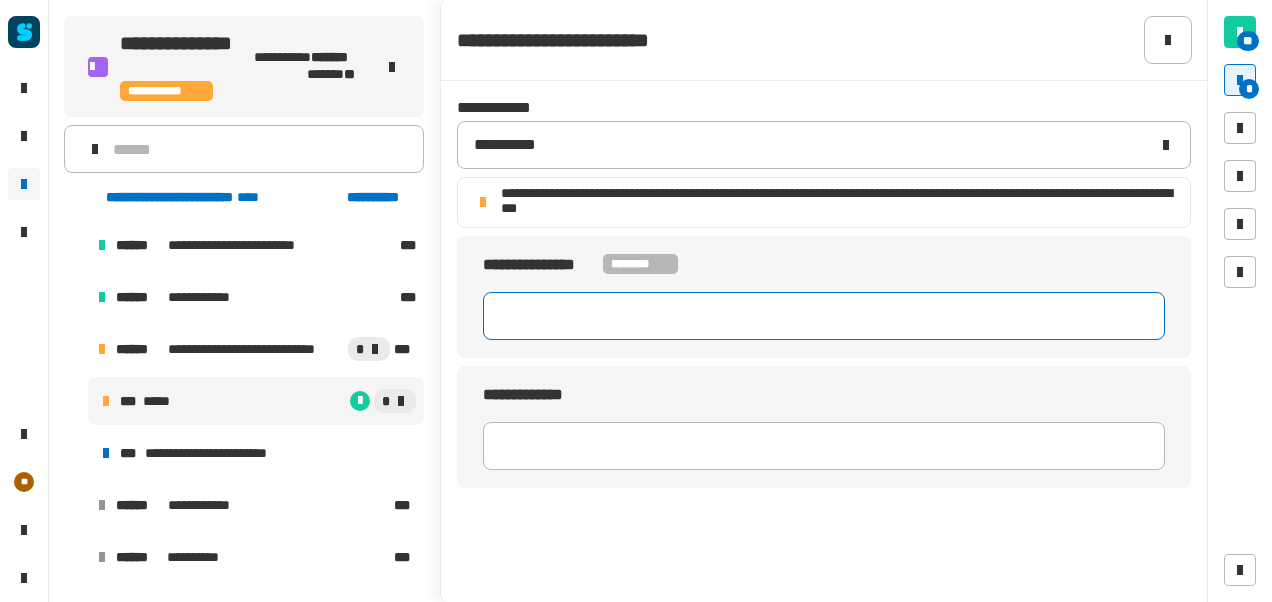 click 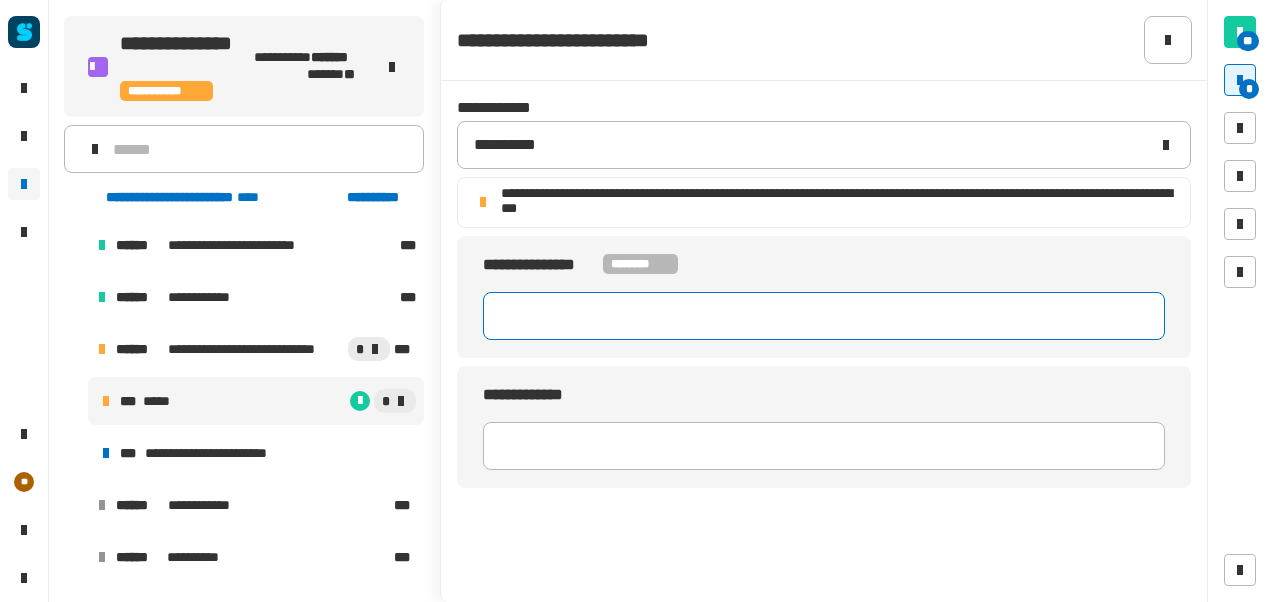 paste on "*********" 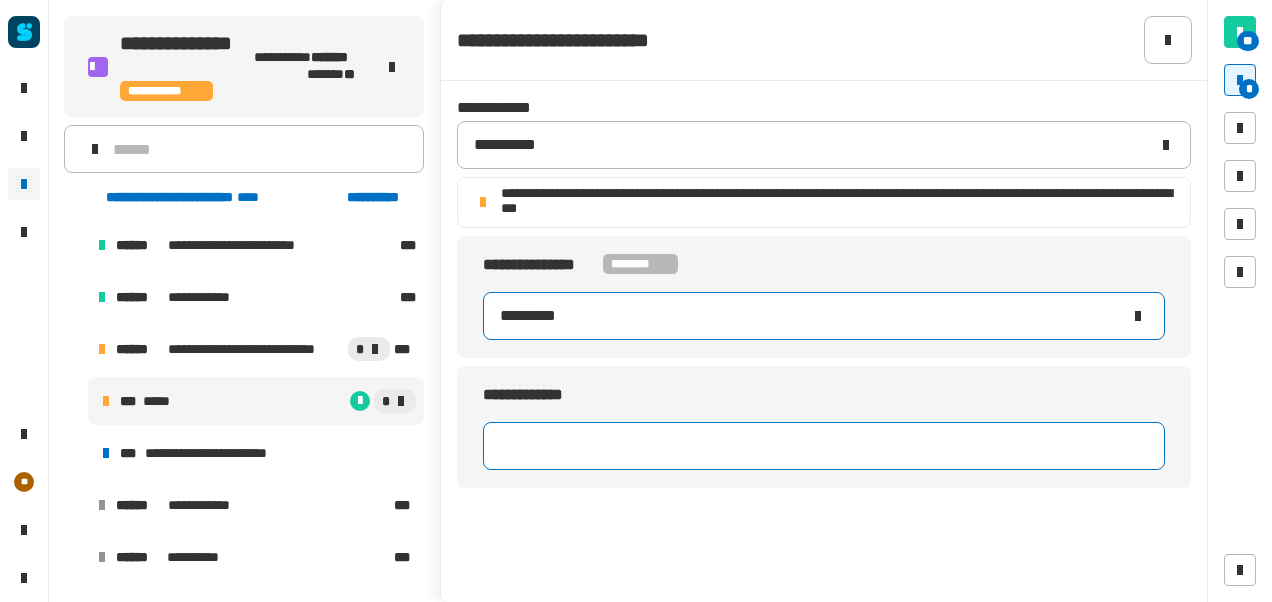 type on "*********" 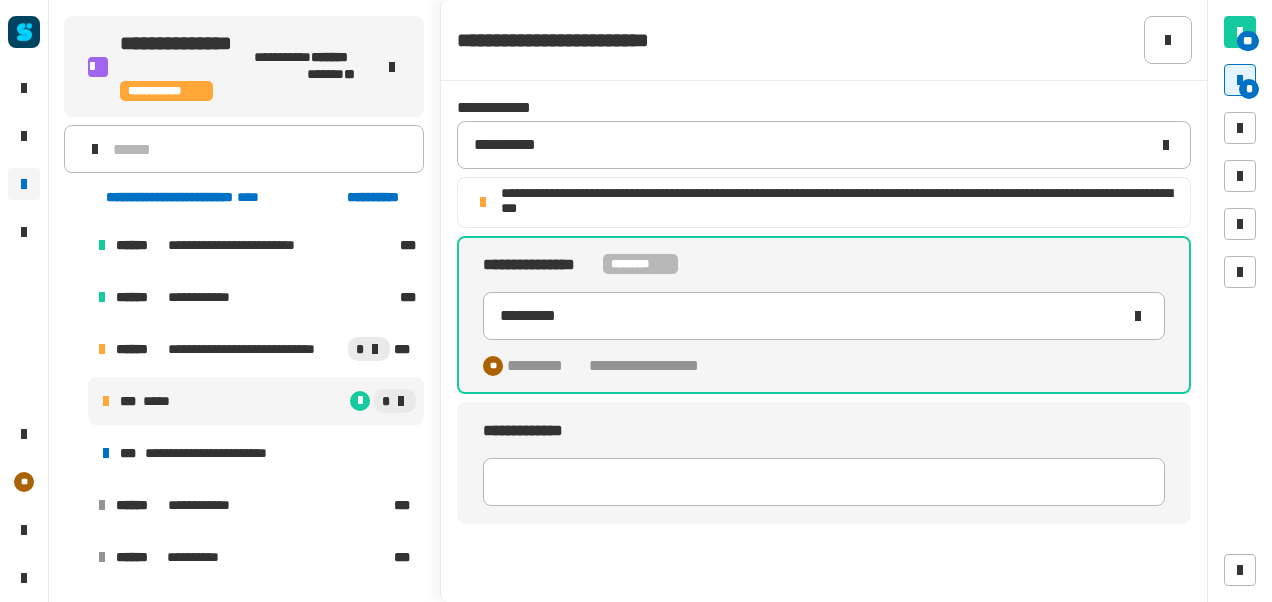 click on "**********" 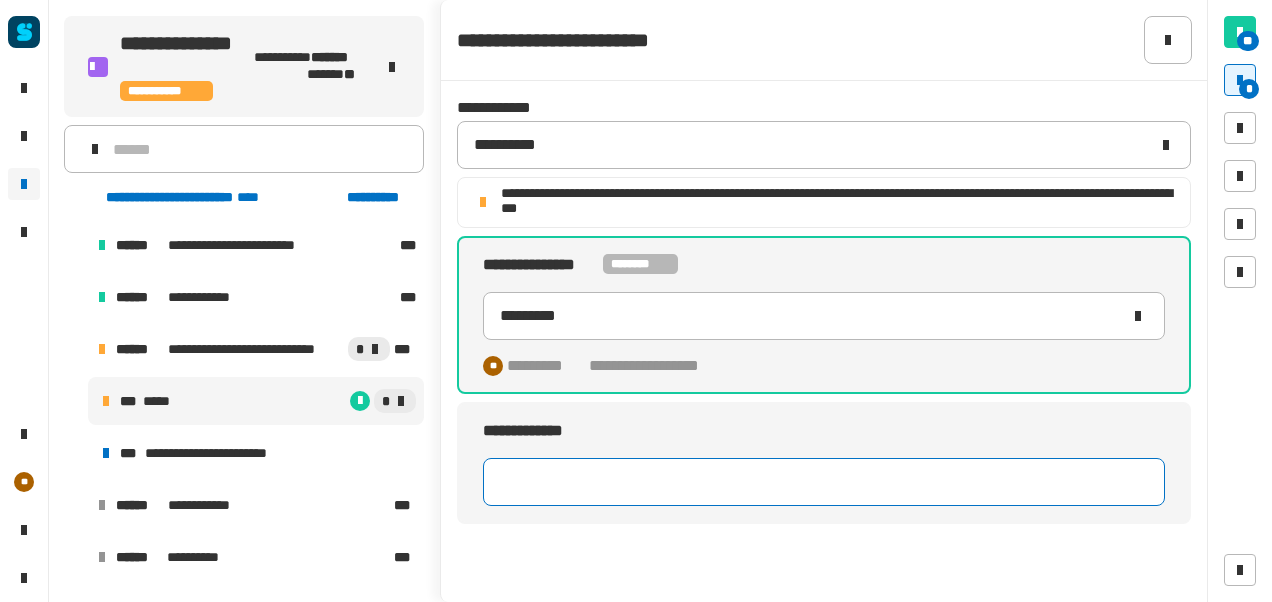 click 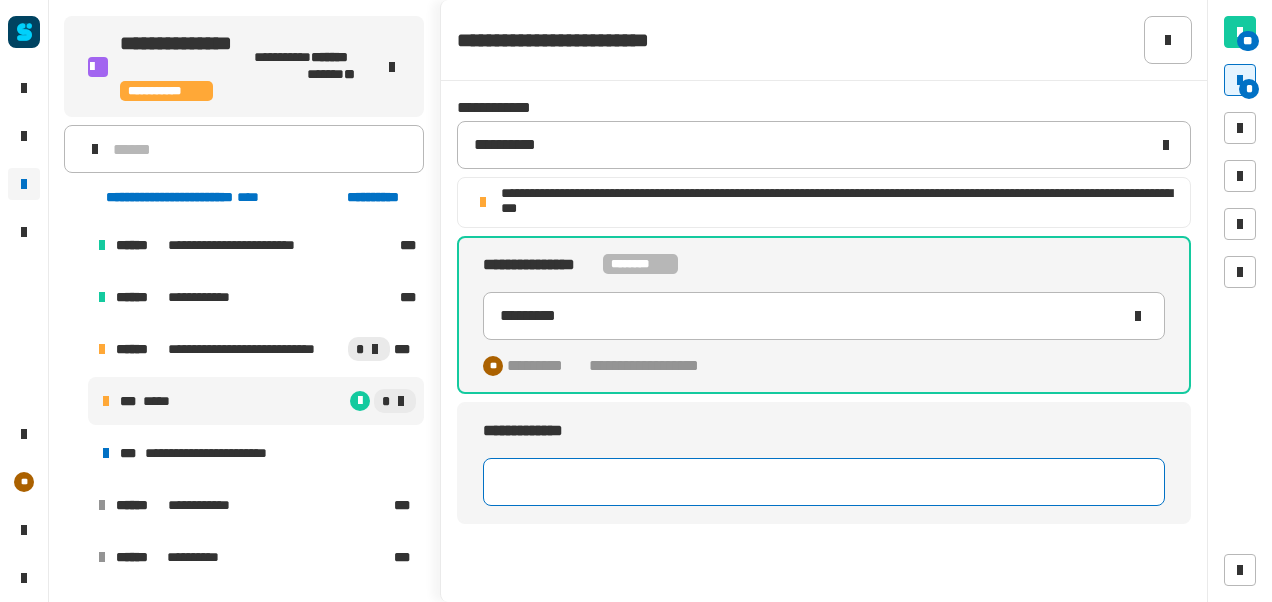 click 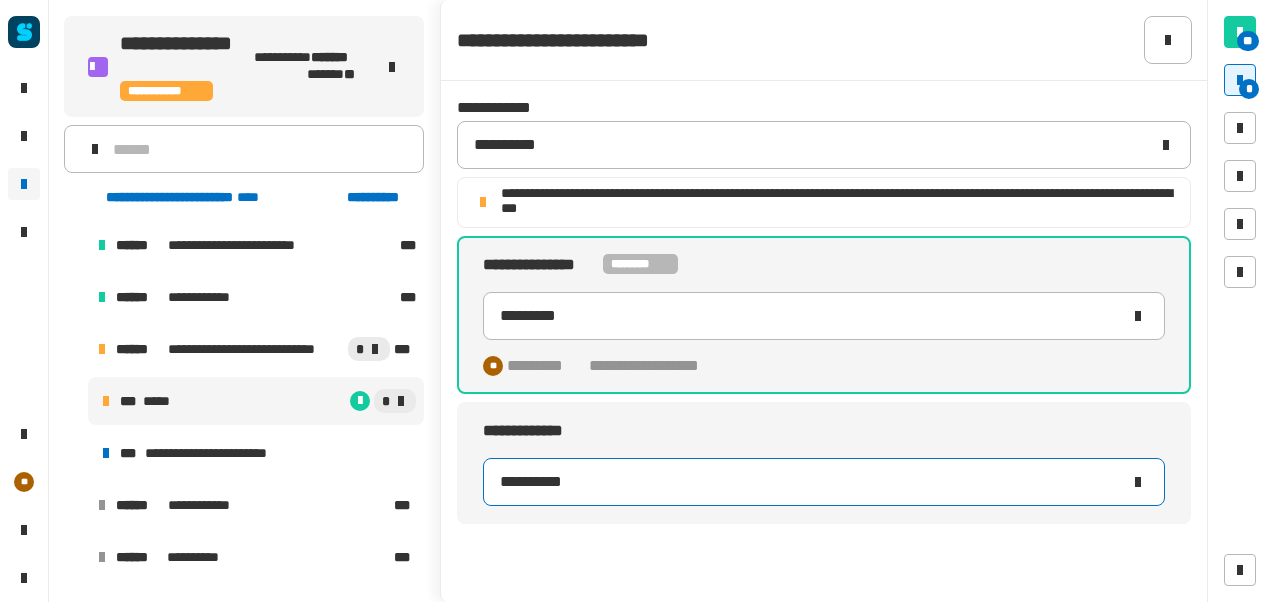 type on "**********" 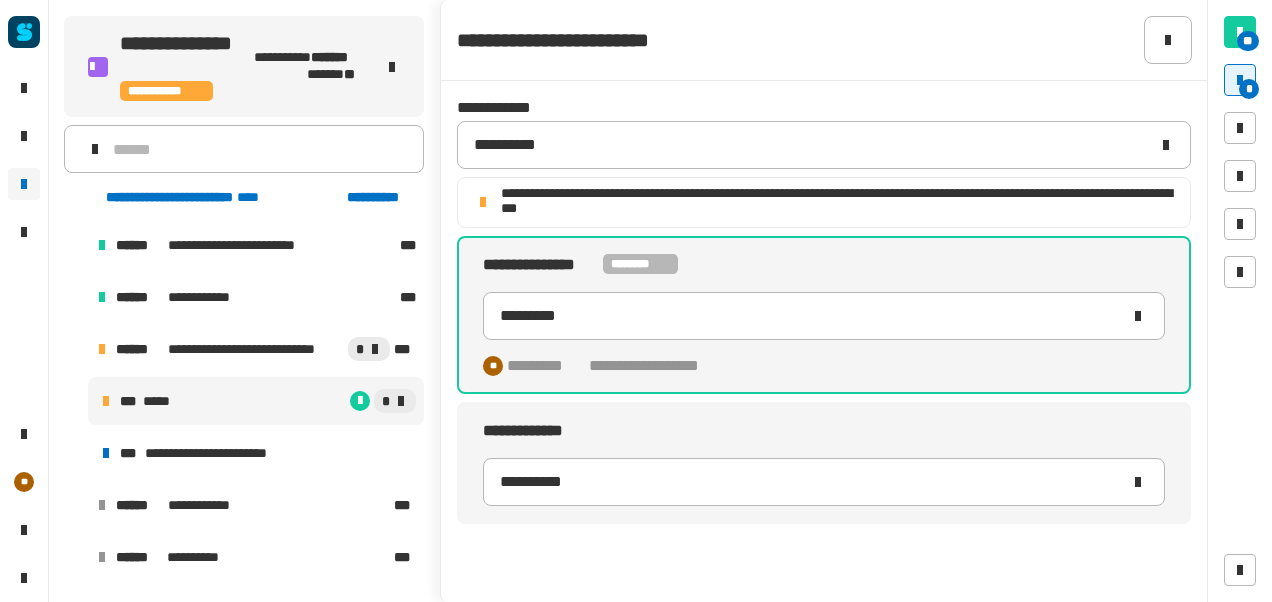 click on "**********" 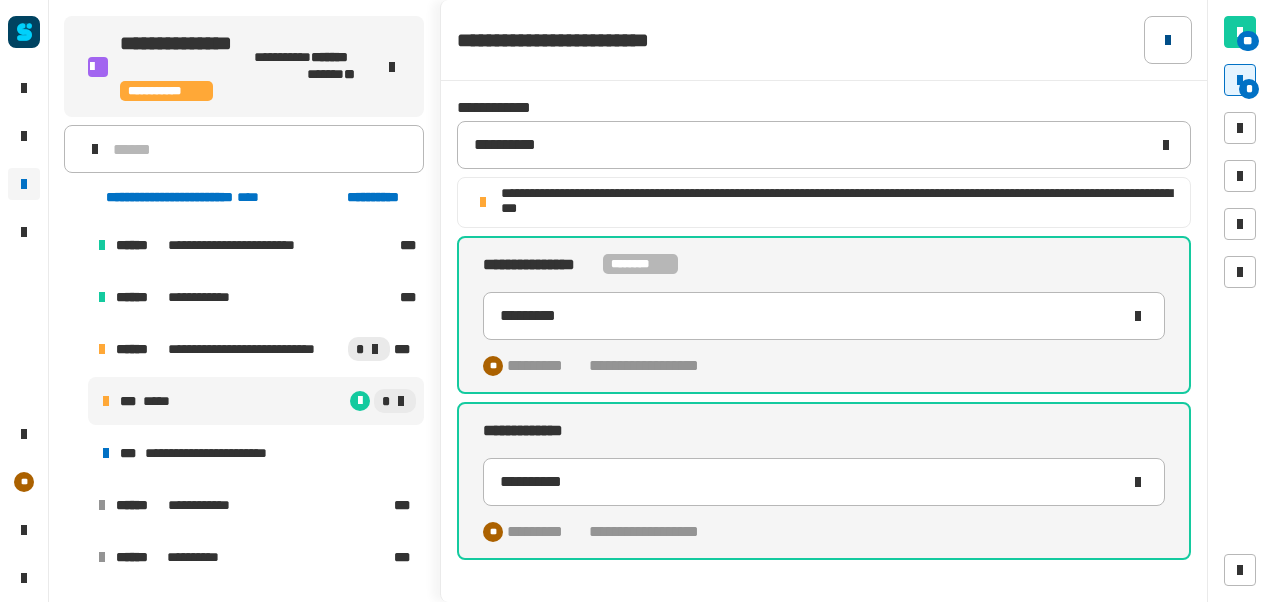click 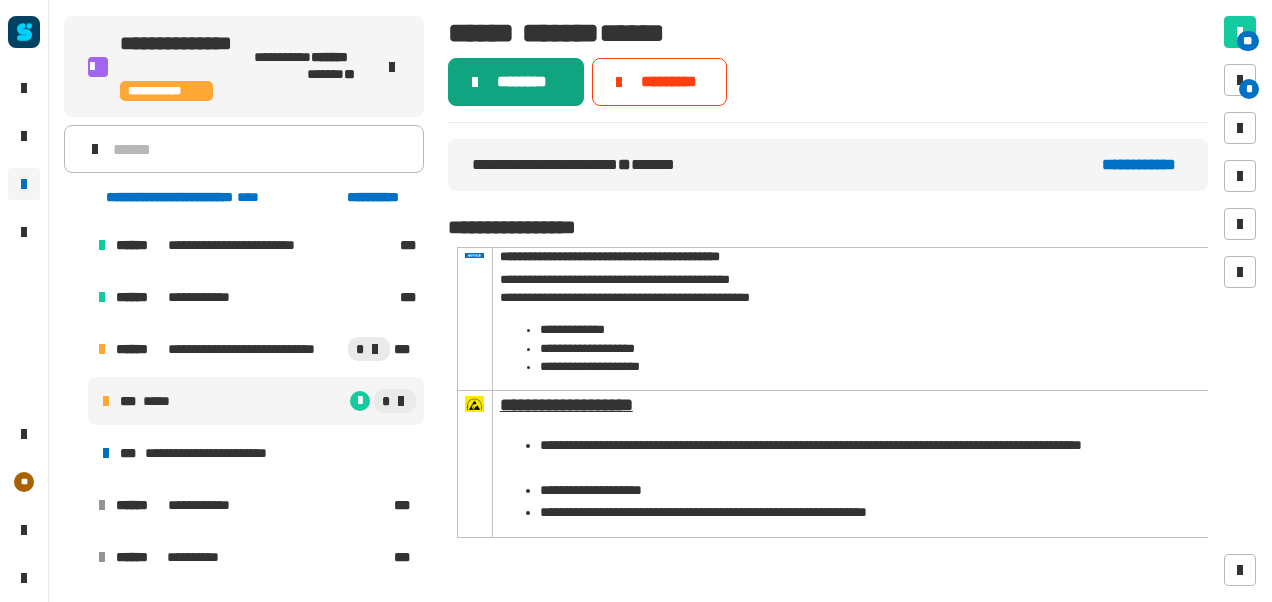 click on "********" 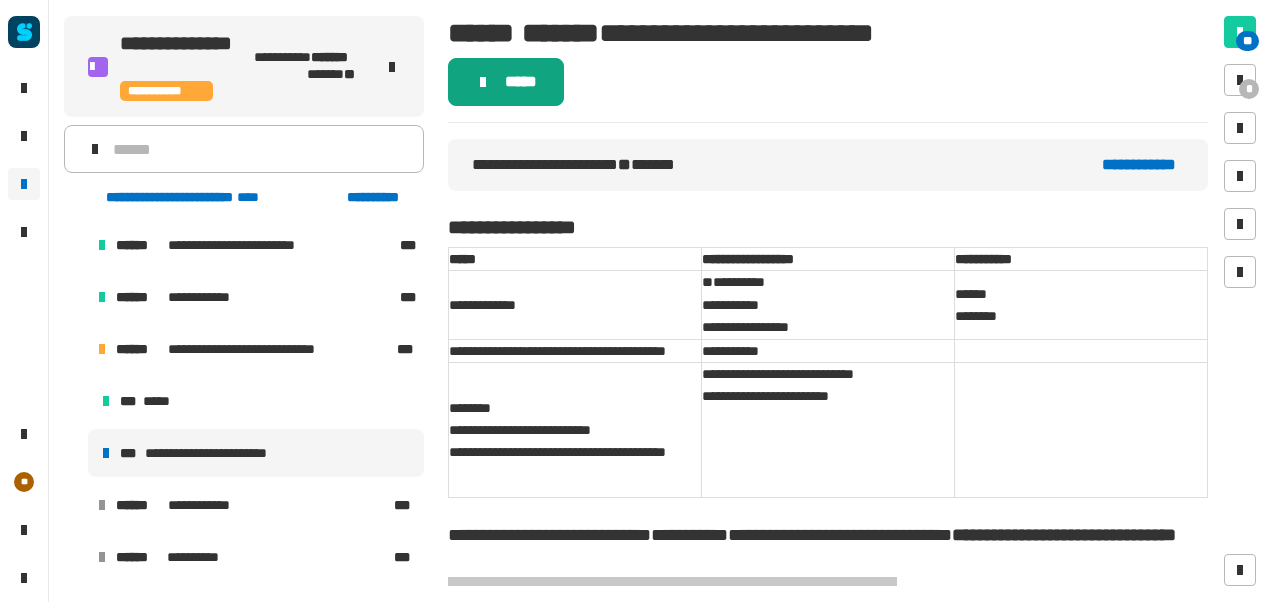 click on "*****" 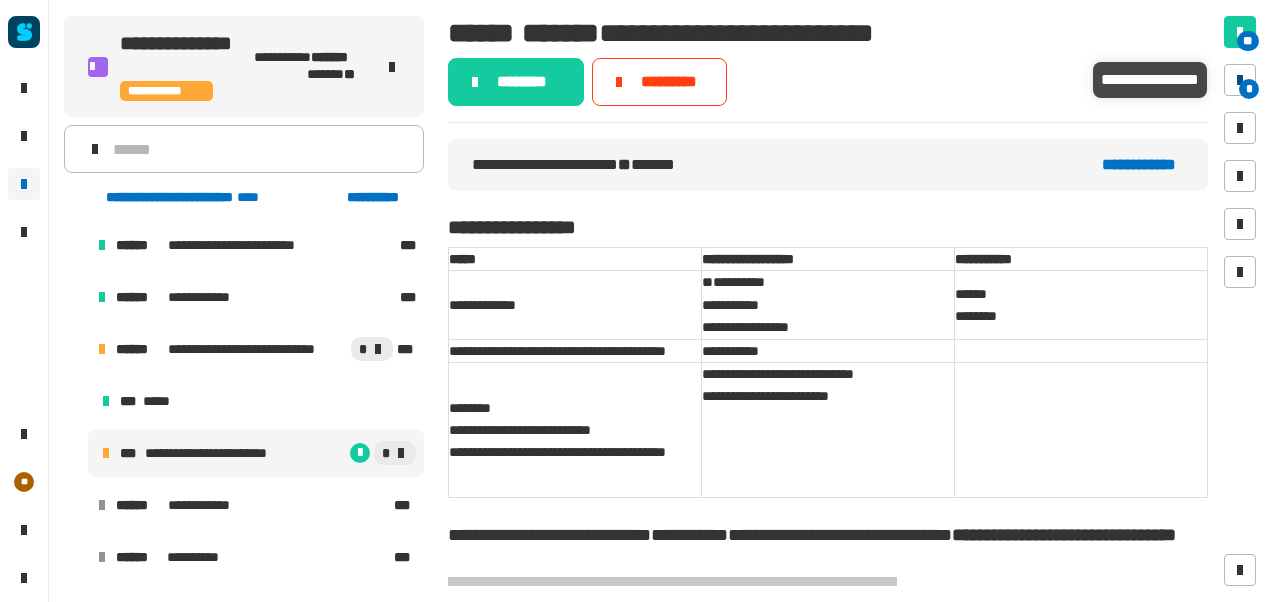 click at bounding box center [1240, 80] 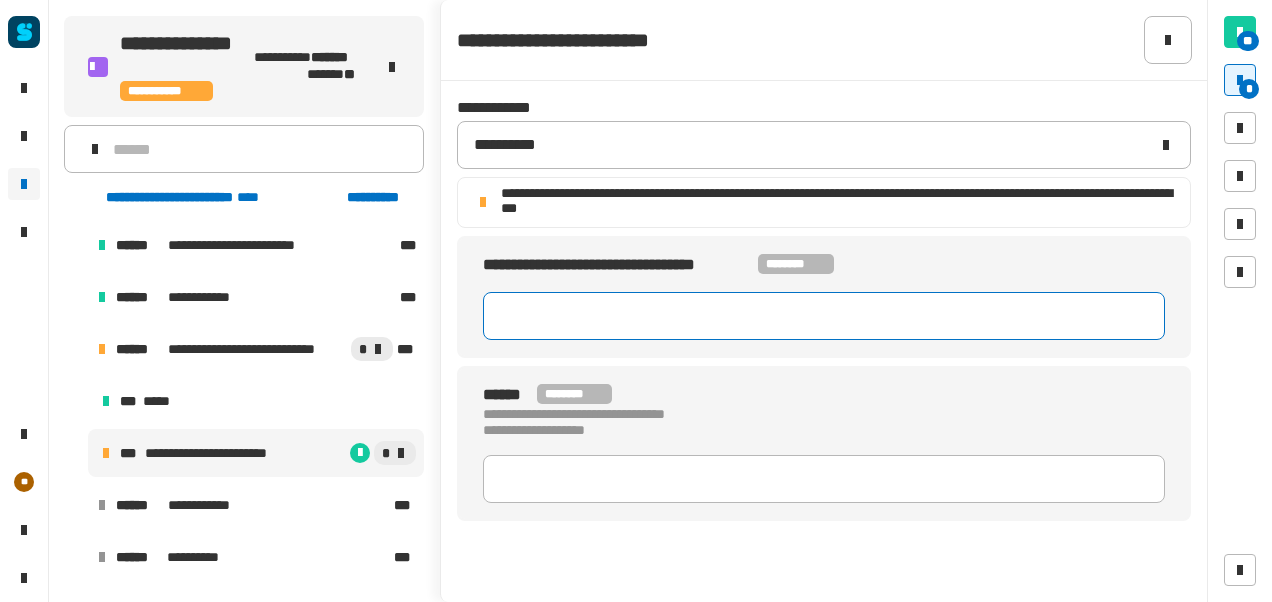 click 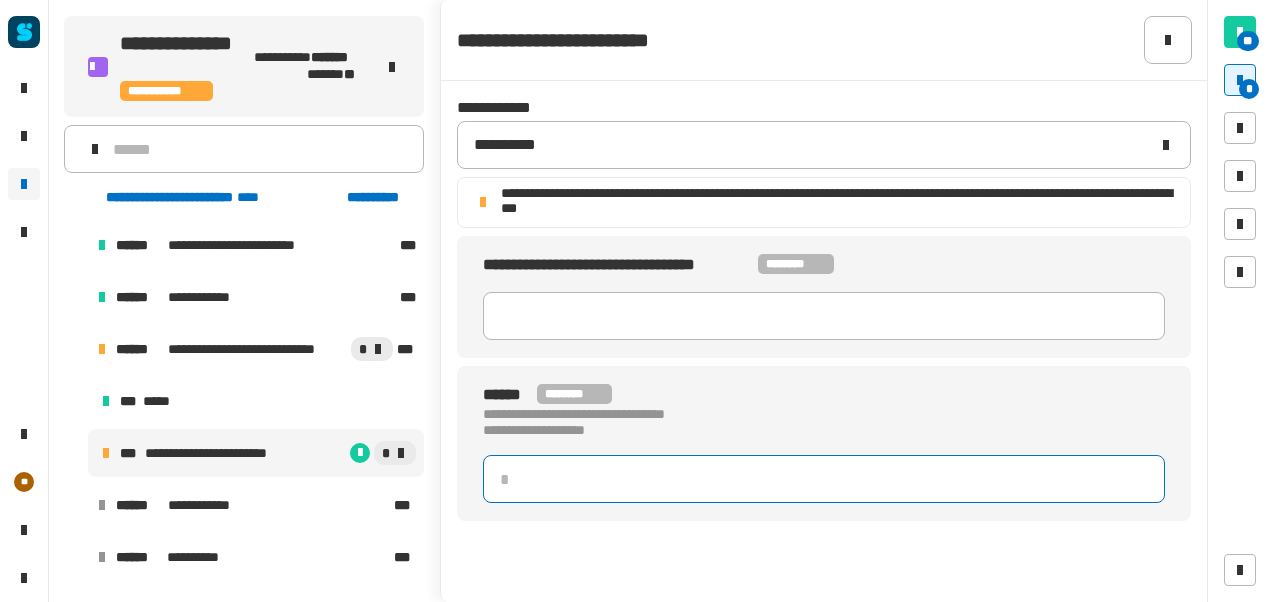 click 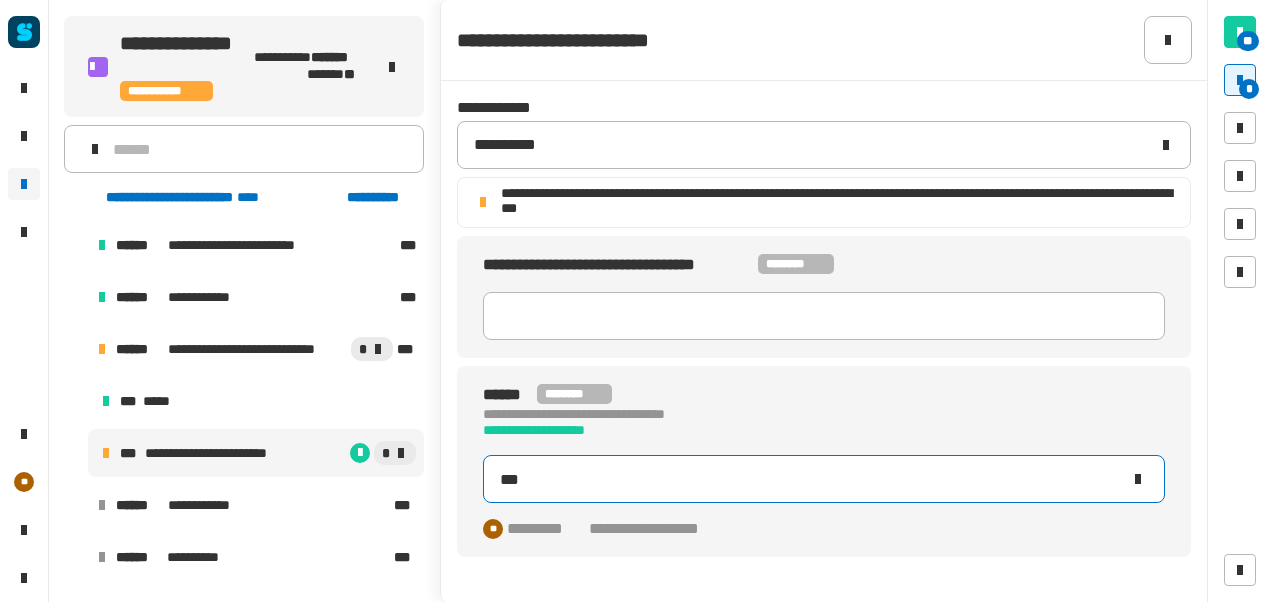 type on "****" 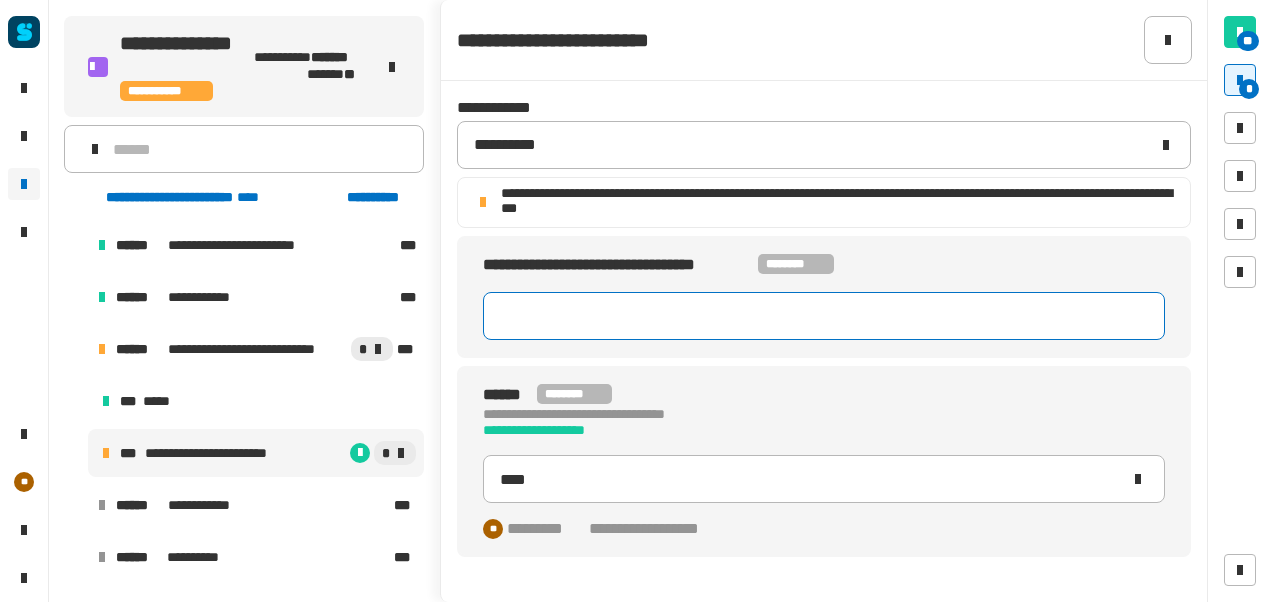 click 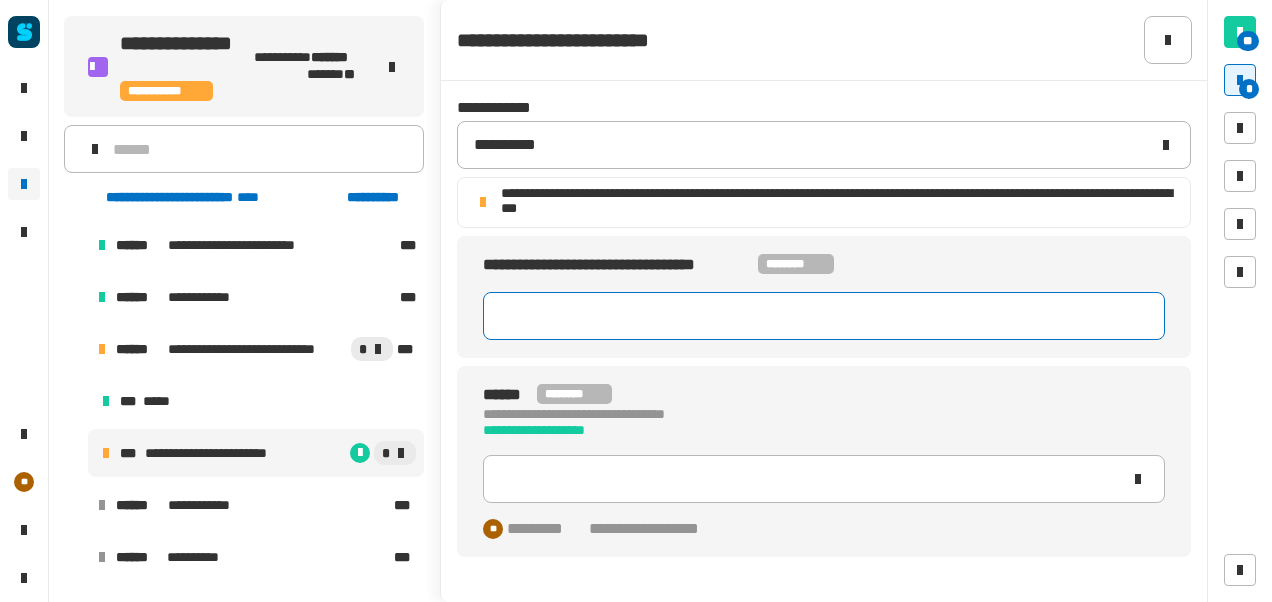 type on "***" 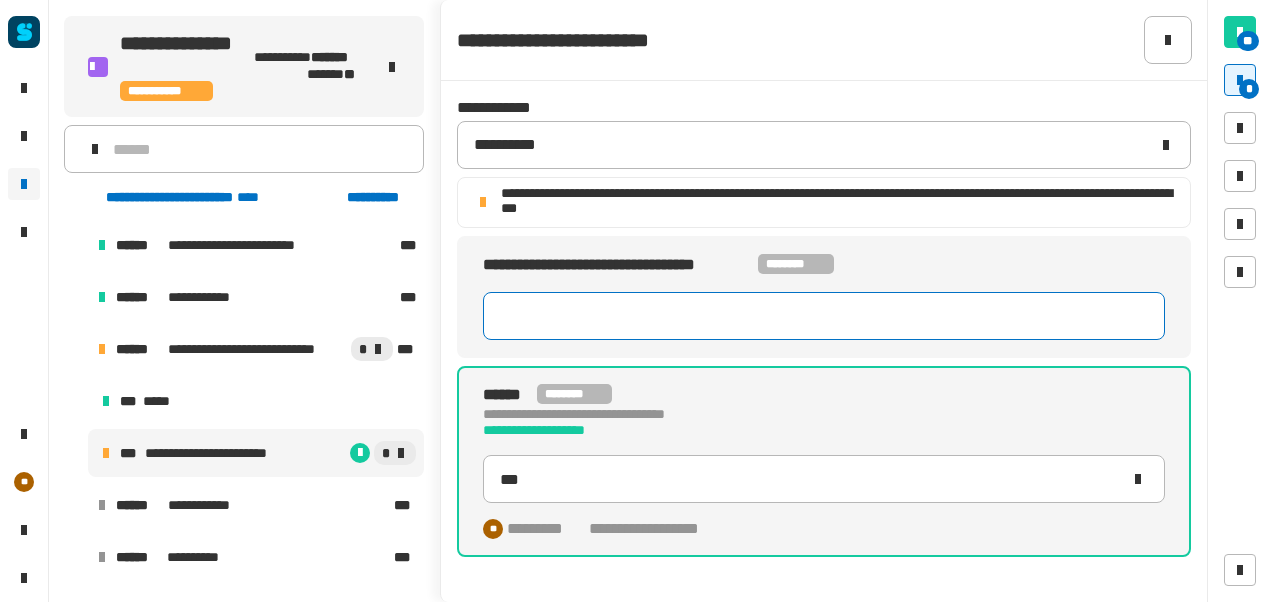 click 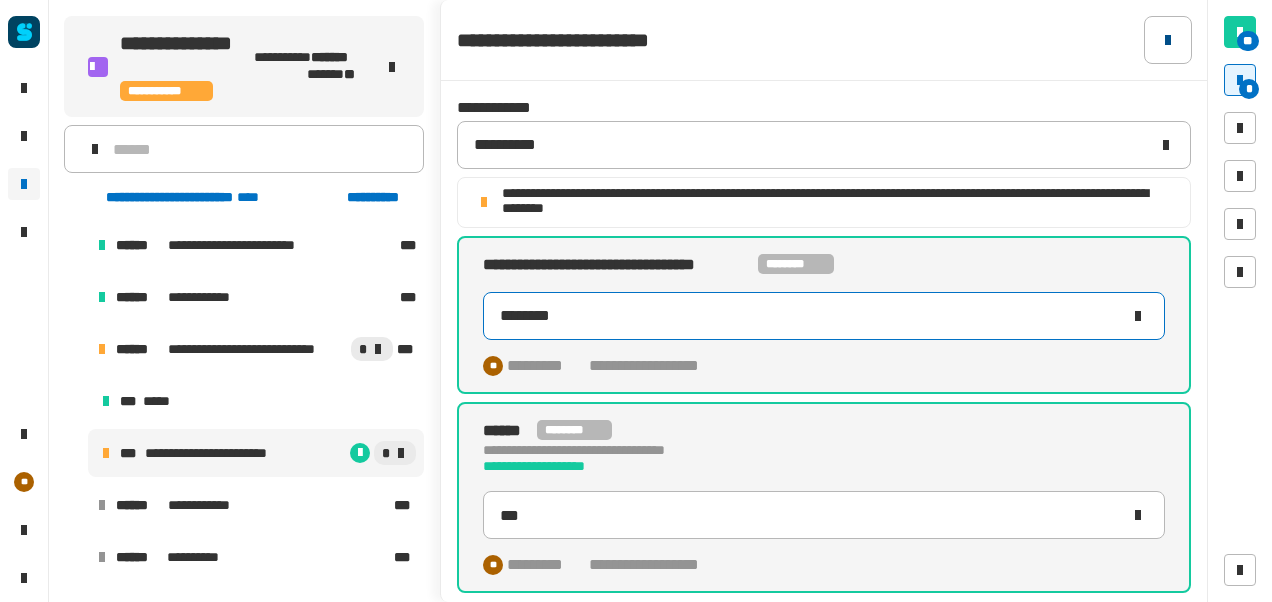 type on "********" 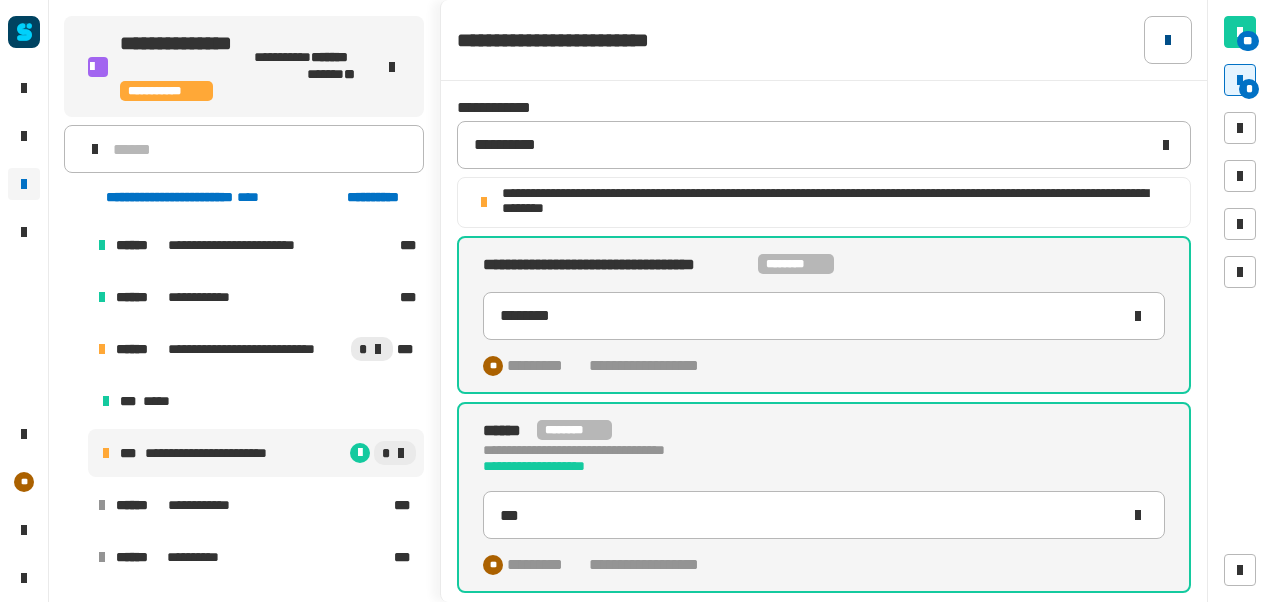 click 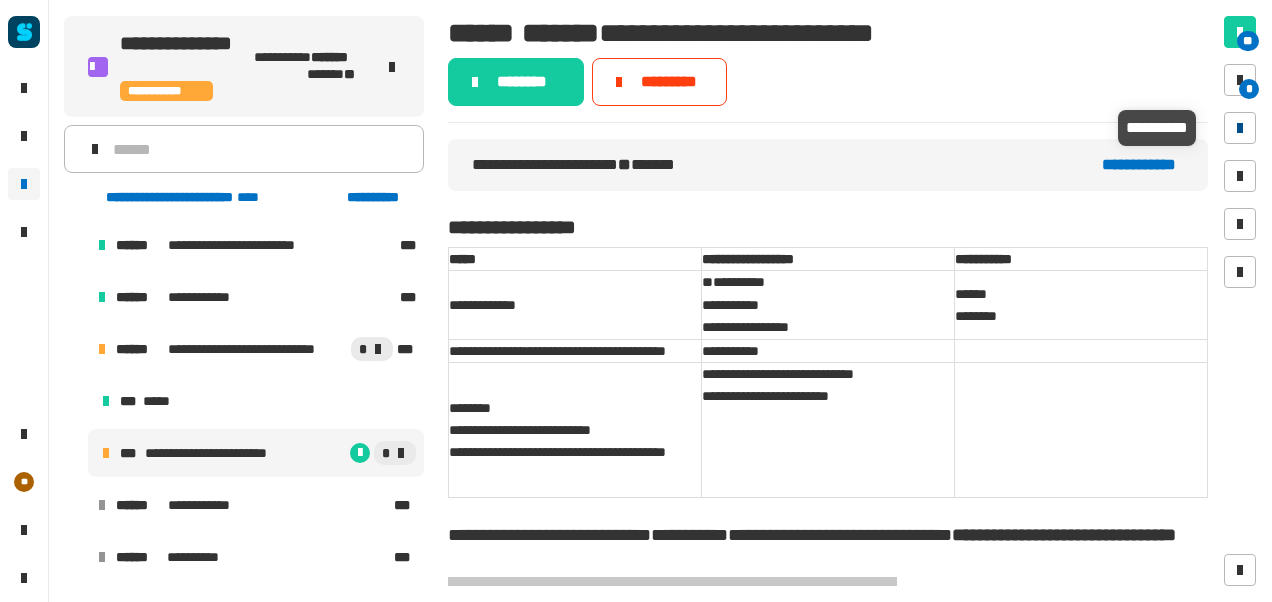 click at bounding box center (1240, 128) 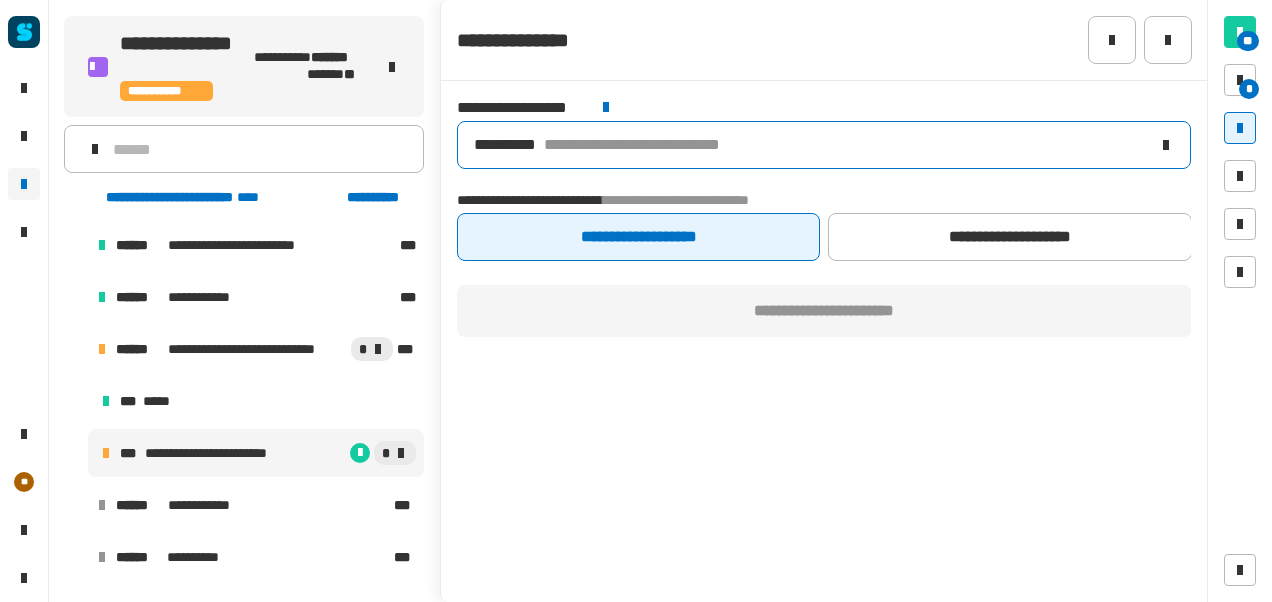 click on "**********" 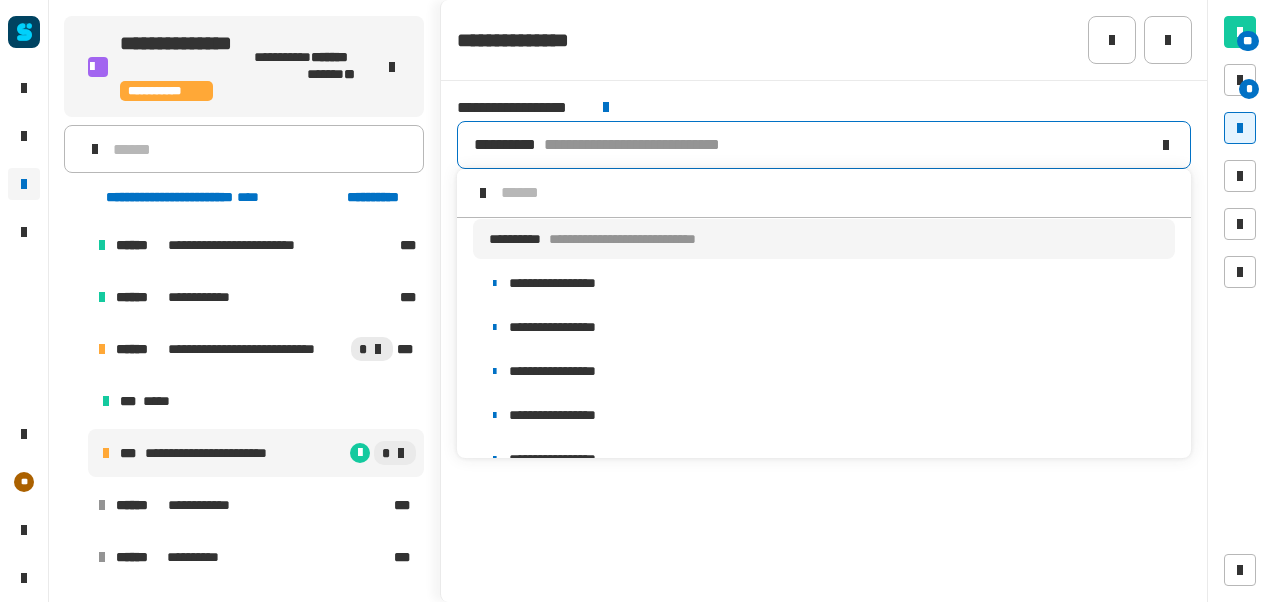 scroll, scrollTop: 16, scrollLeft: 0, axis: vertical 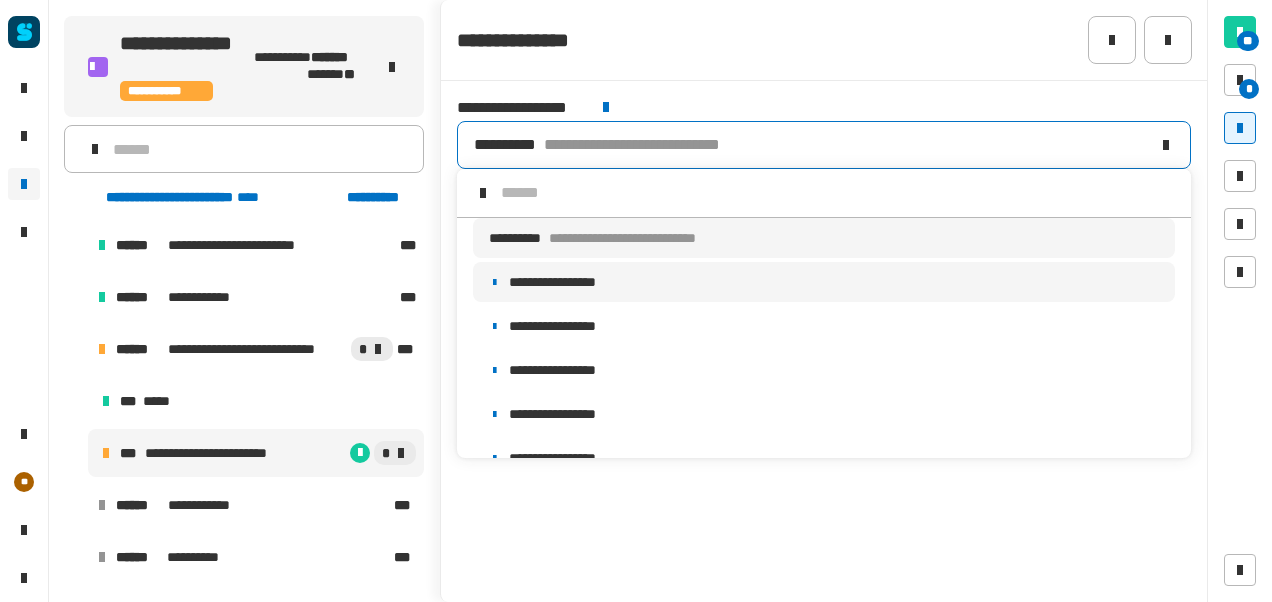 click on "**********" at bounding box center (824, 282) 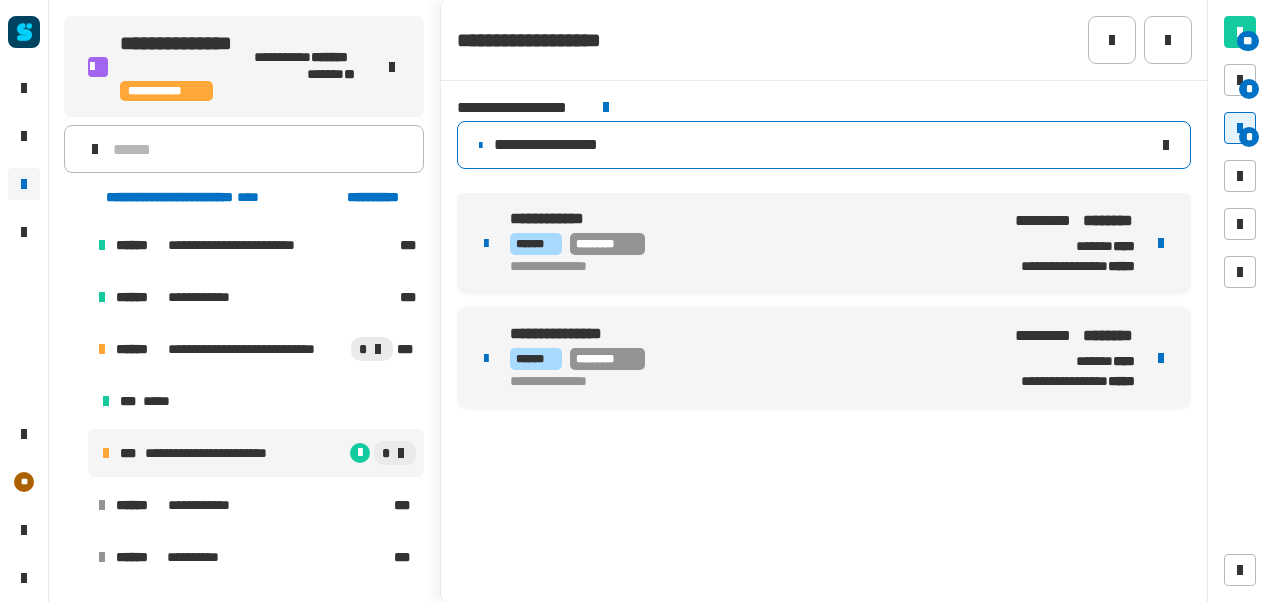 click on "**********" 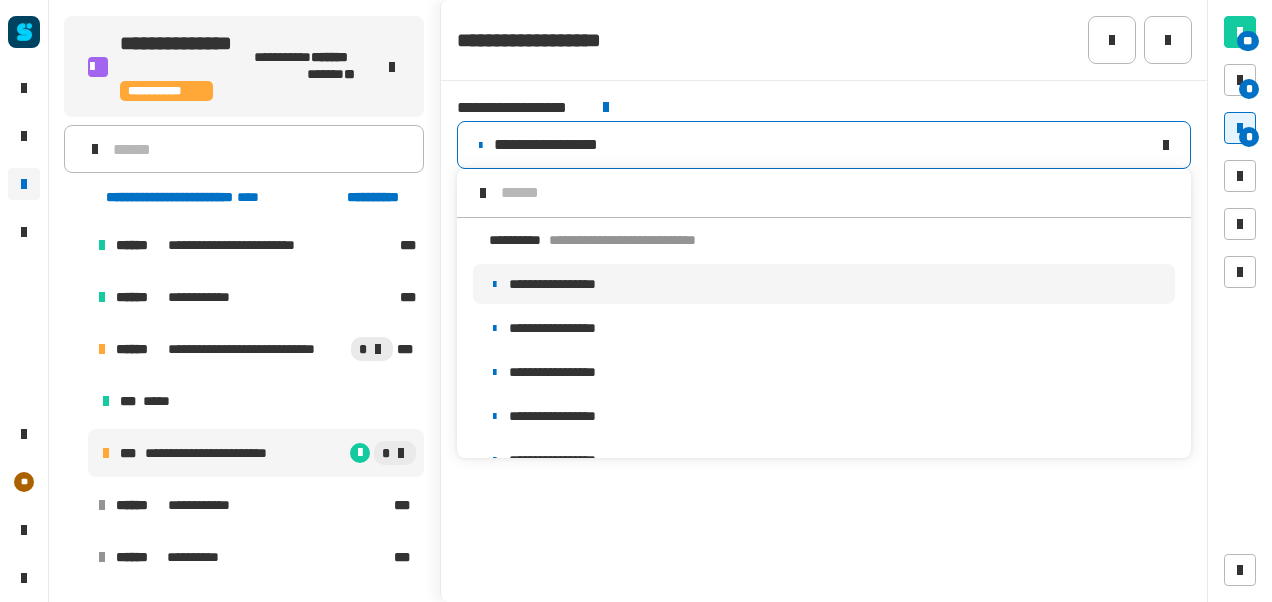 scroll, scrollTop: 16, scrollLeft: 0, axis: vertical 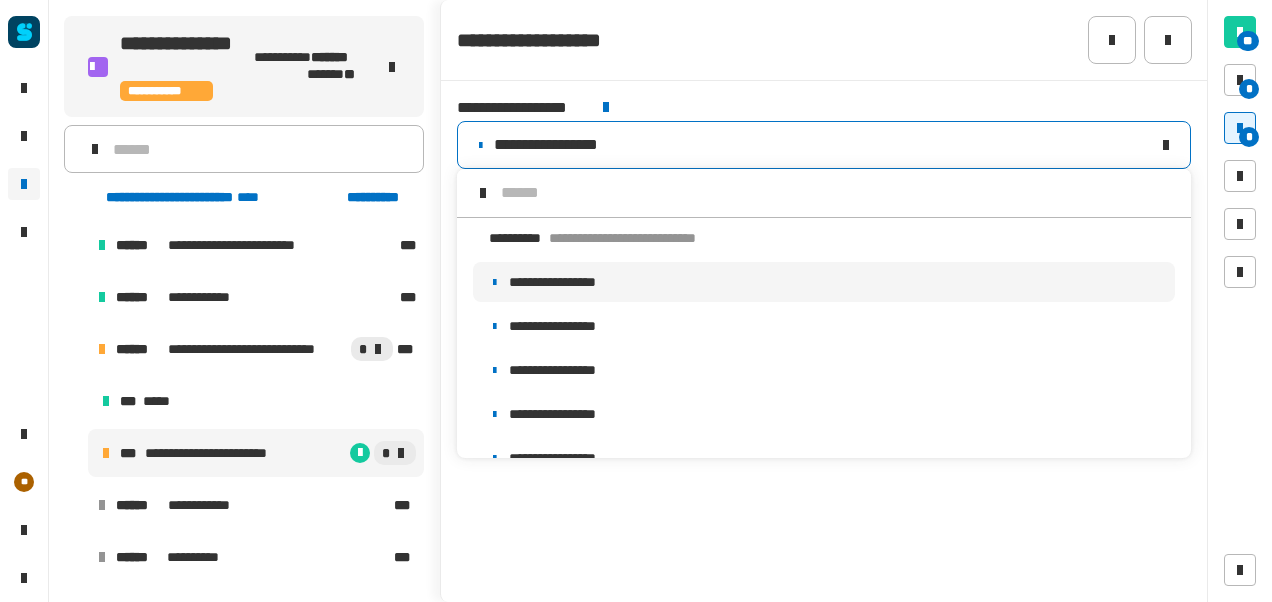 click at bounding box center [838, 193] 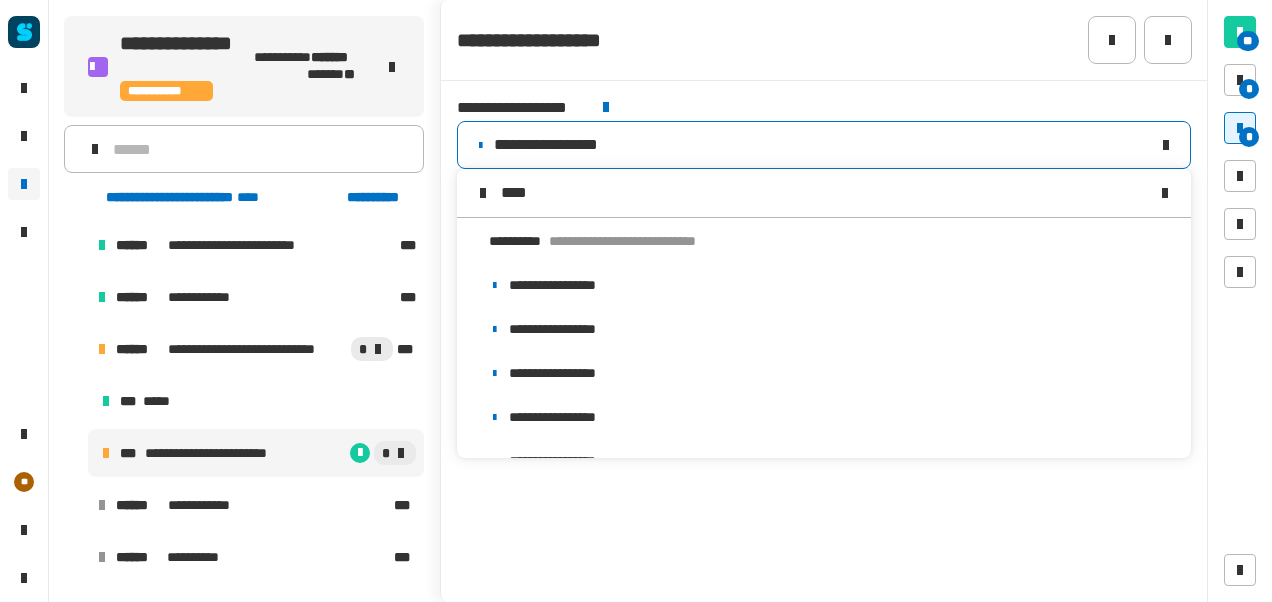 scroll, scrollTop: 0, scrollLeft: 0, axis: both 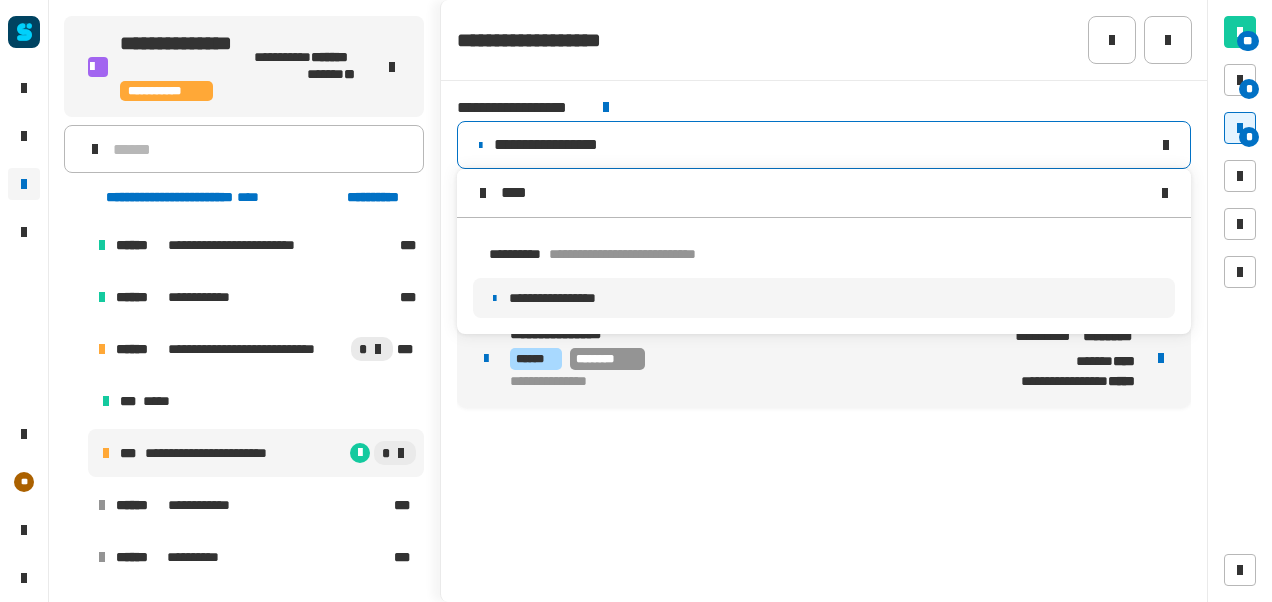 type on "****" 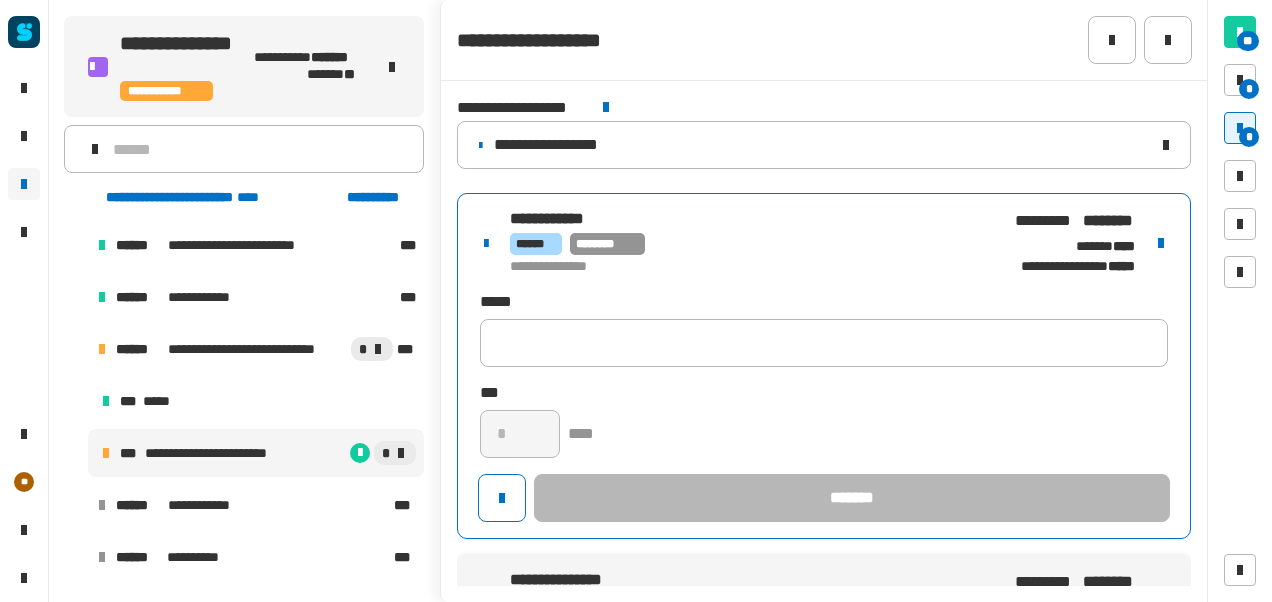 click on "****** ********" at bounding box center [744, 244] 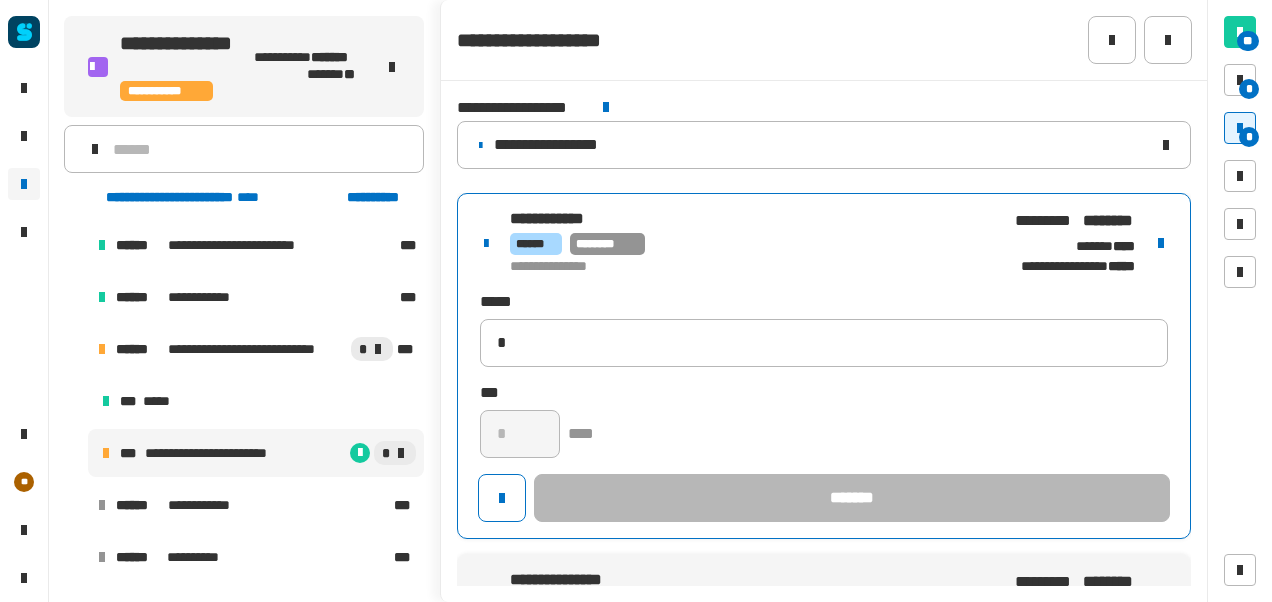 type 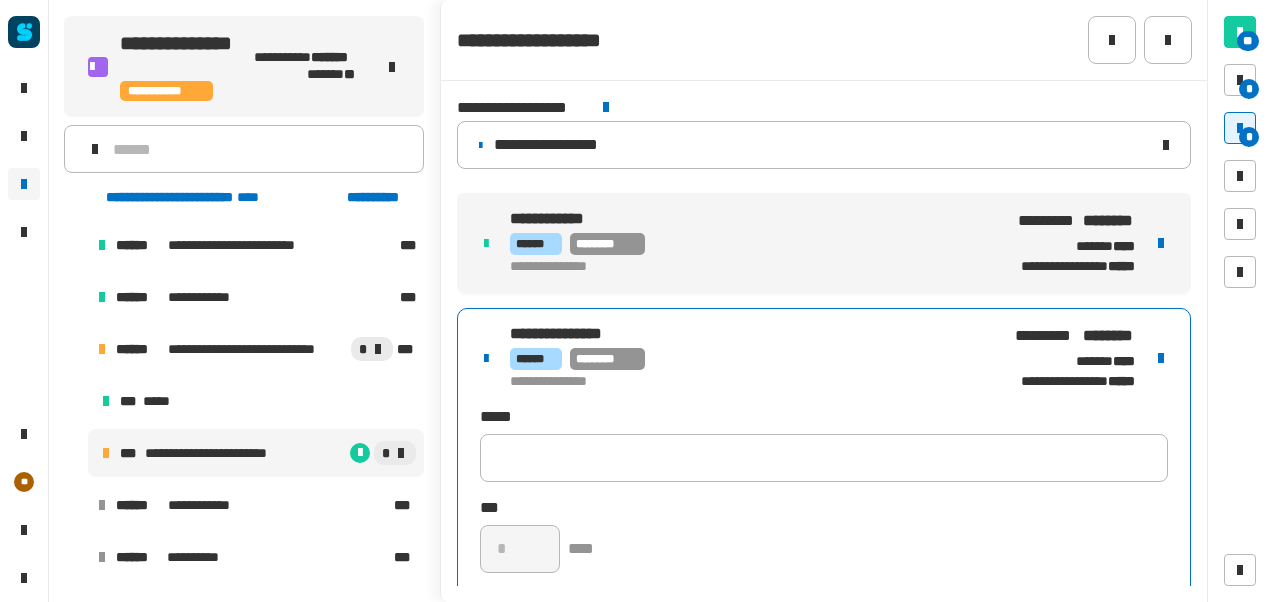 click on "**********" at bounding box center [824, 481] 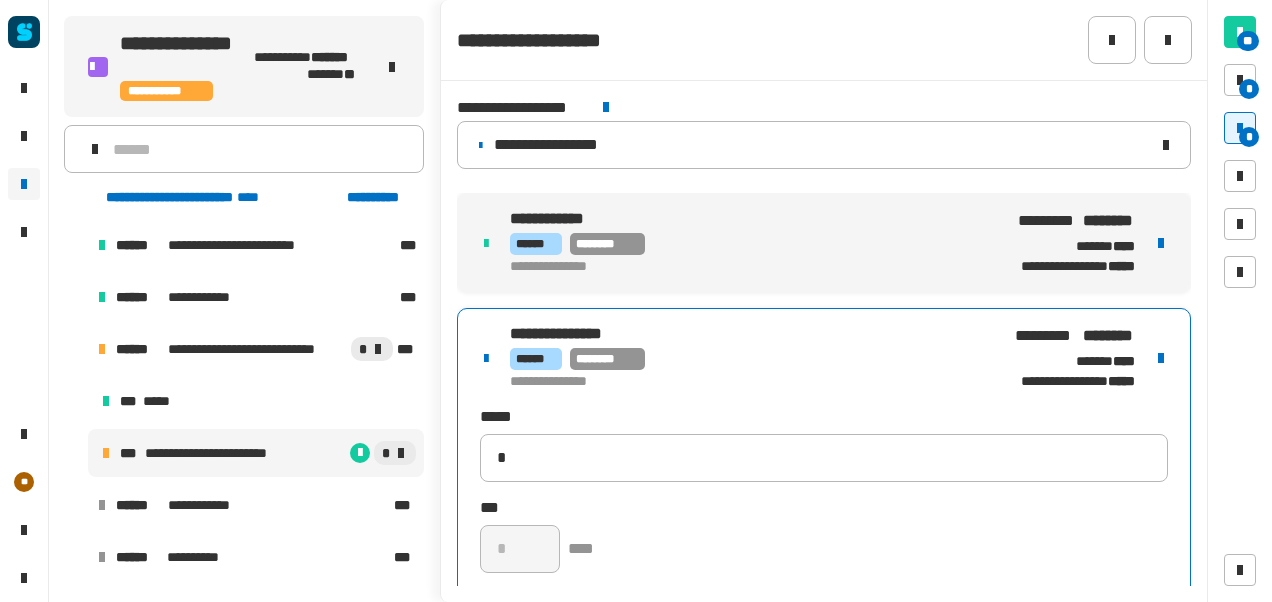 type 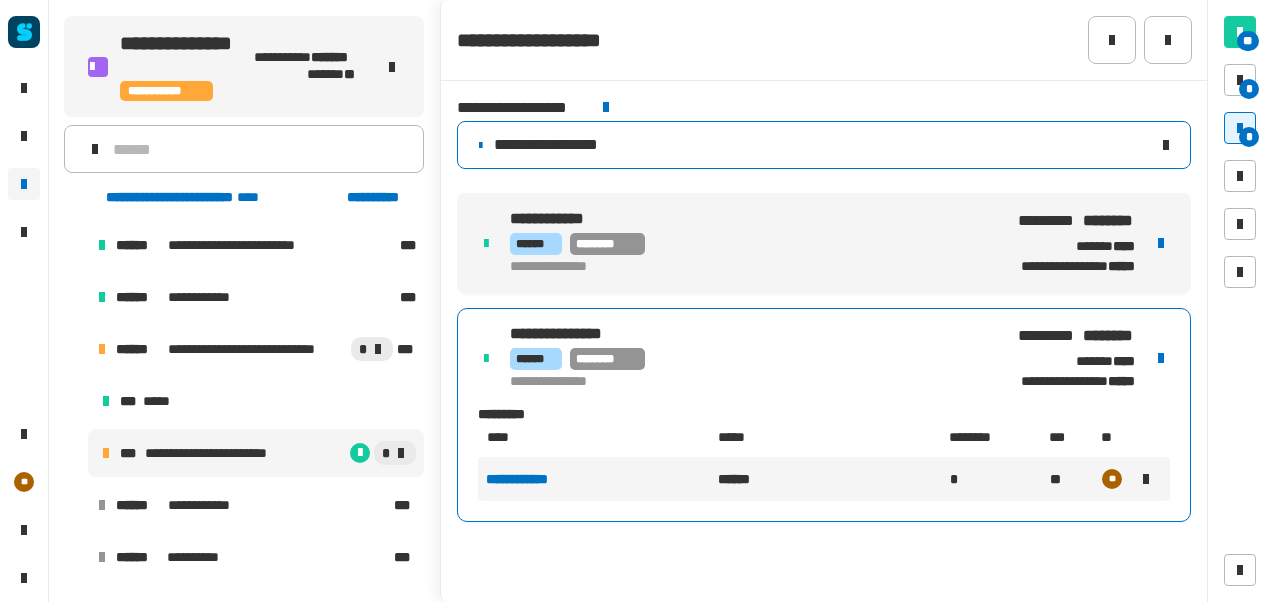 click on "**********" 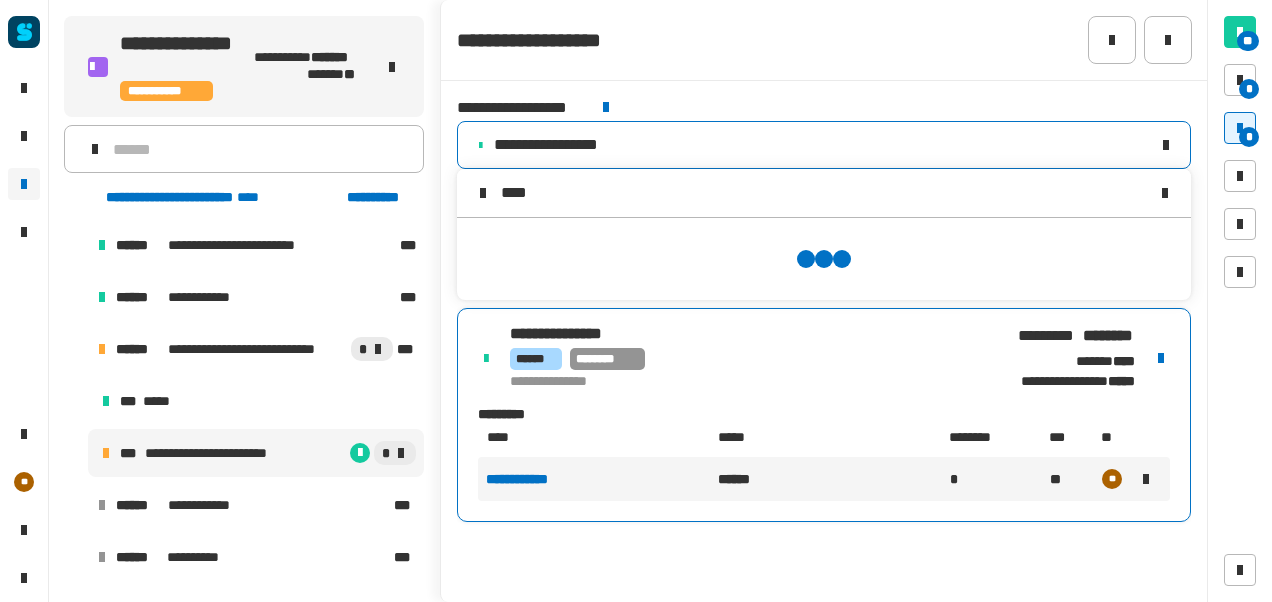 scroll, scrollTop: 0, scrollLeft: 0, axis: both 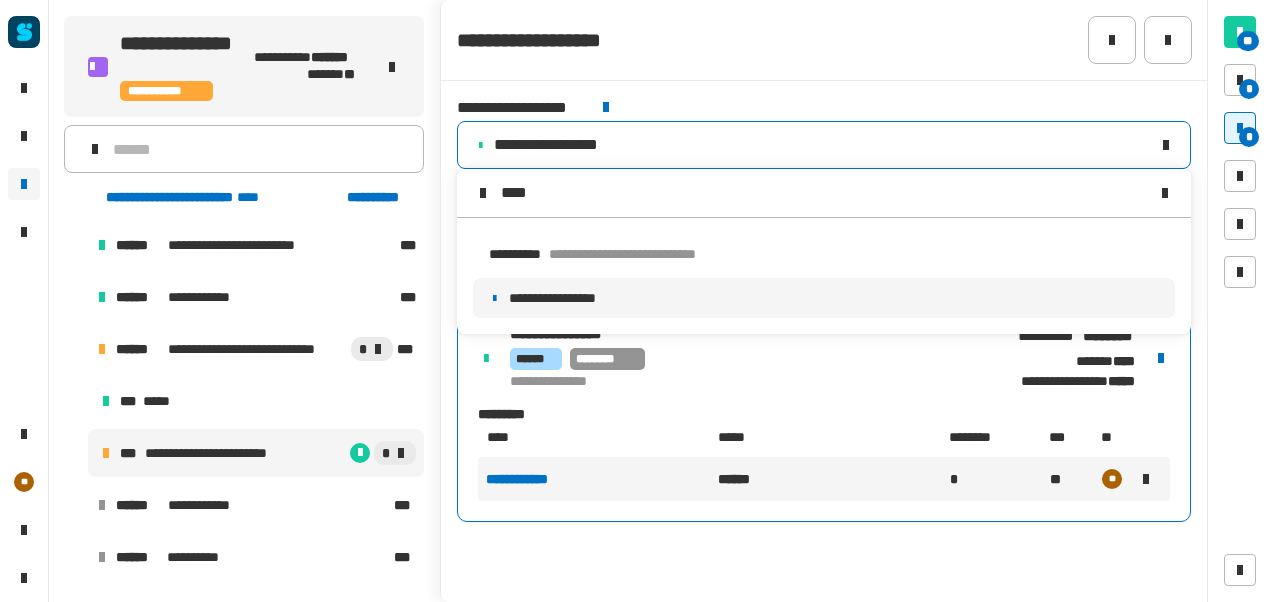 type on "****" 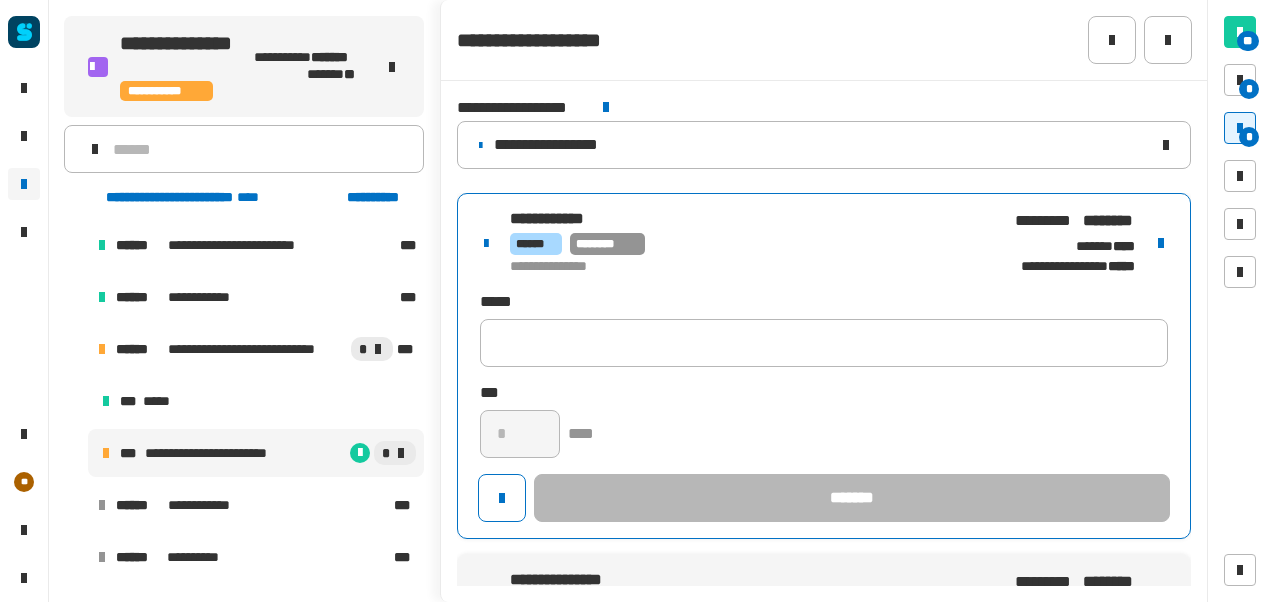click on "**********" at bounding box center [744, 267] 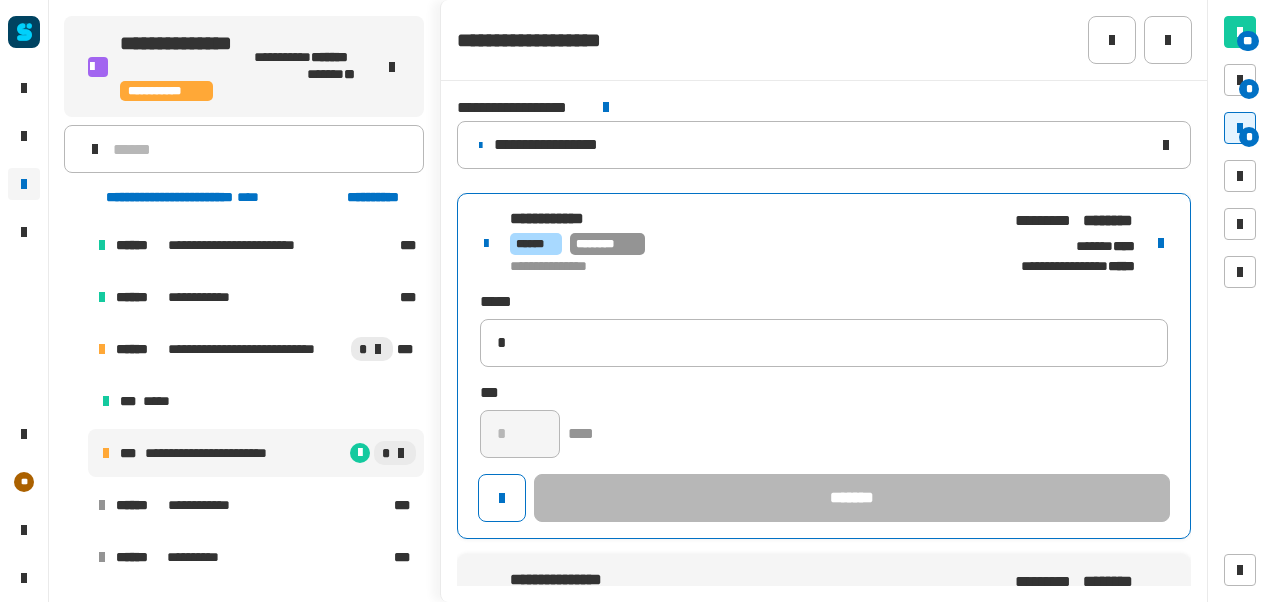 type 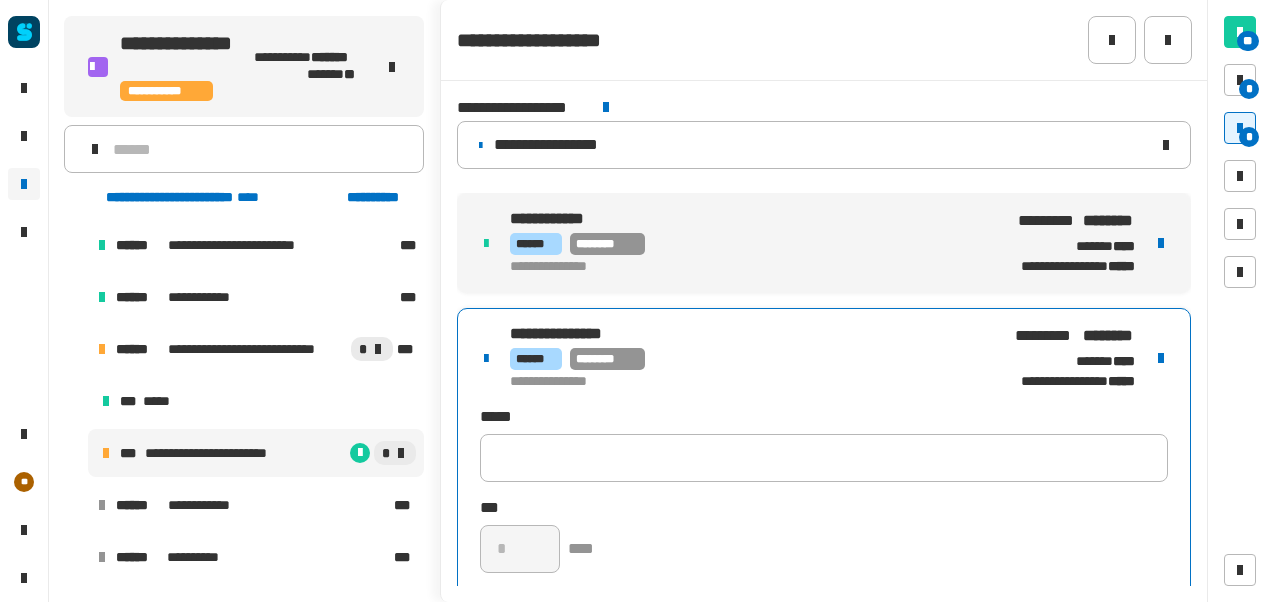 click on "**********" at bounding box center (824, 481) 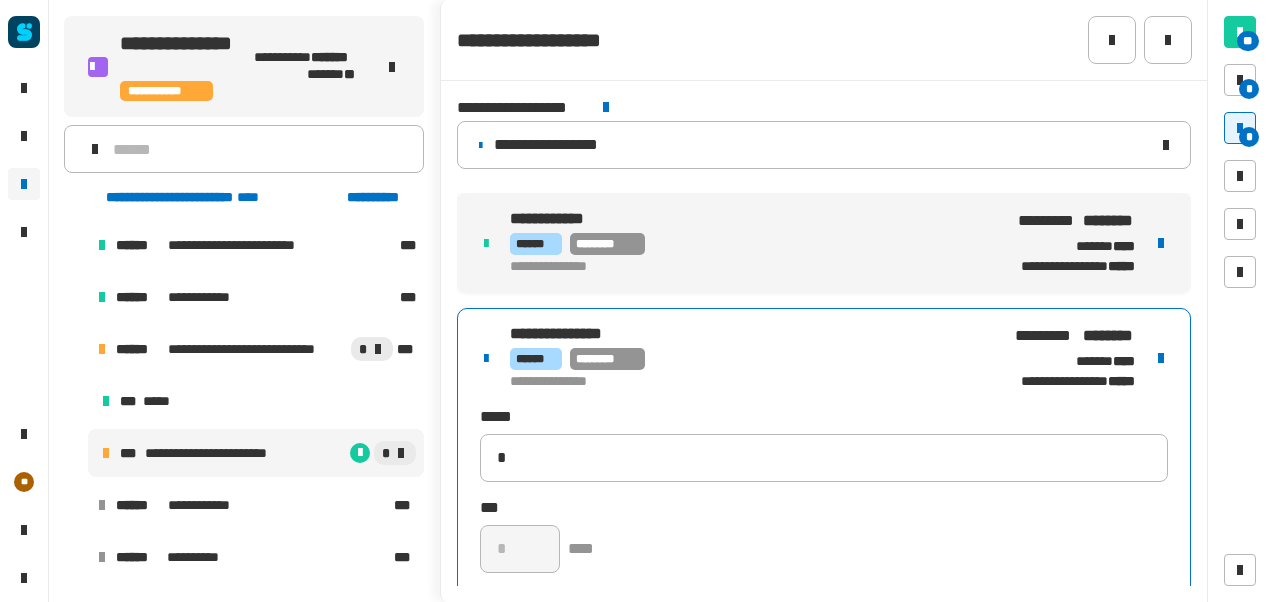 type 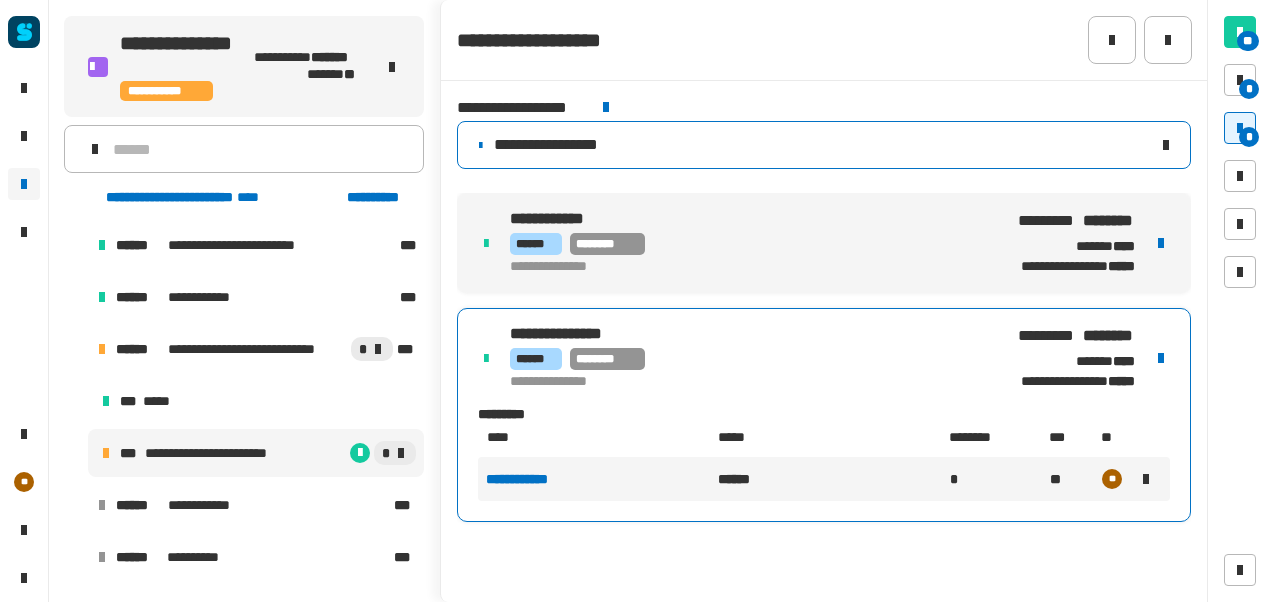 click on "**********" 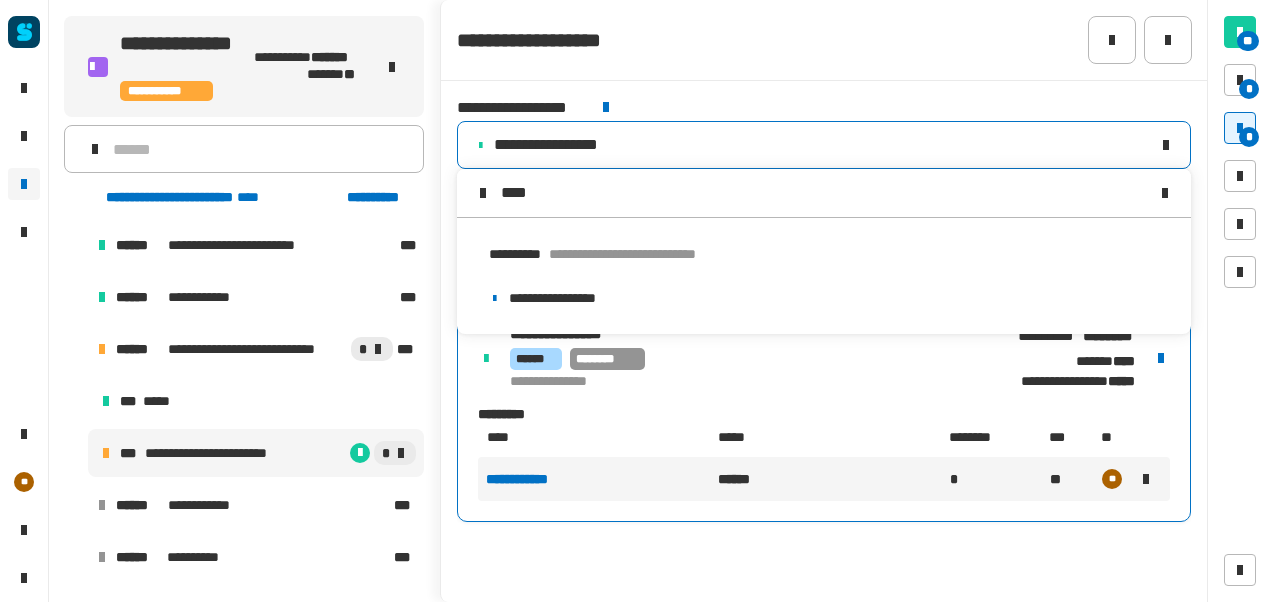 scroll, scrollTop: 0, scrollLeft: 0, axis: both 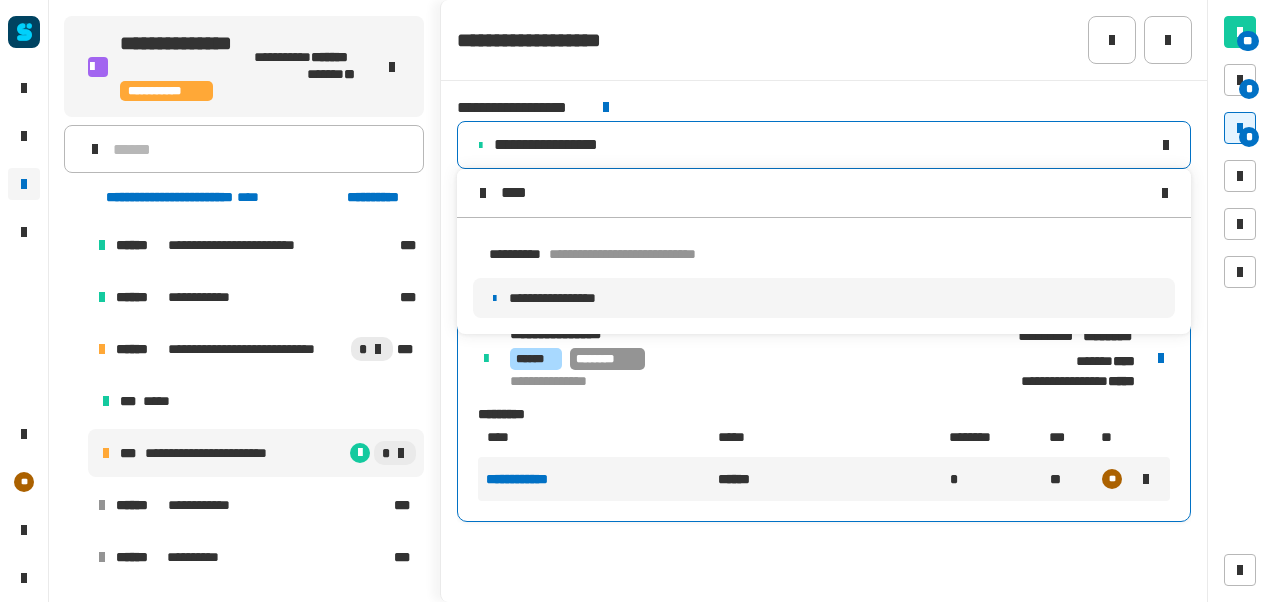 type on "****" 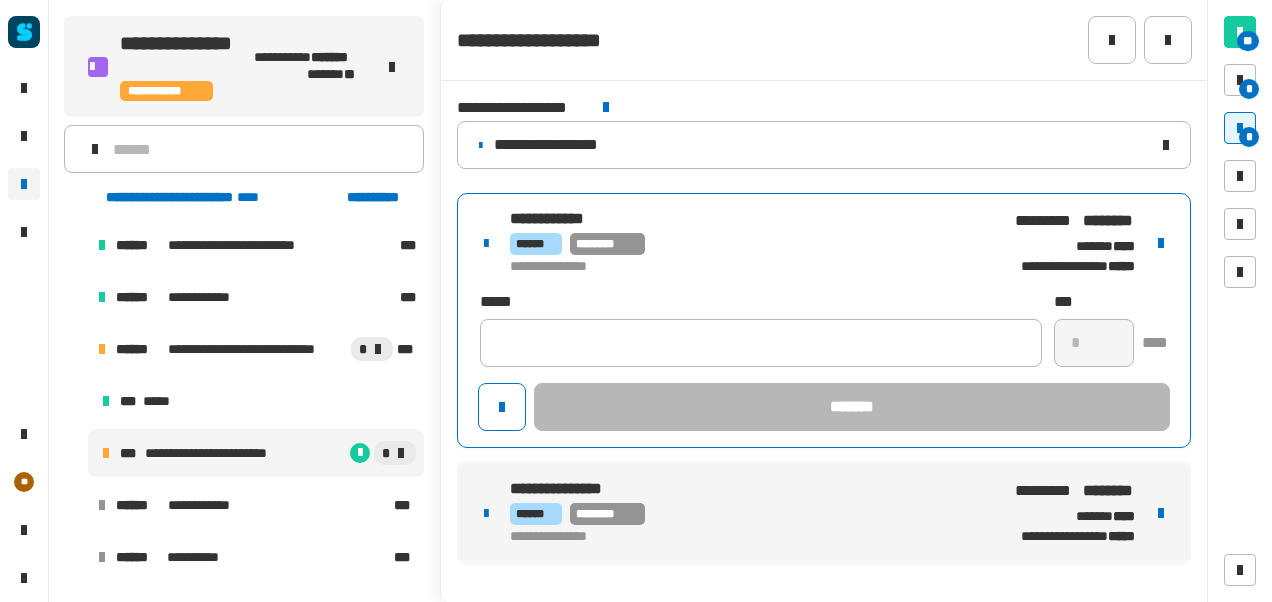 click on "**********" at bounding box center [744, 243] 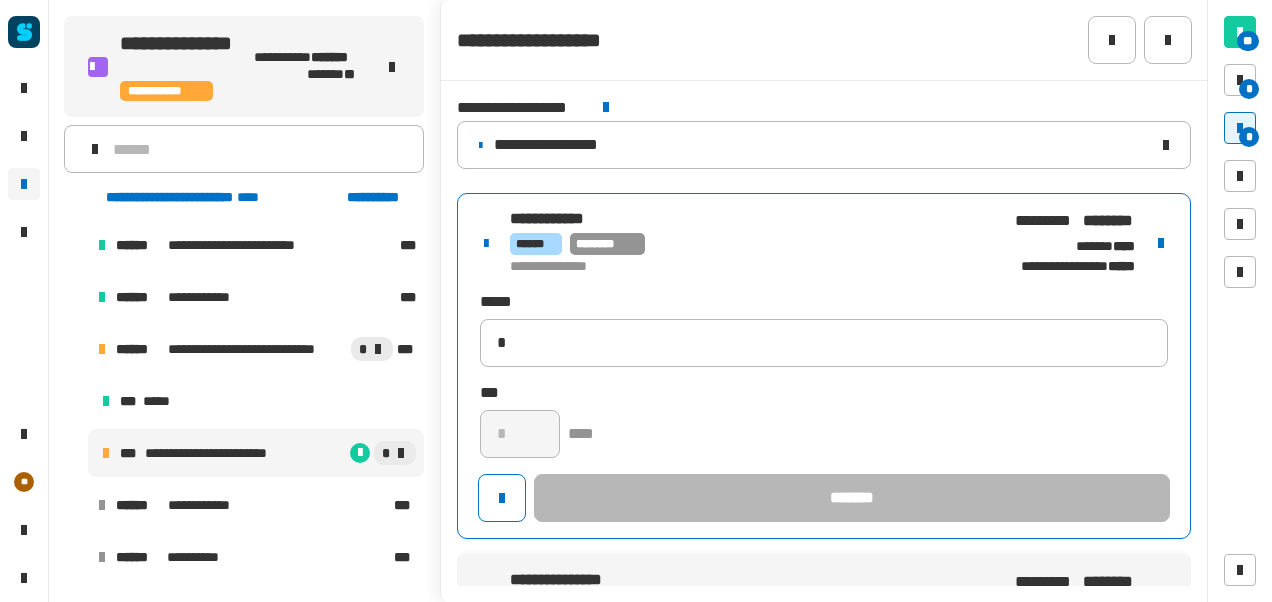 type 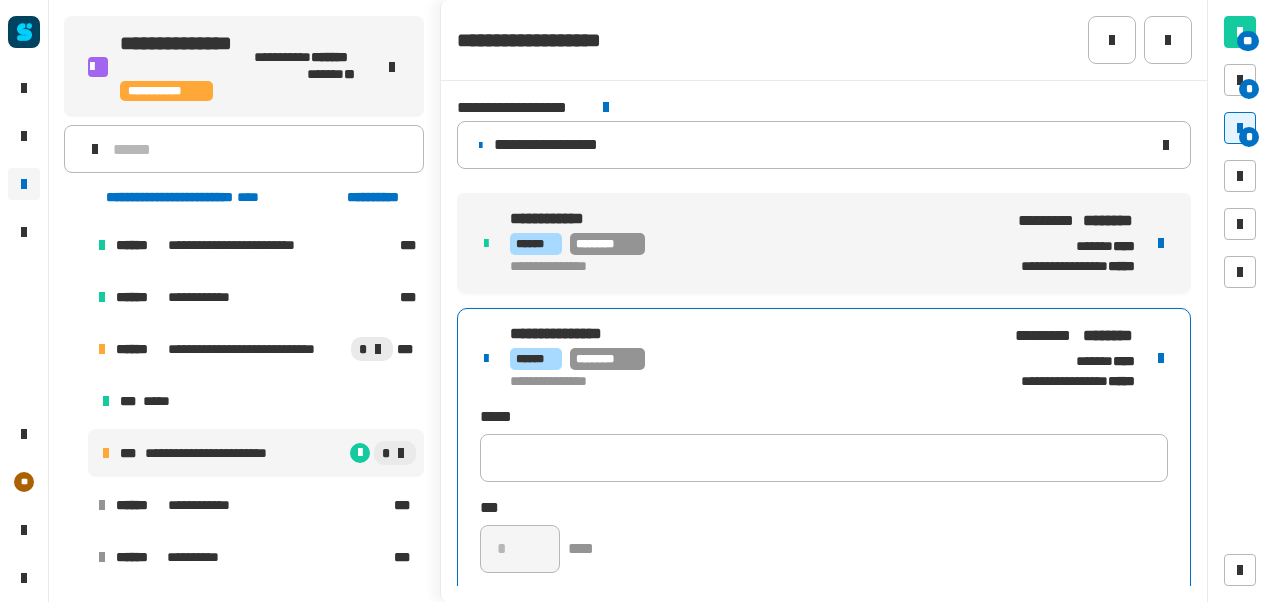 click on "**********" at bounding box center [824, 481] 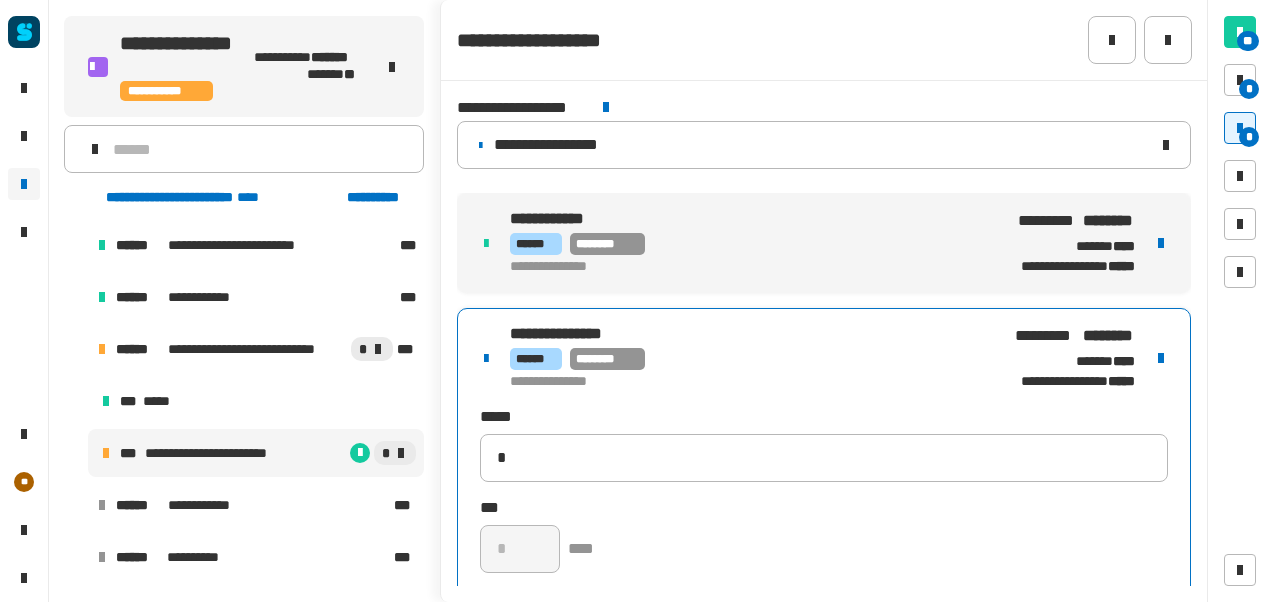 type 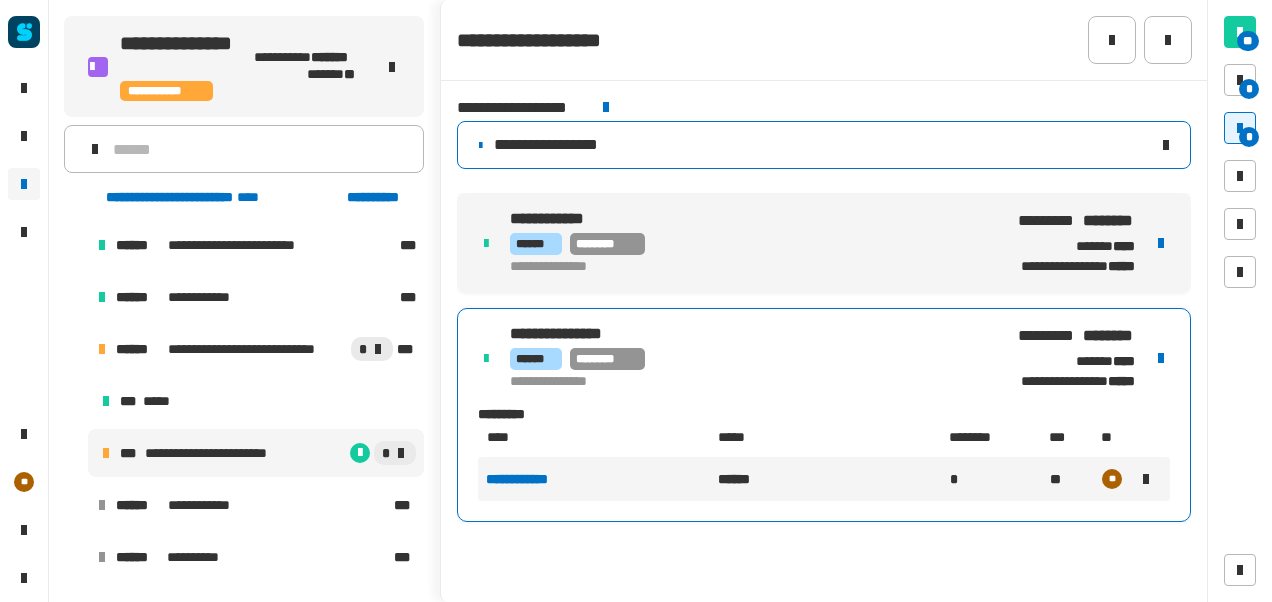 click on "**********" 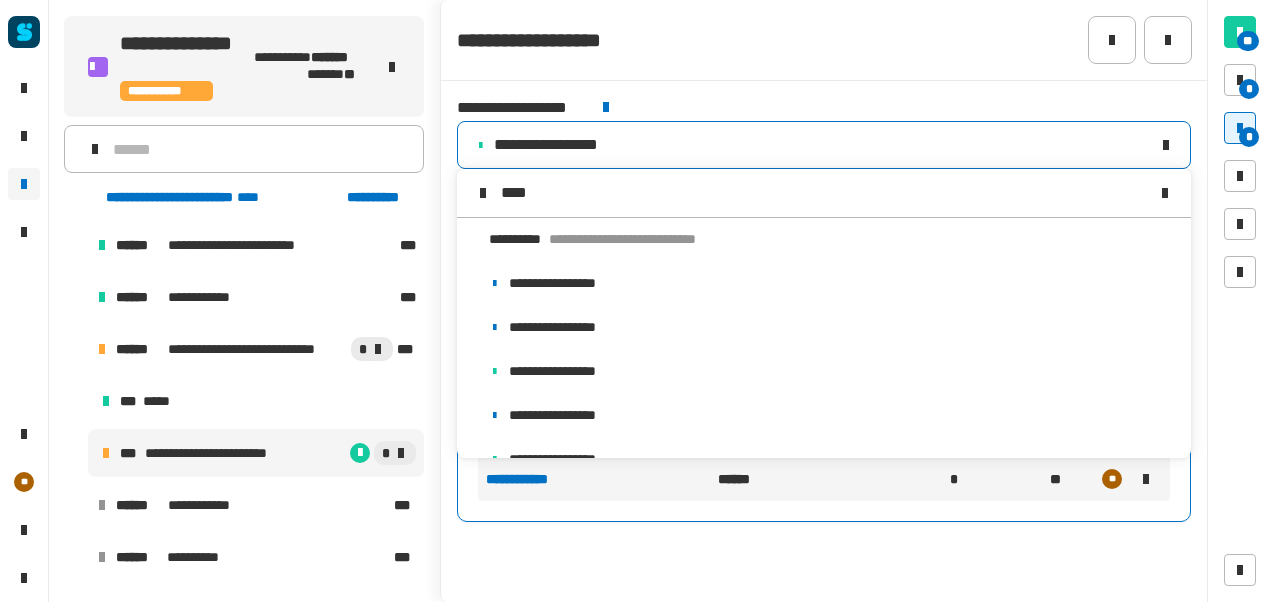 scroll, scrollTop: 0, scrollLeft: 0, axis: both 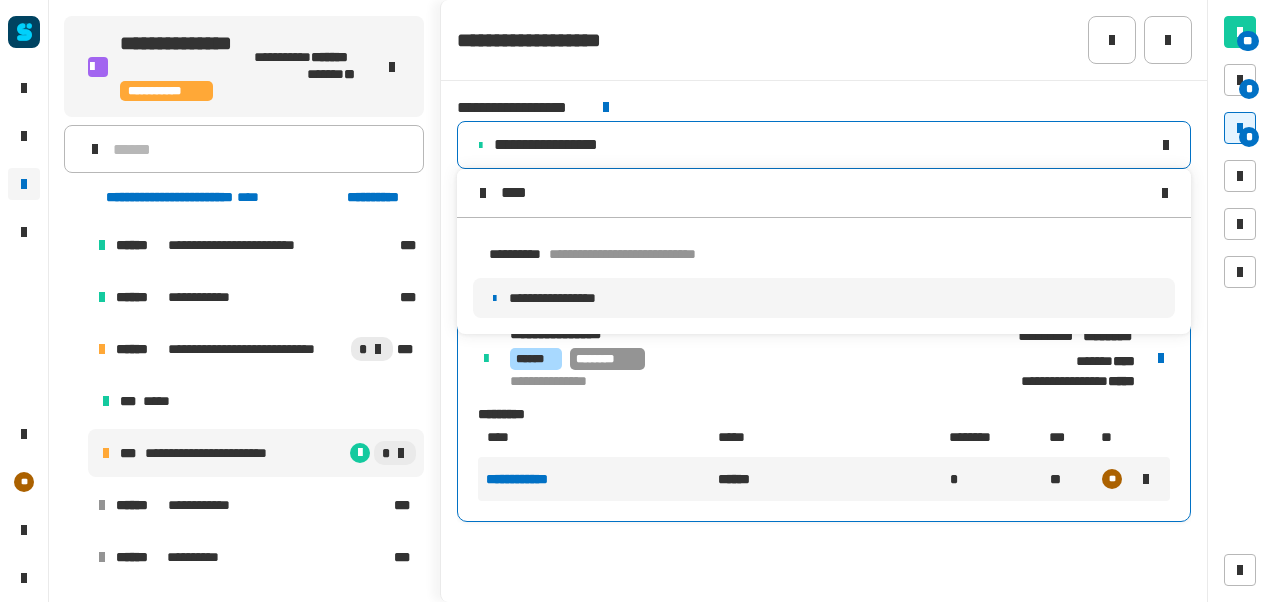 type on "****" 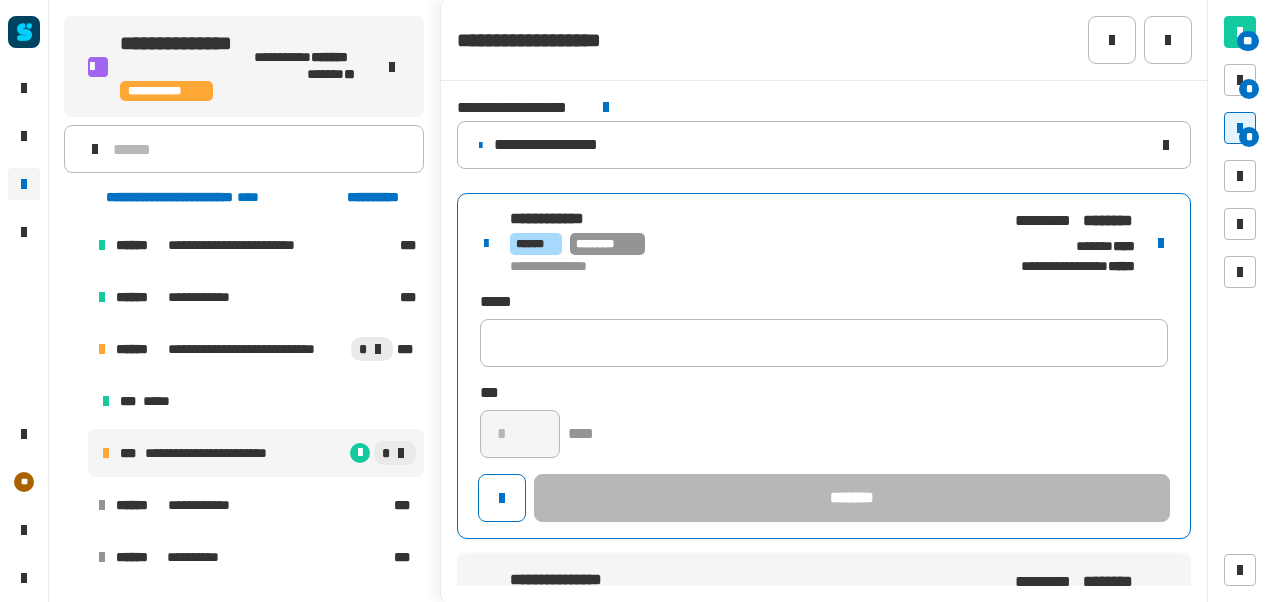 click on "**********" at bounding box center [824, 366] 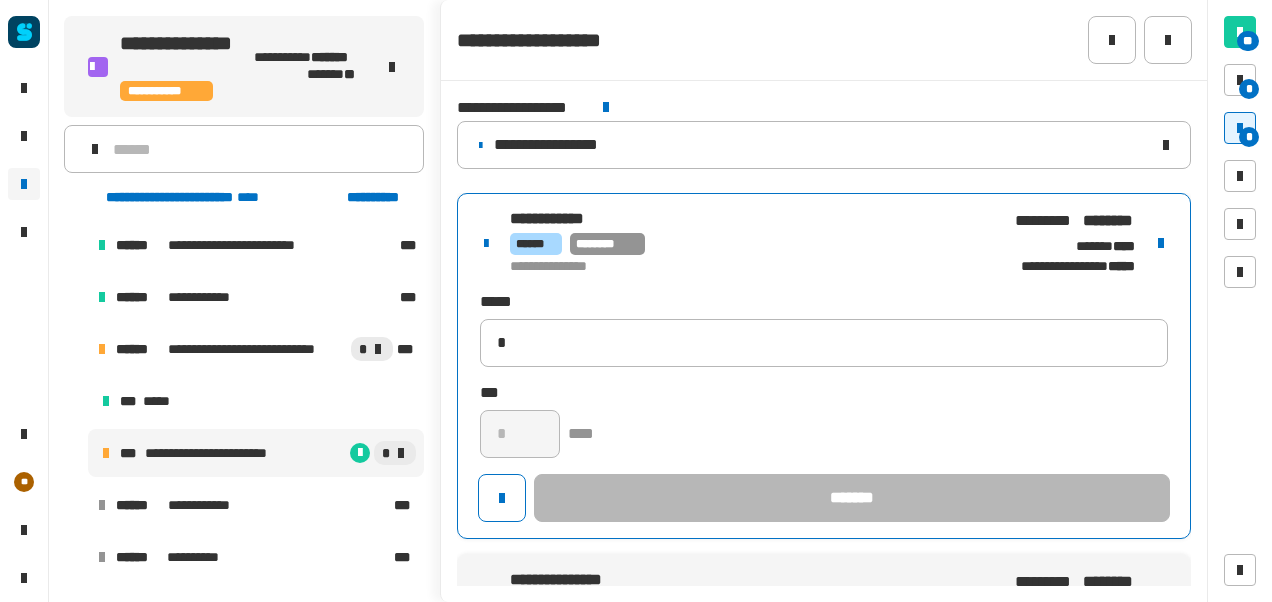 type 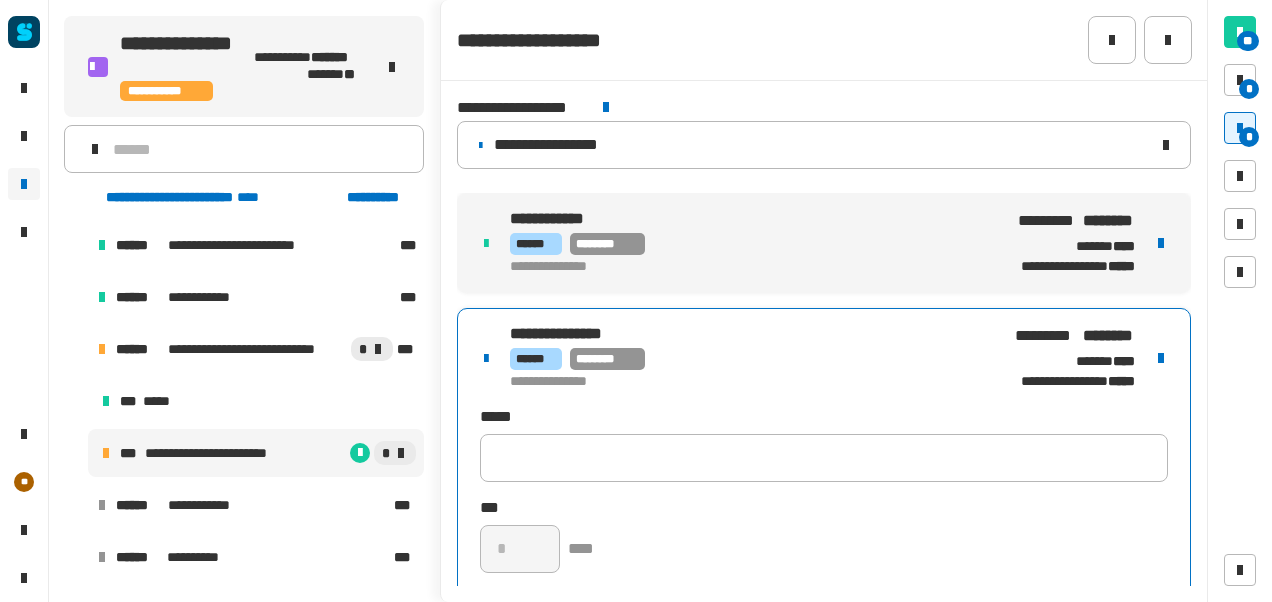 click on "**********" at bounding box center [824, 481] 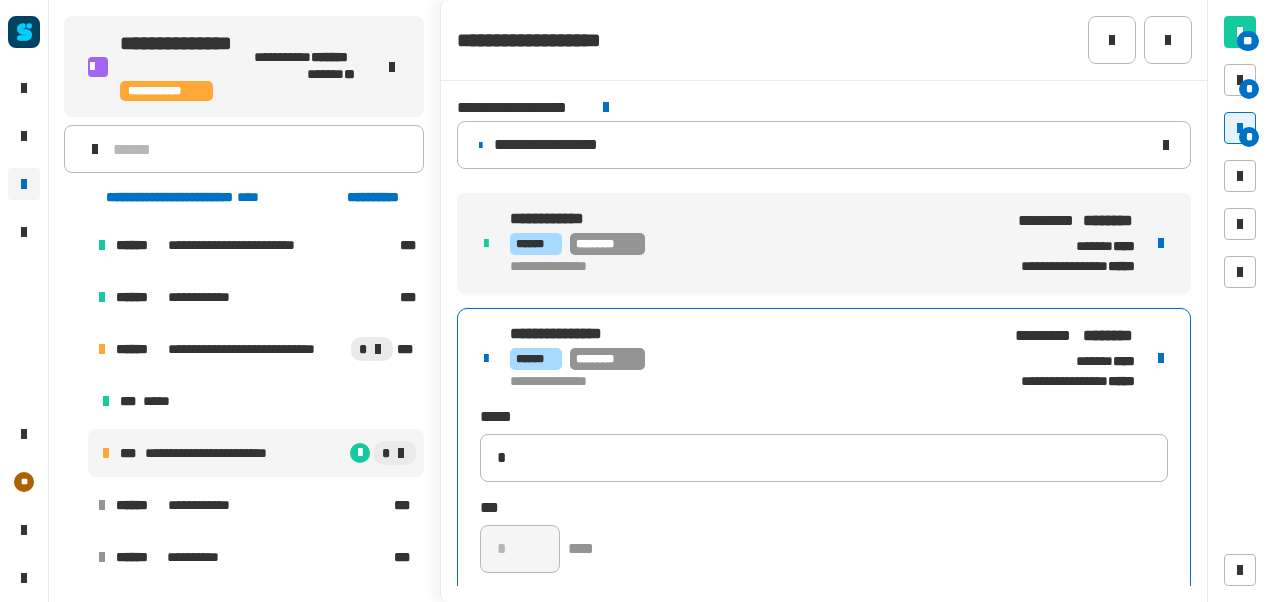 type 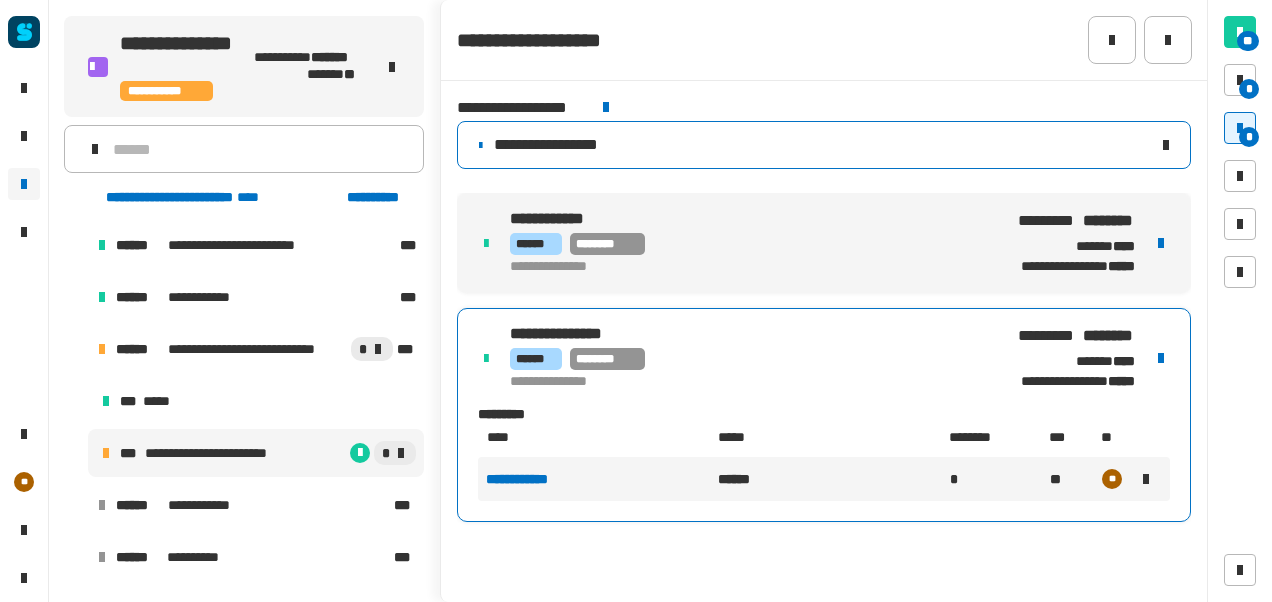 click on "**********" 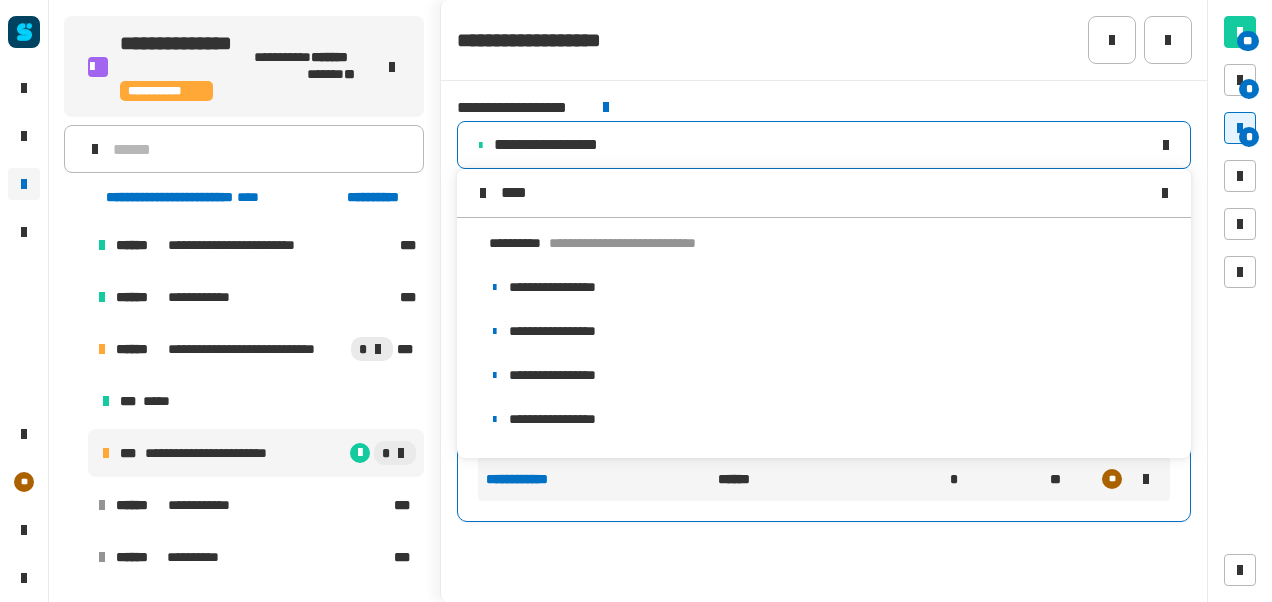scroll, scrollTop: 0, scrollLeft: 0, axis: both 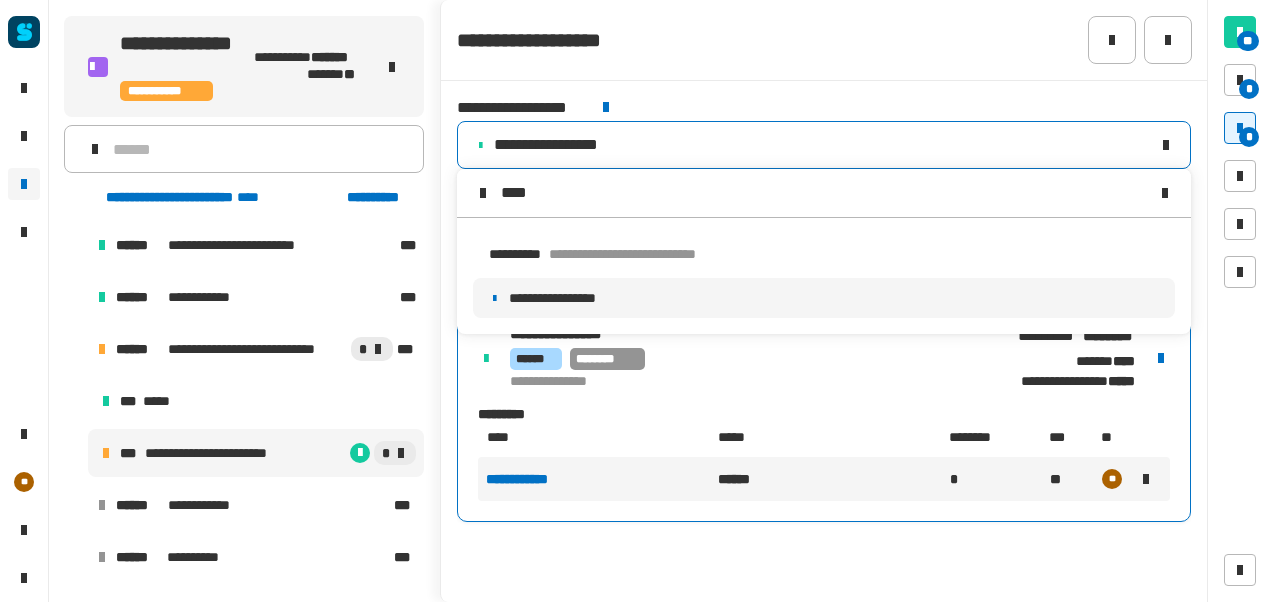 type on "****" 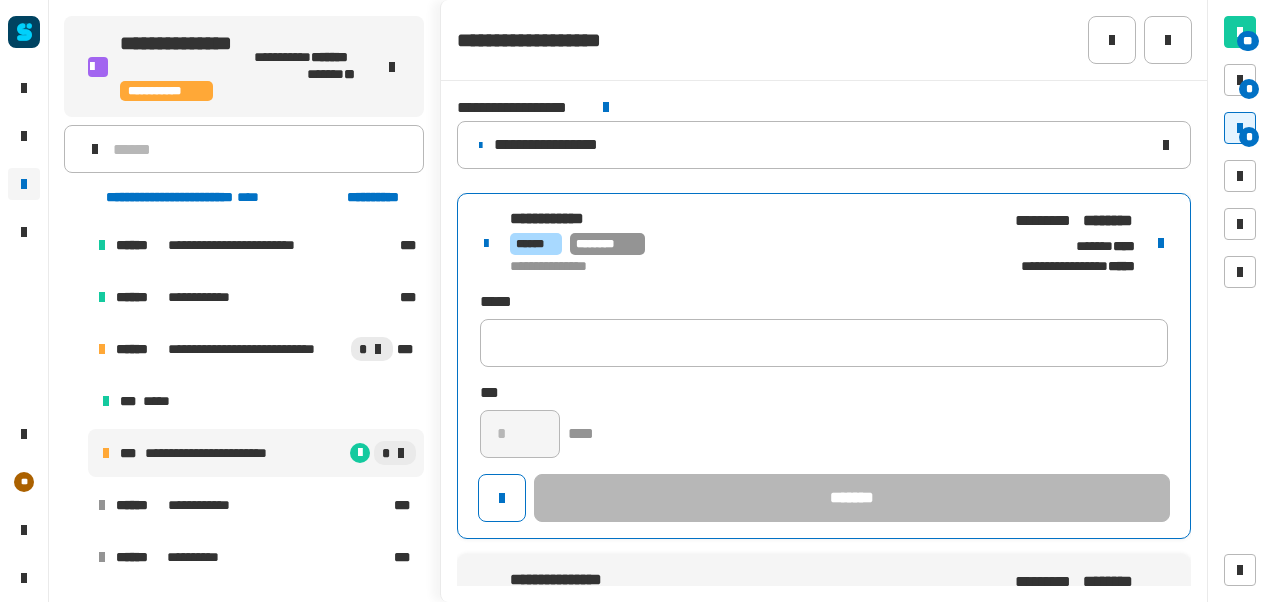click on "****** ********" at bounding box center (743, 244) 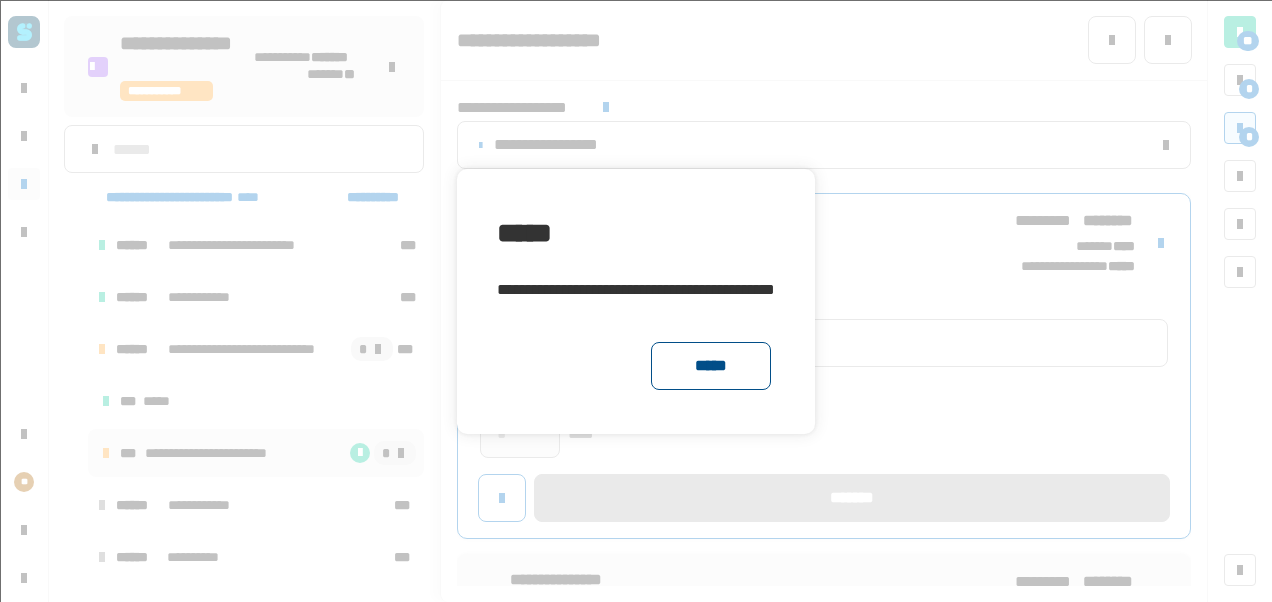 click on "*****" 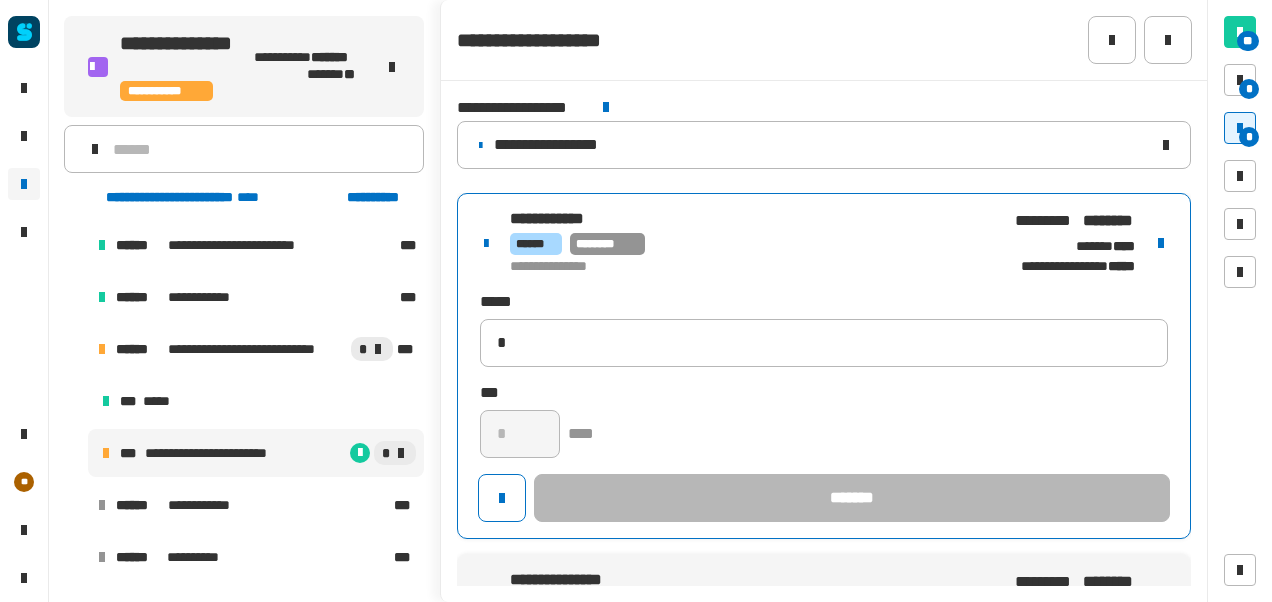 type 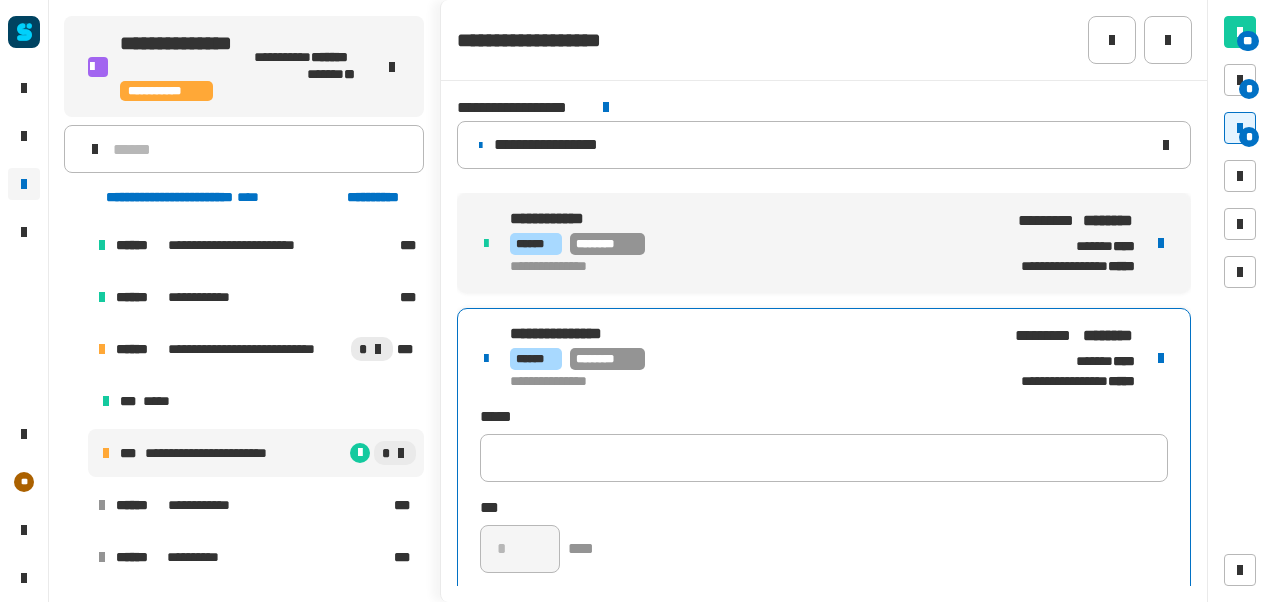 click on "**********" at bounding box center (824, 481) 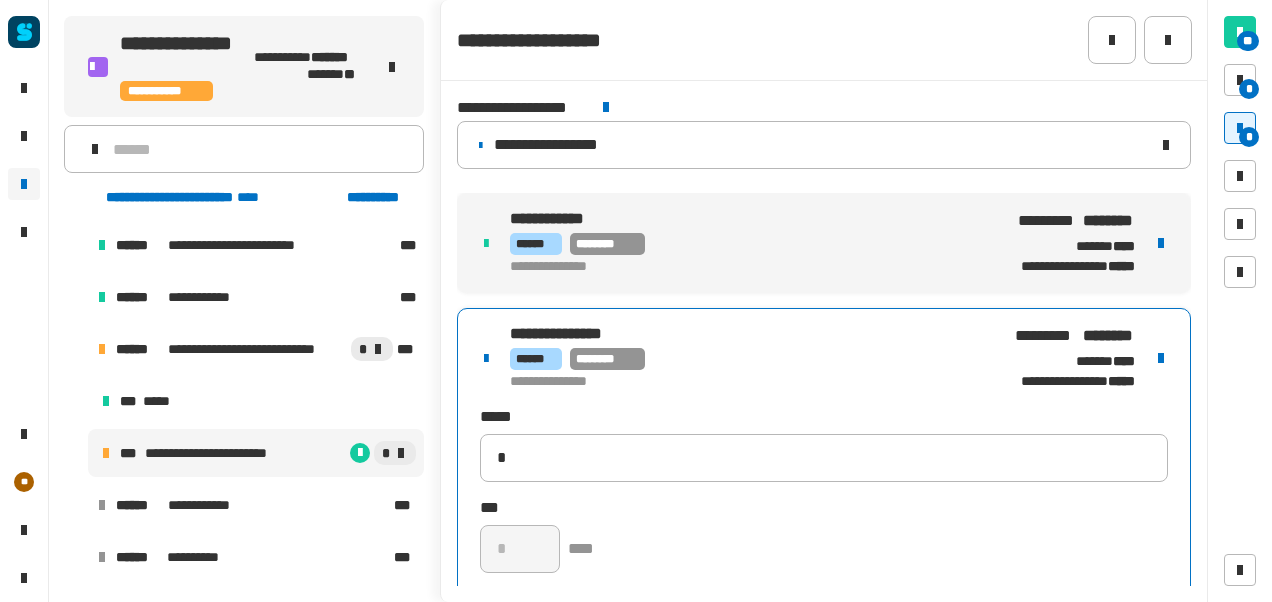 type 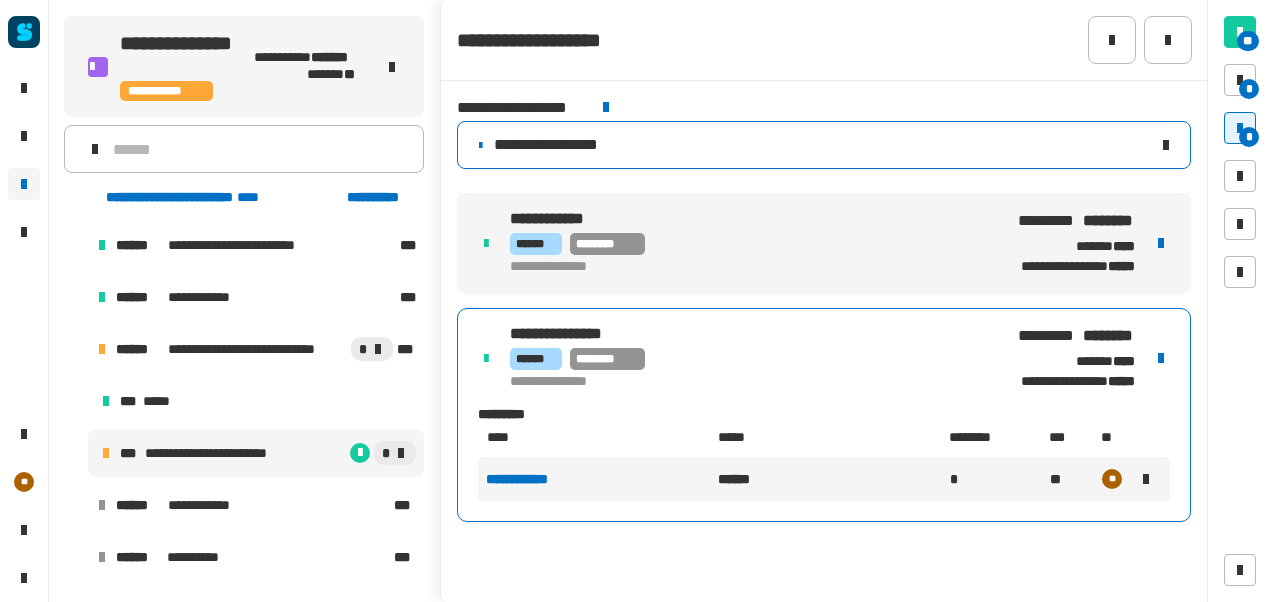 click on "**********" 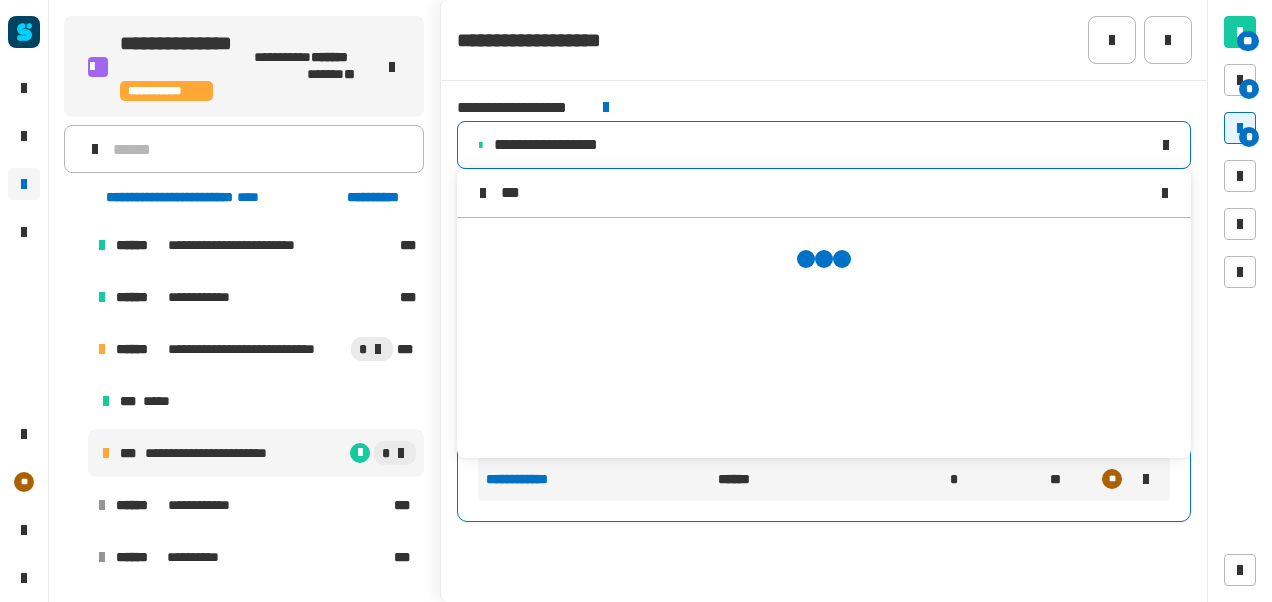 scroll, scrollTop: 0, scrollLeft: 0, axis: both 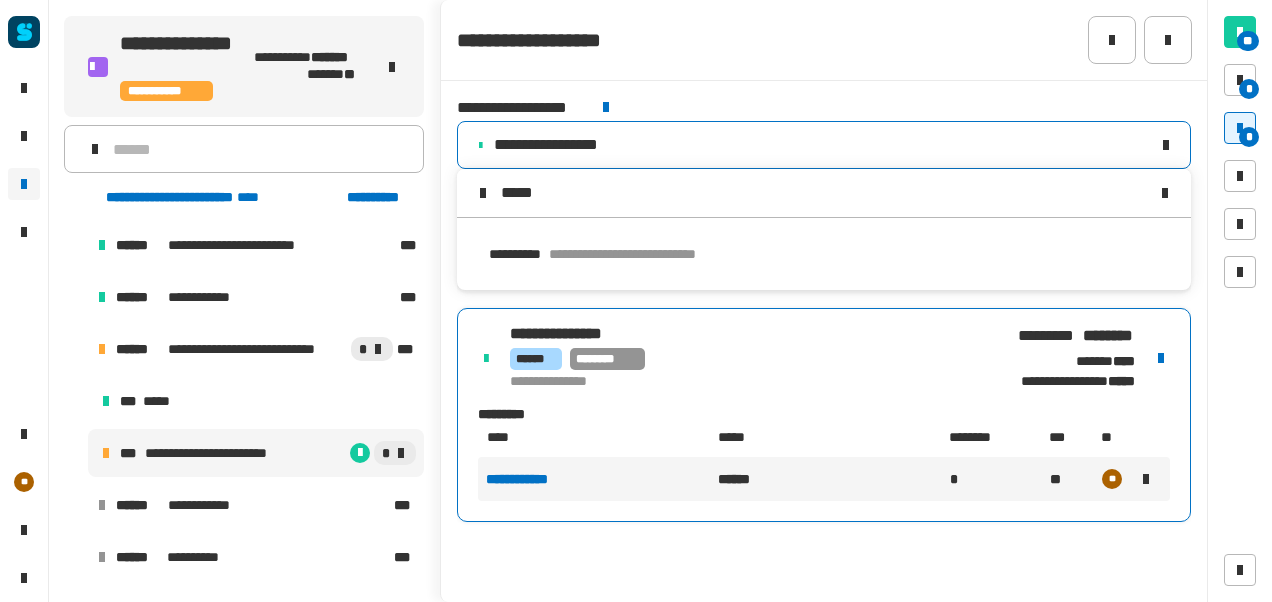 click on "*****" at bounding box center [824, 193] 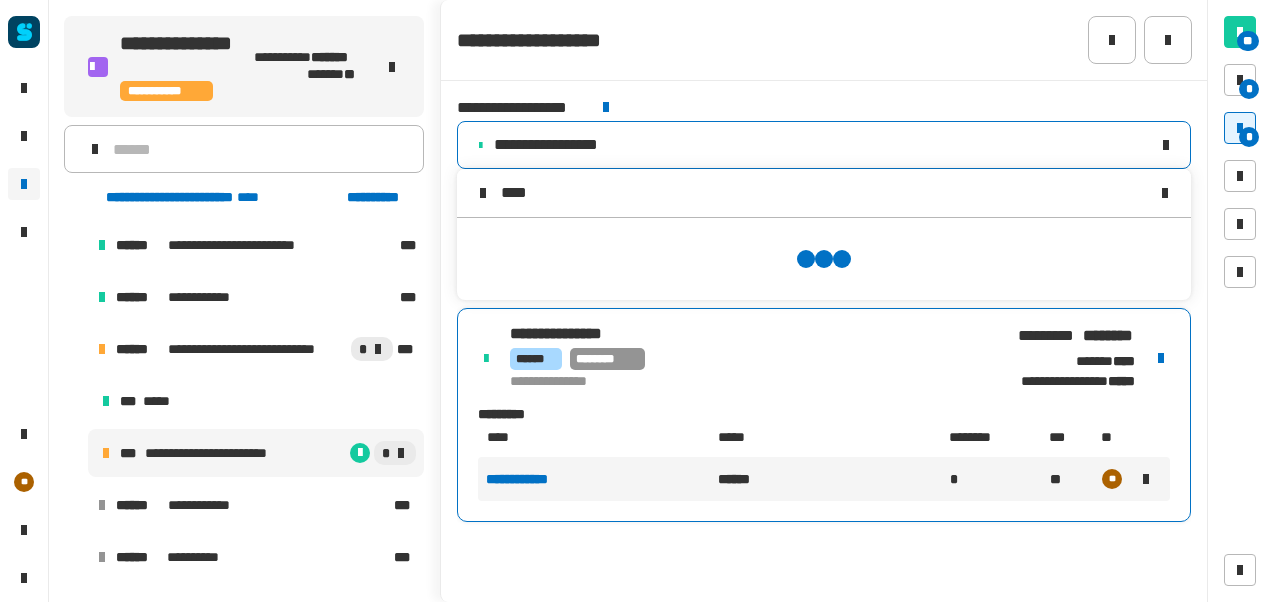 scroll, scrollTop: 0, scrollLeft: 0, axis: both 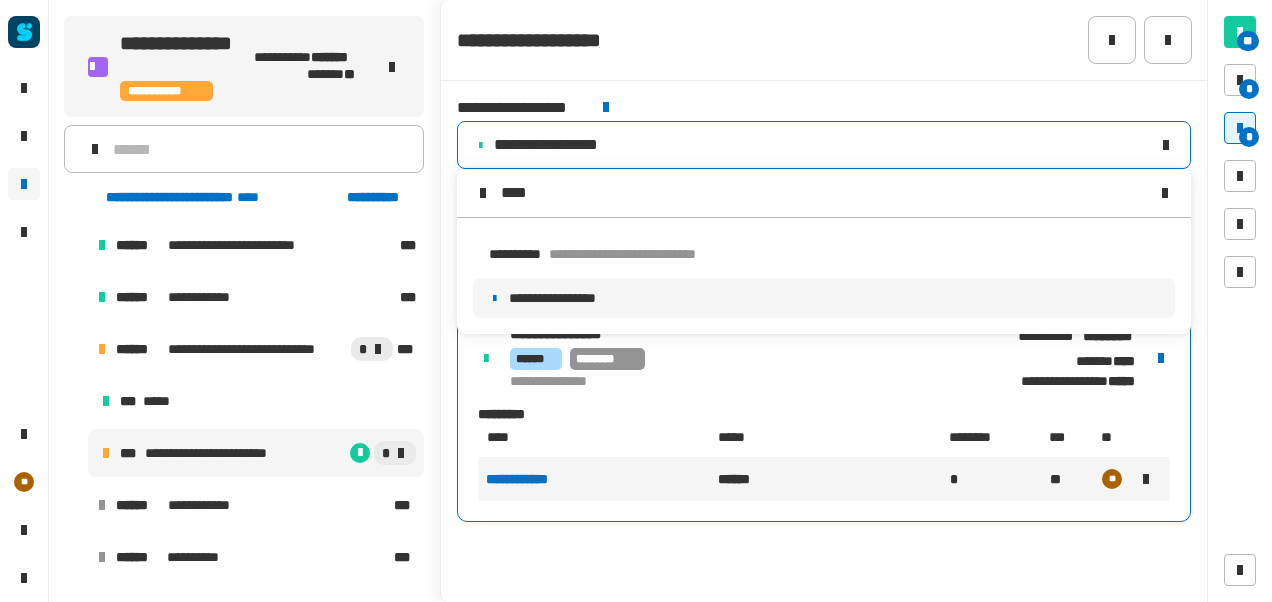 type on "****" 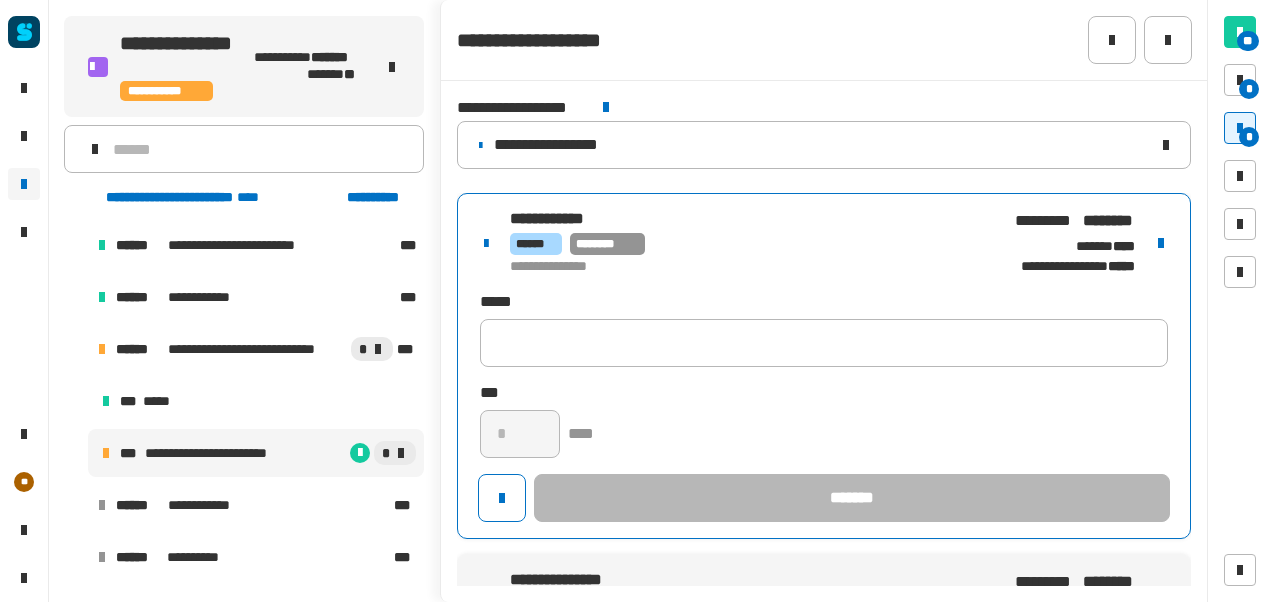 click on "****** ********" at bounding box center (743, 244) 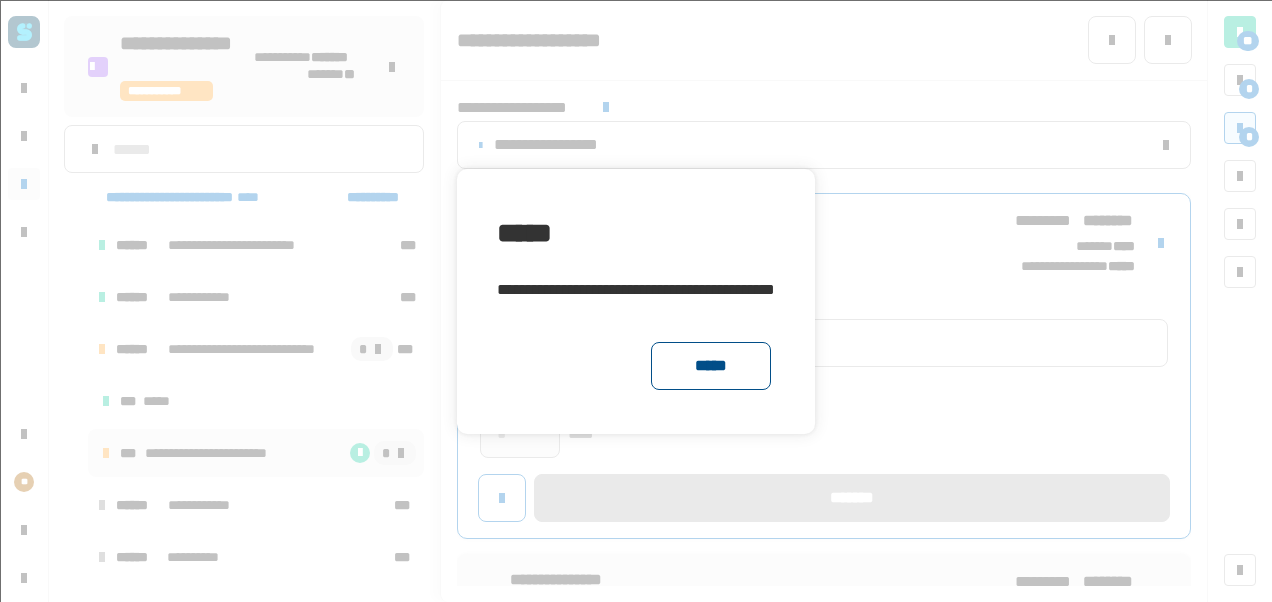 click on "*****" 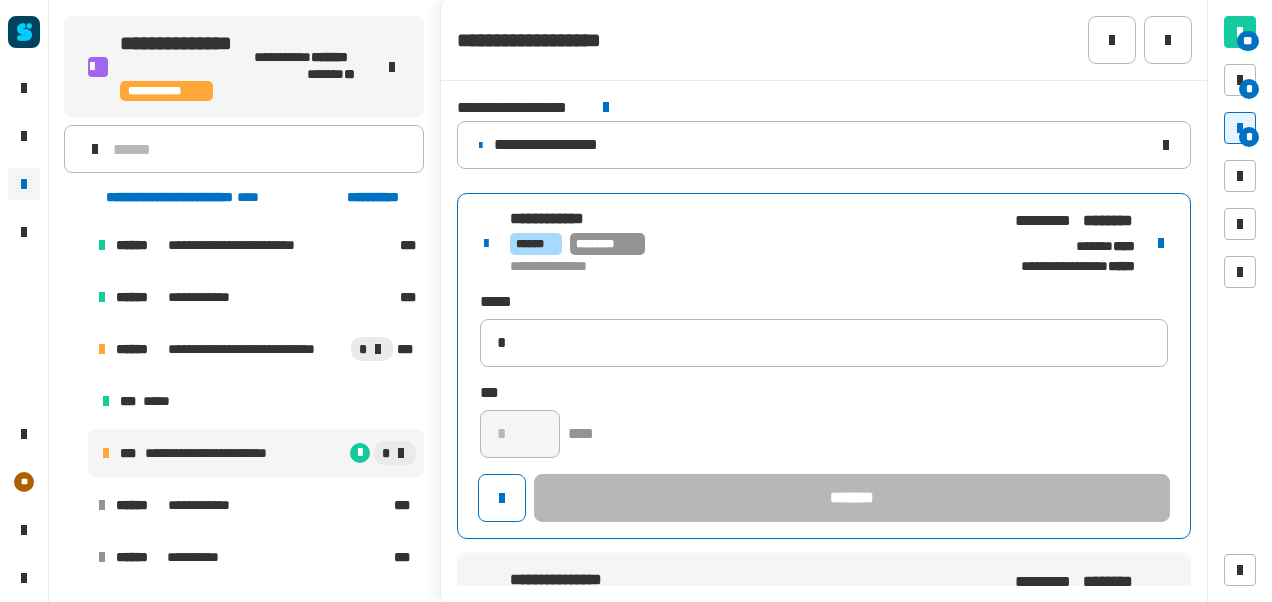 type 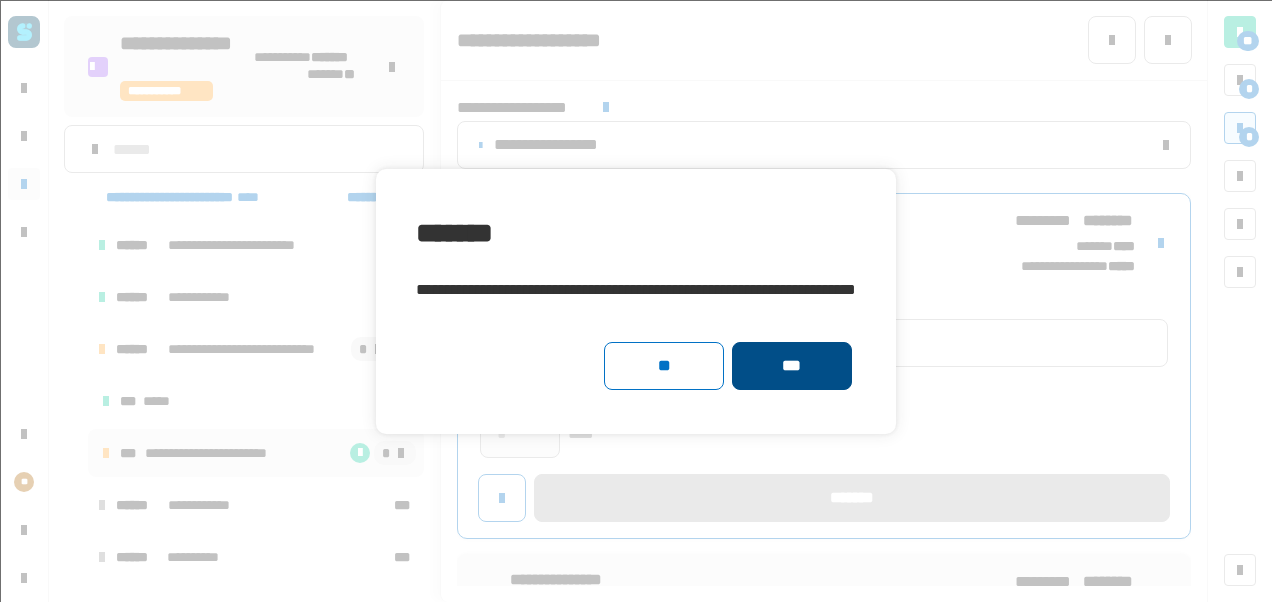 click on "***" 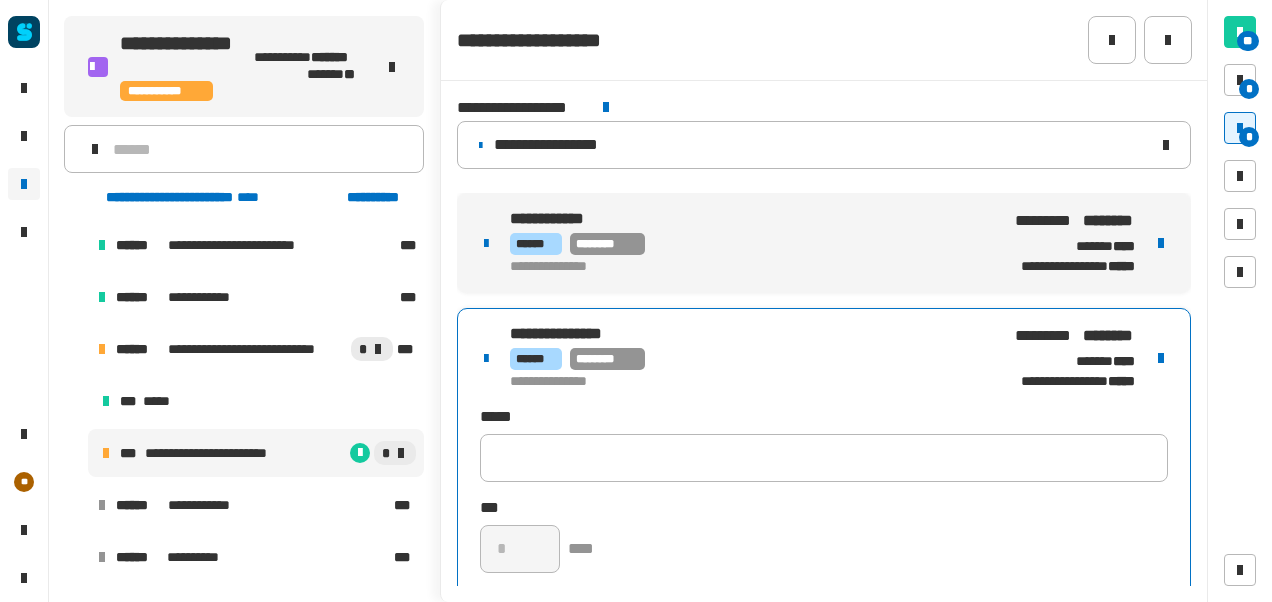 click on "**********" at bounding box center (824, 481) 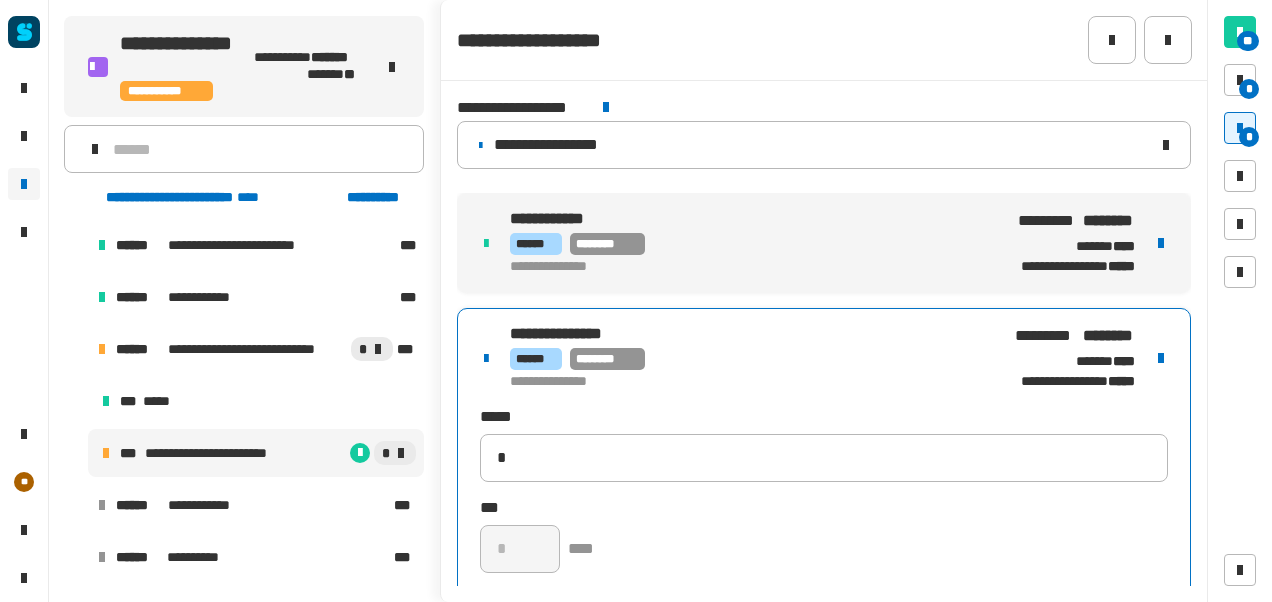 type 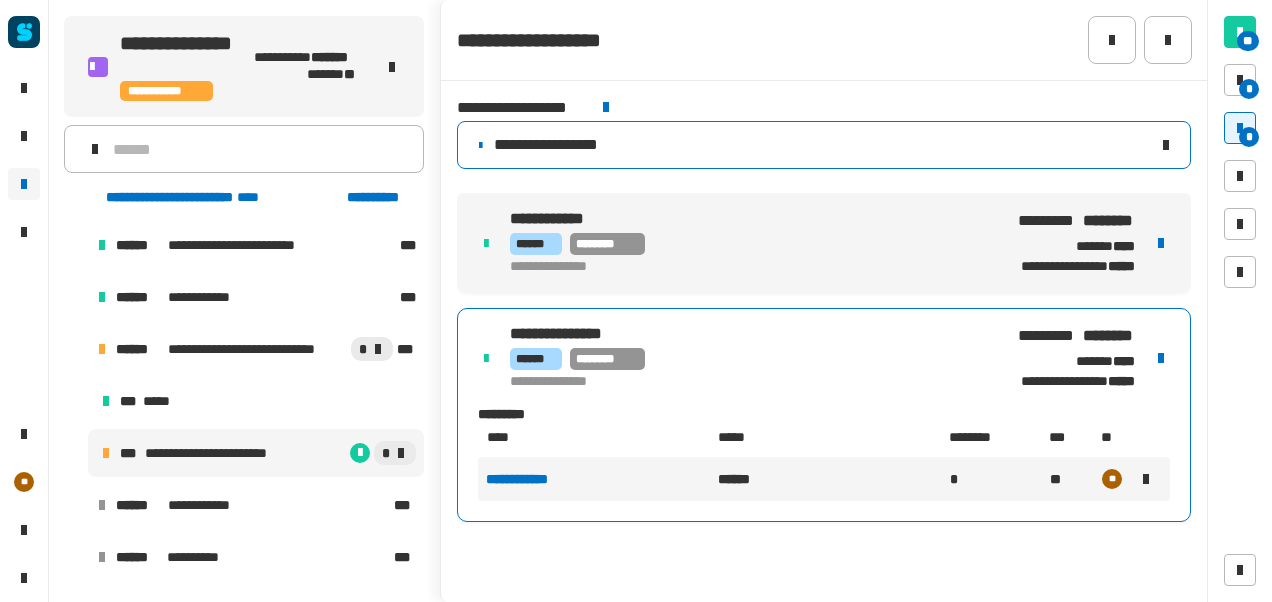 drag, startPoint x: 830, startPoint y: 152, endPoint x: 828, endPoint y: 130, distance: 22.090721 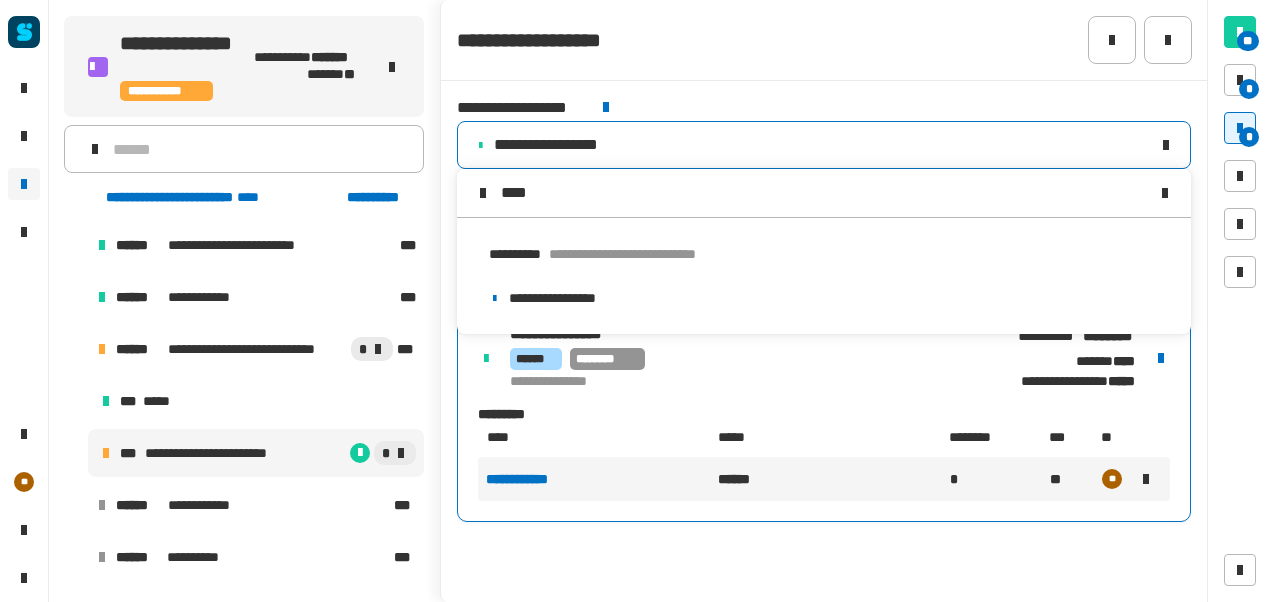 scroll, scrollTop: 0, scrollLeft: 0, axis: both 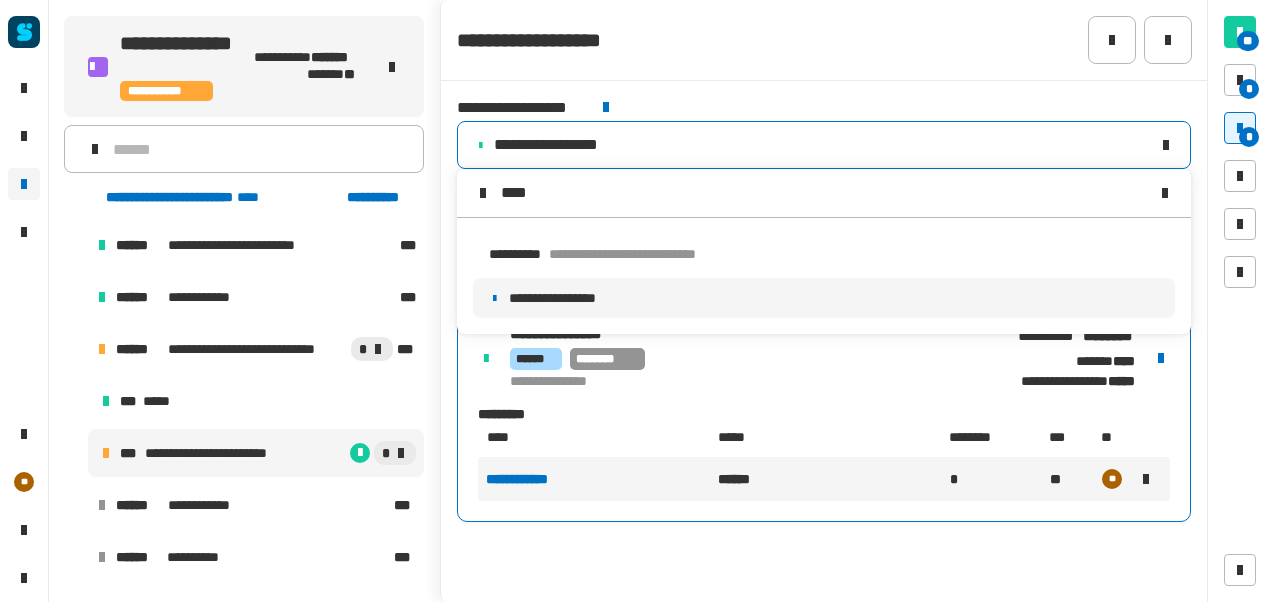 type on "****" 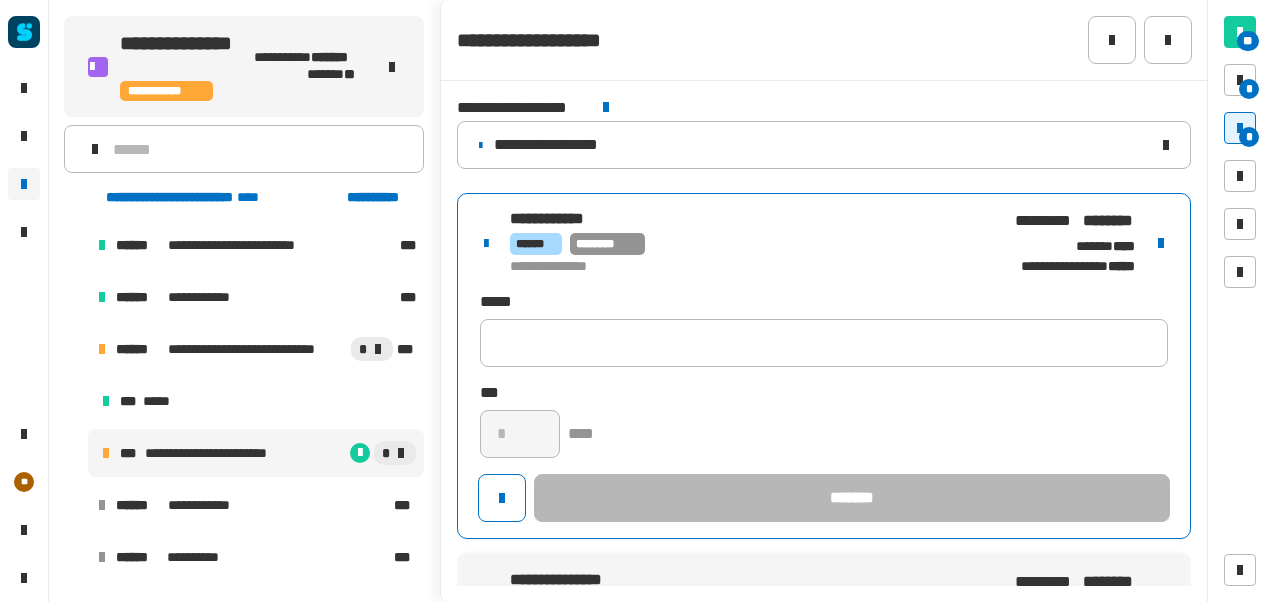 click on "**********" at bounding box center [743, 267] 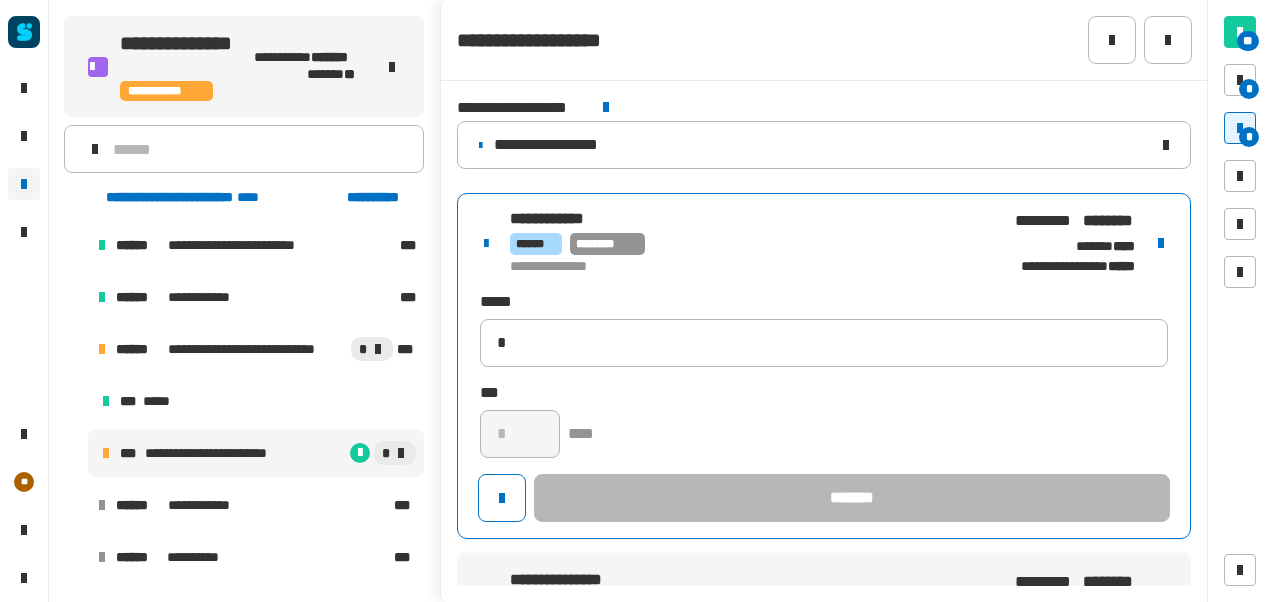 type 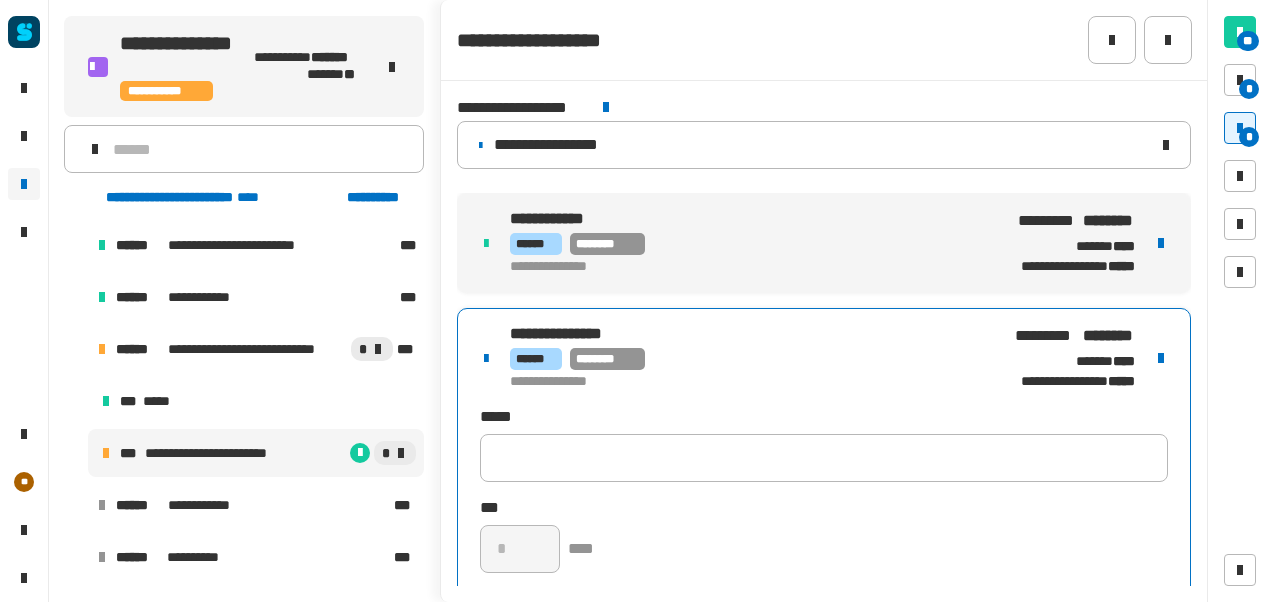click on "**********" at bounding box center [824, 481] 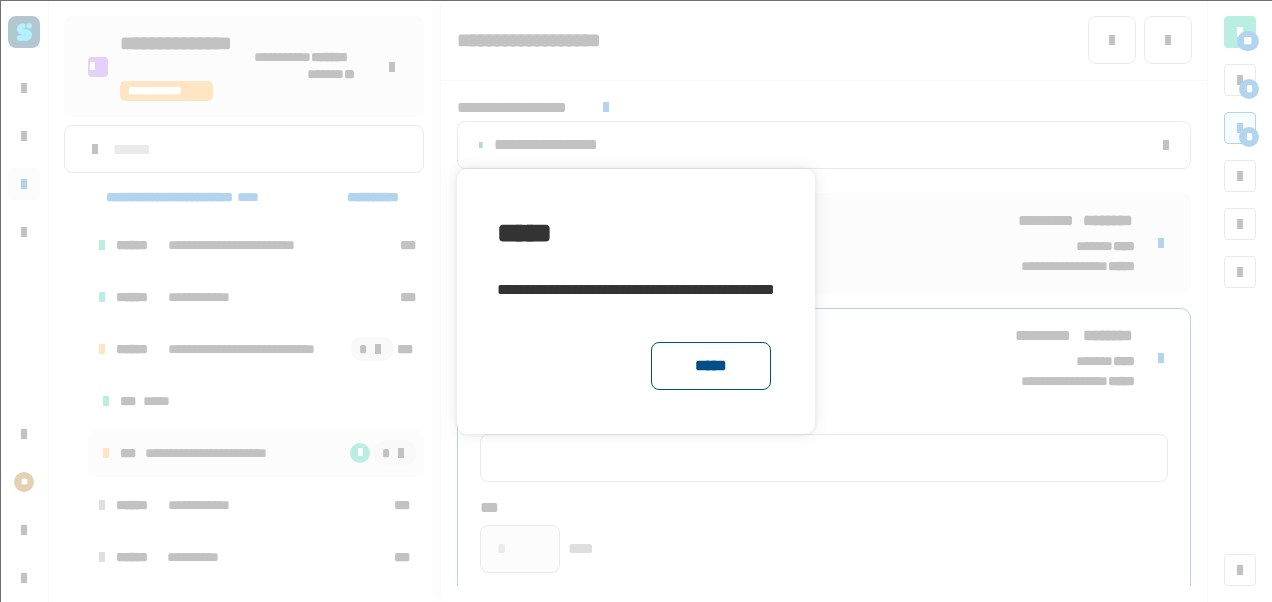 click on "*****" 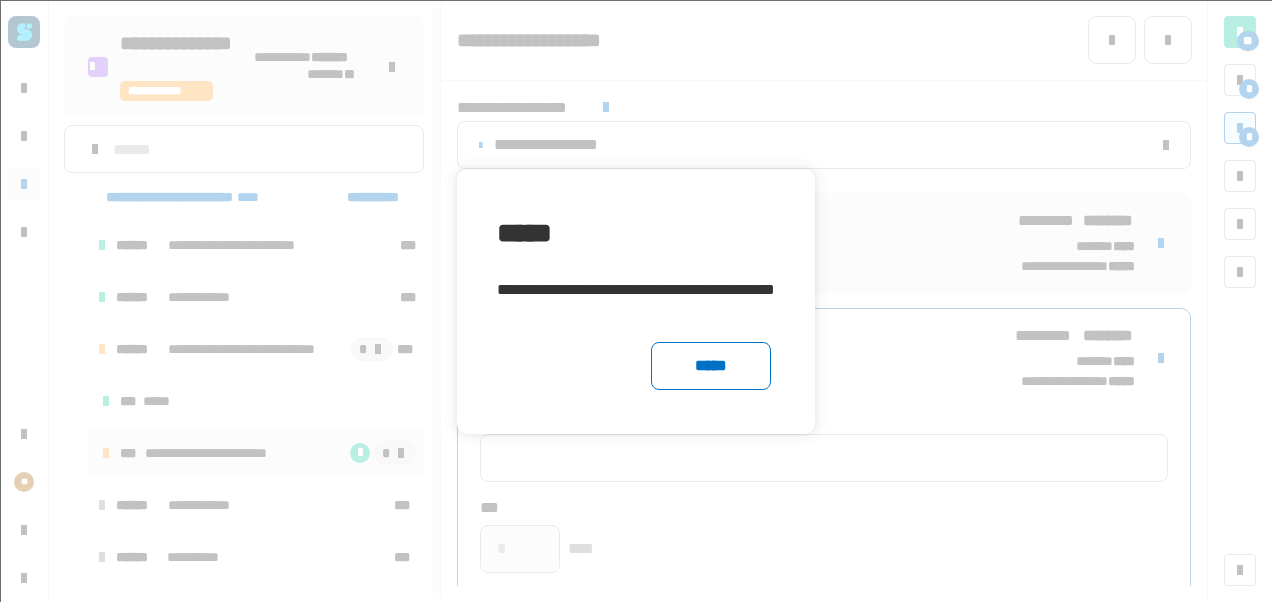 click on "*****" 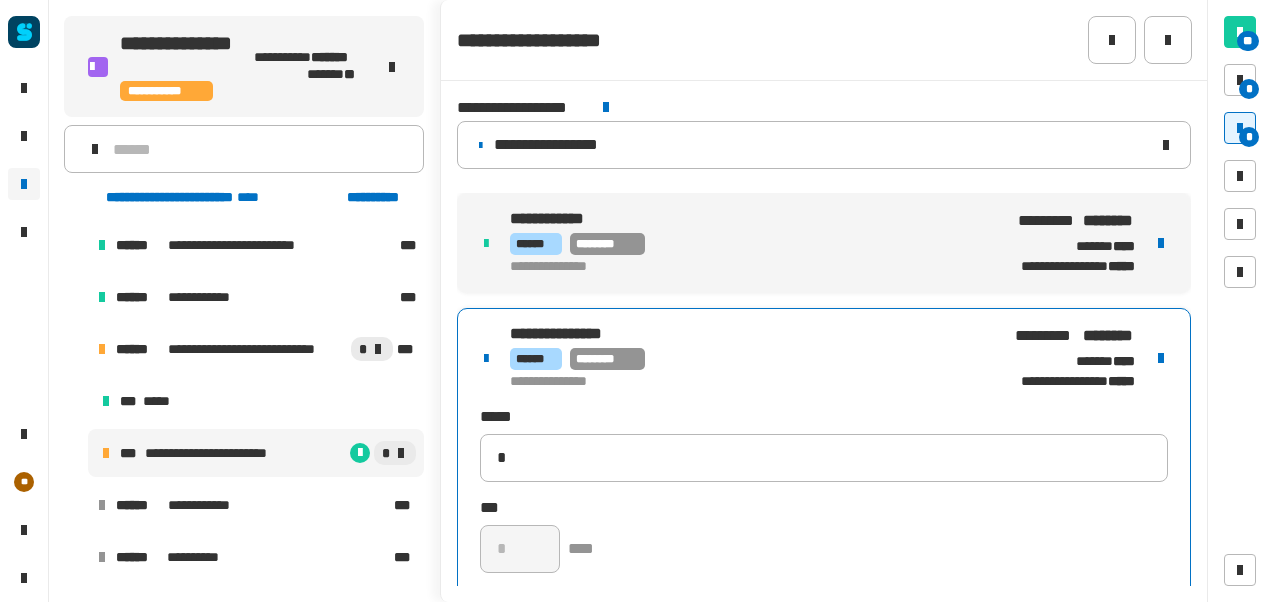 type 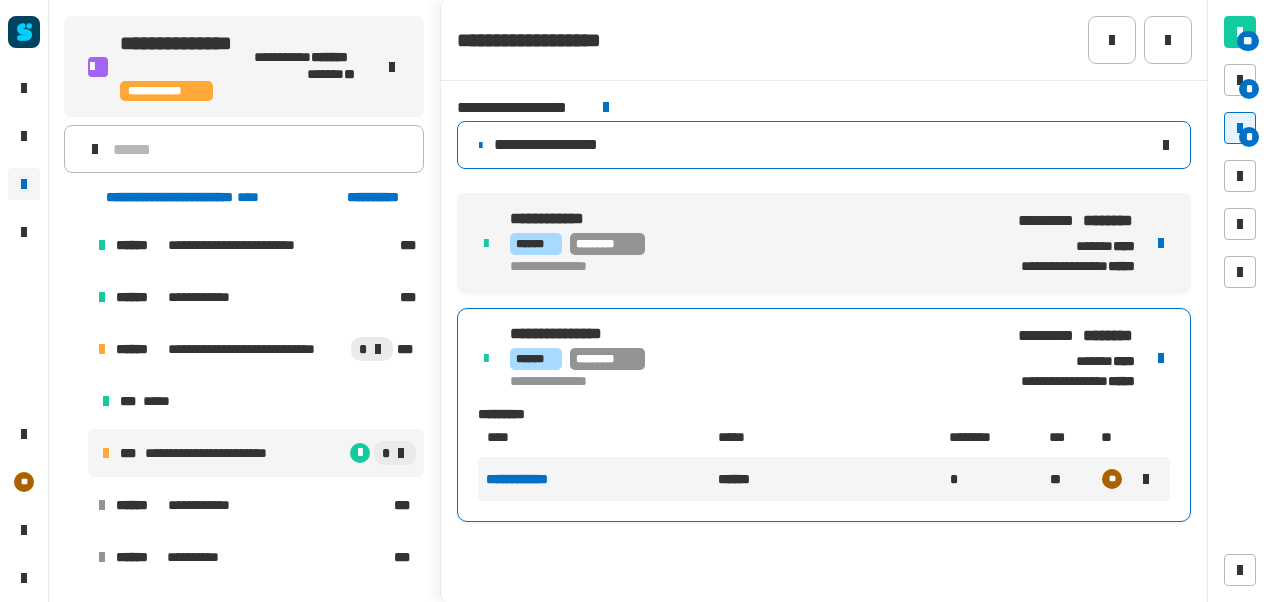click on "**********" 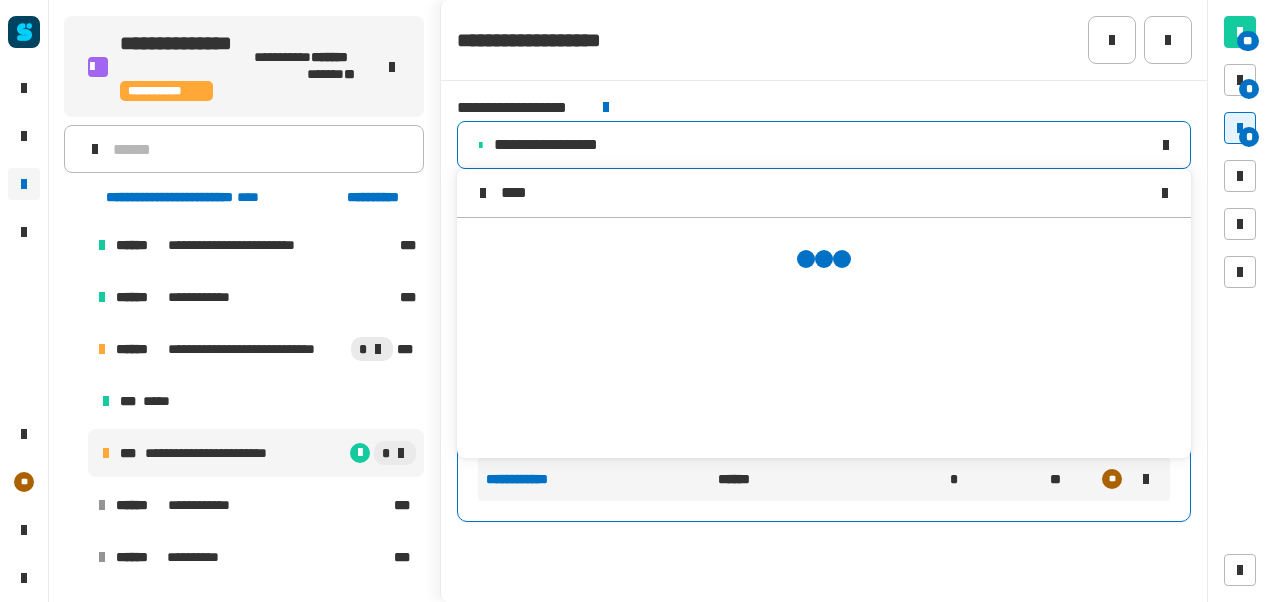 scroll, scrollTop: 0, scrollLeft: 0, axis: both 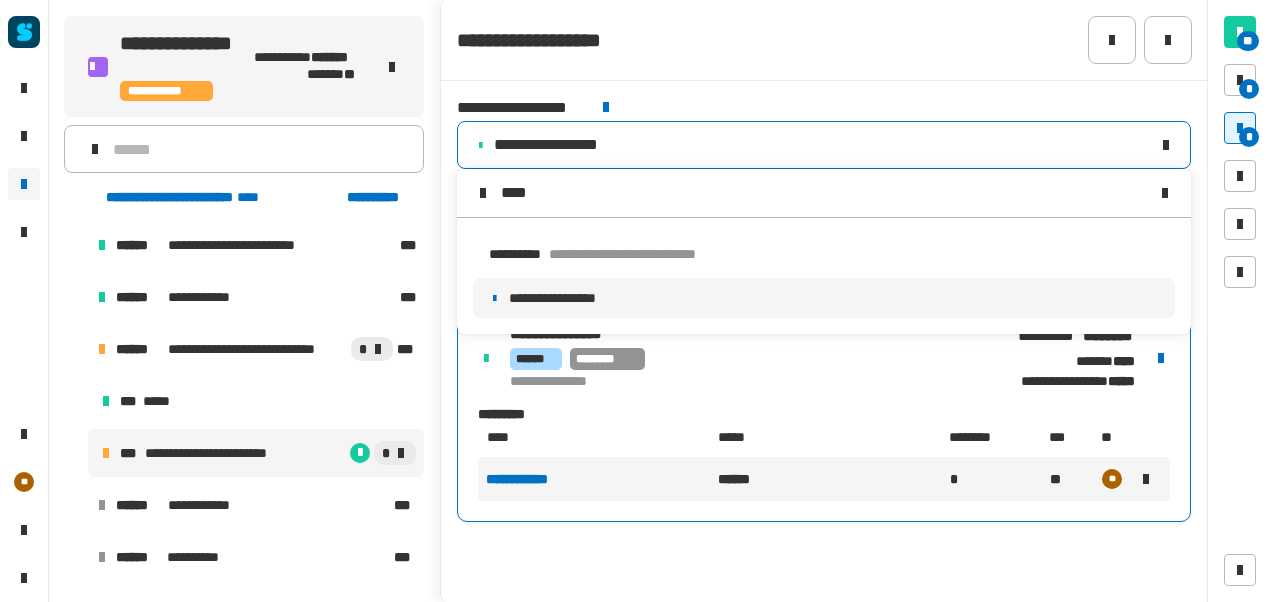 type on "****" 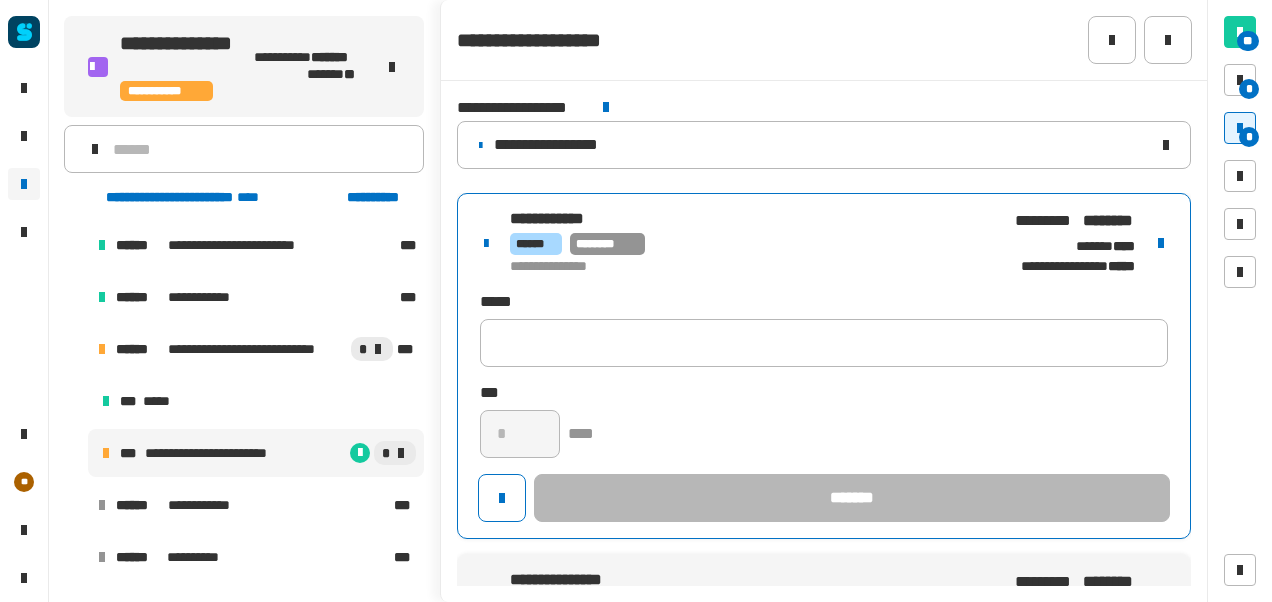 click on "****** ********" at bounding box center [743, 244] 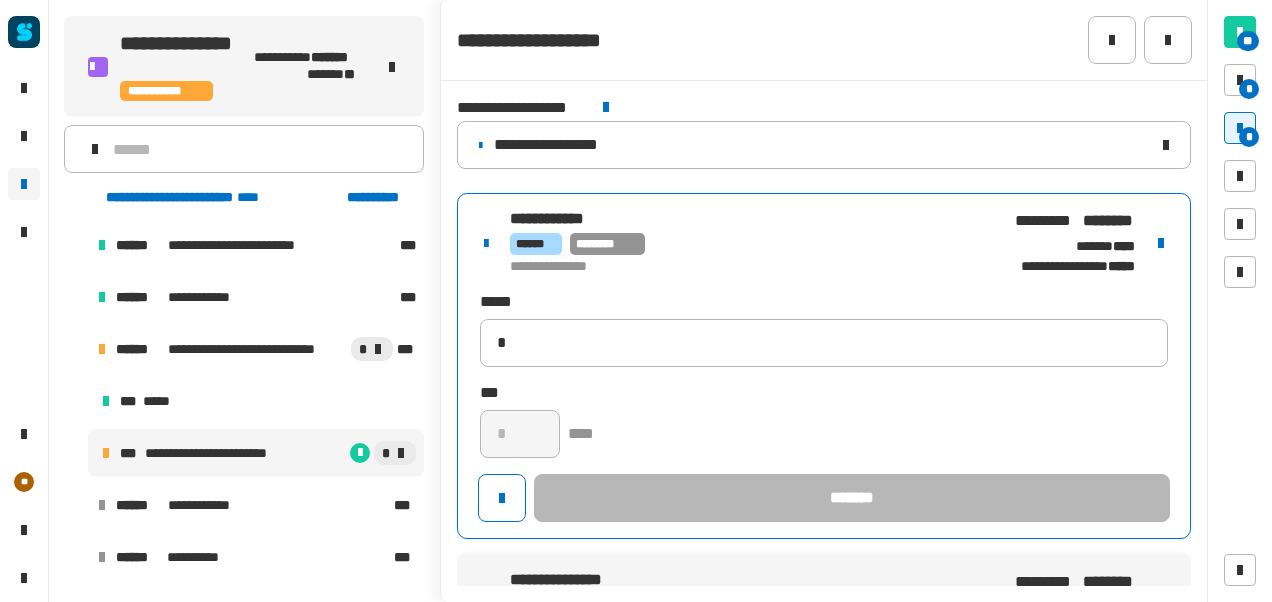 type 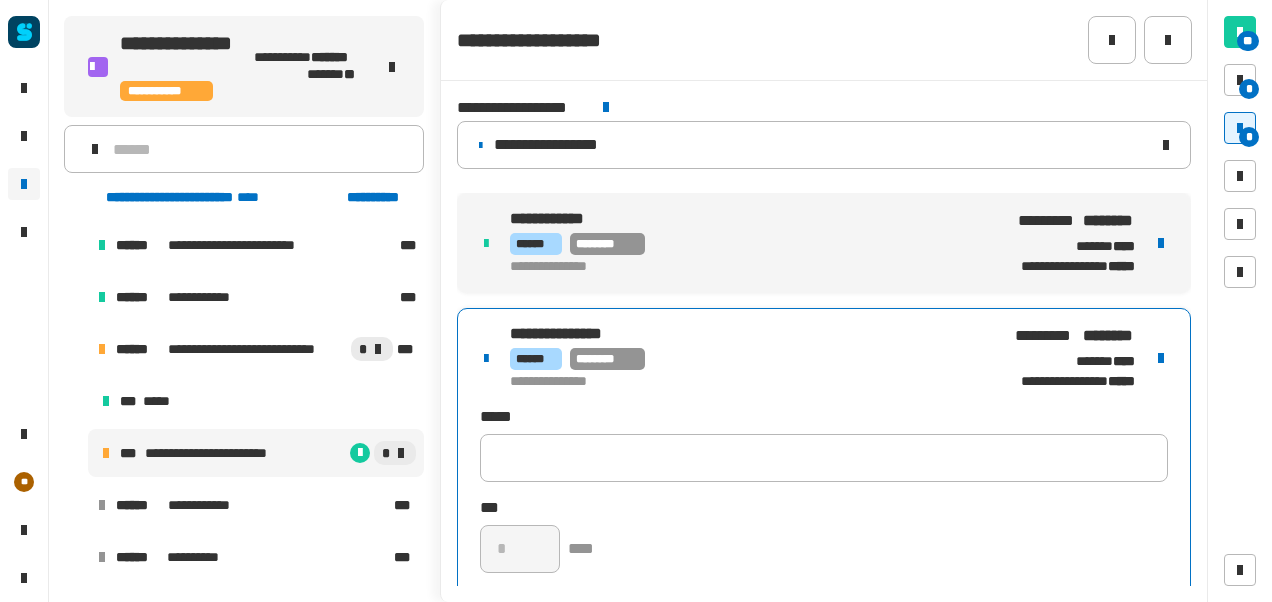 click on "**********" at bounding box center (824, 481) 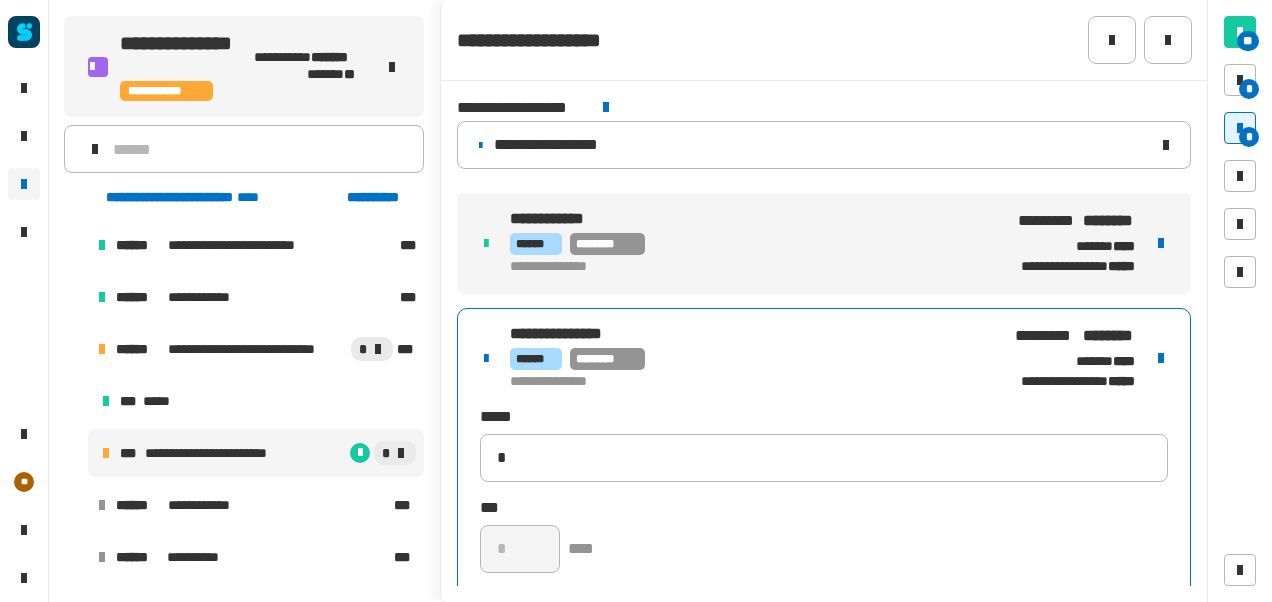 type 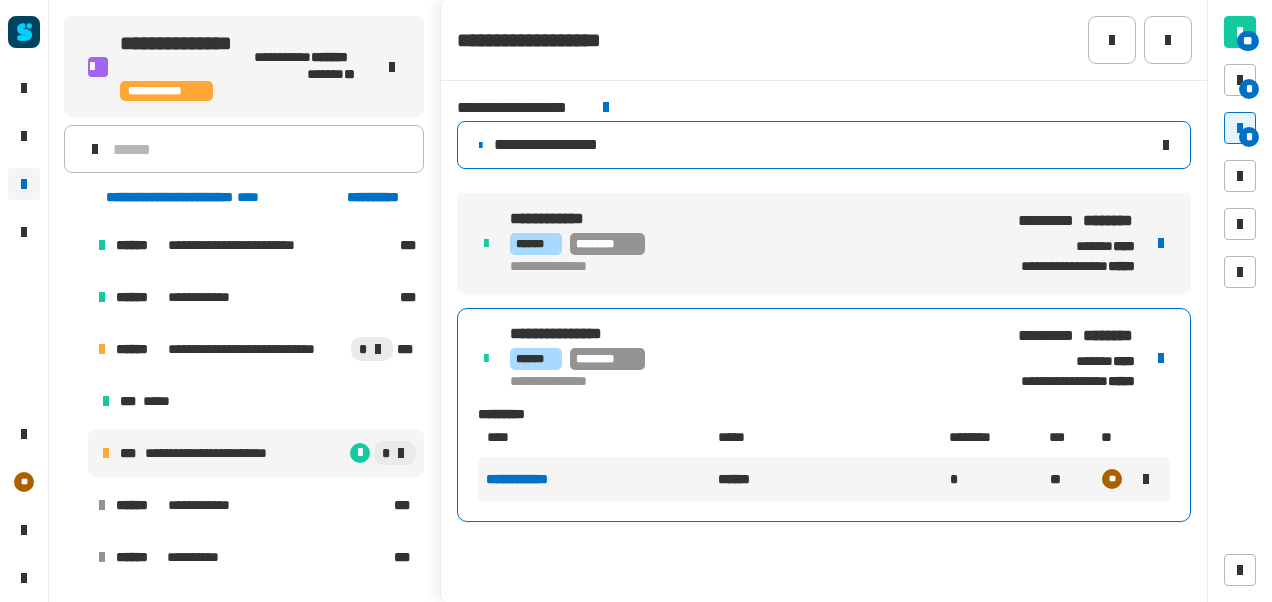click on "**********" 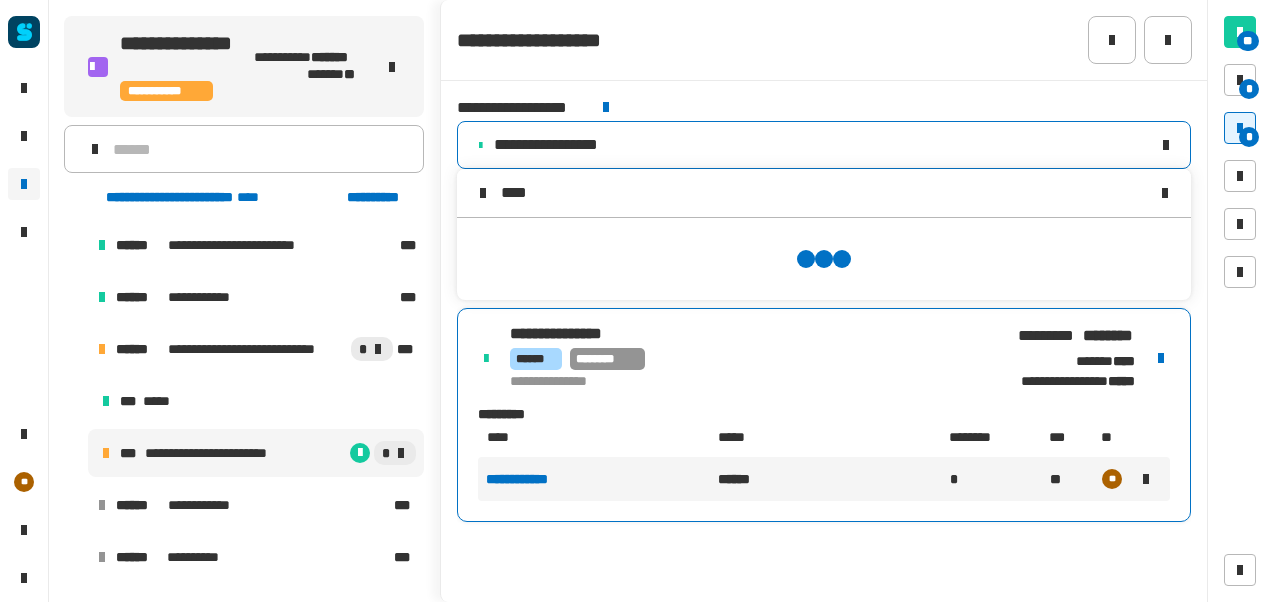 scroll, scrollTop: 0, scrollLeft: 0, axis: both 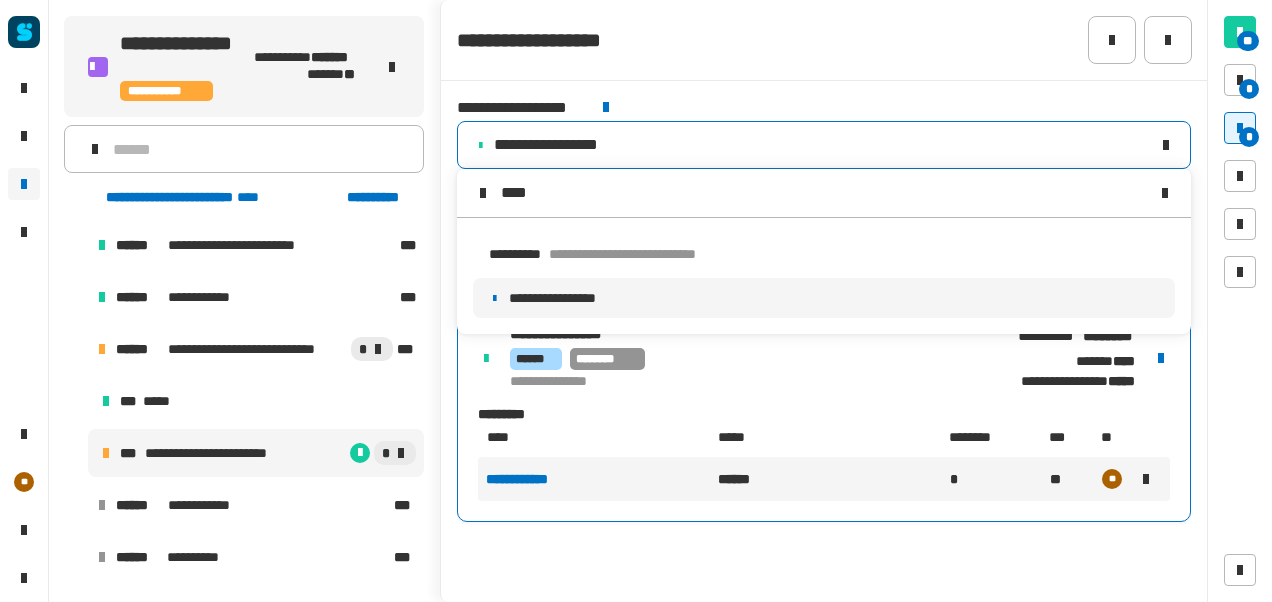 type on "****" 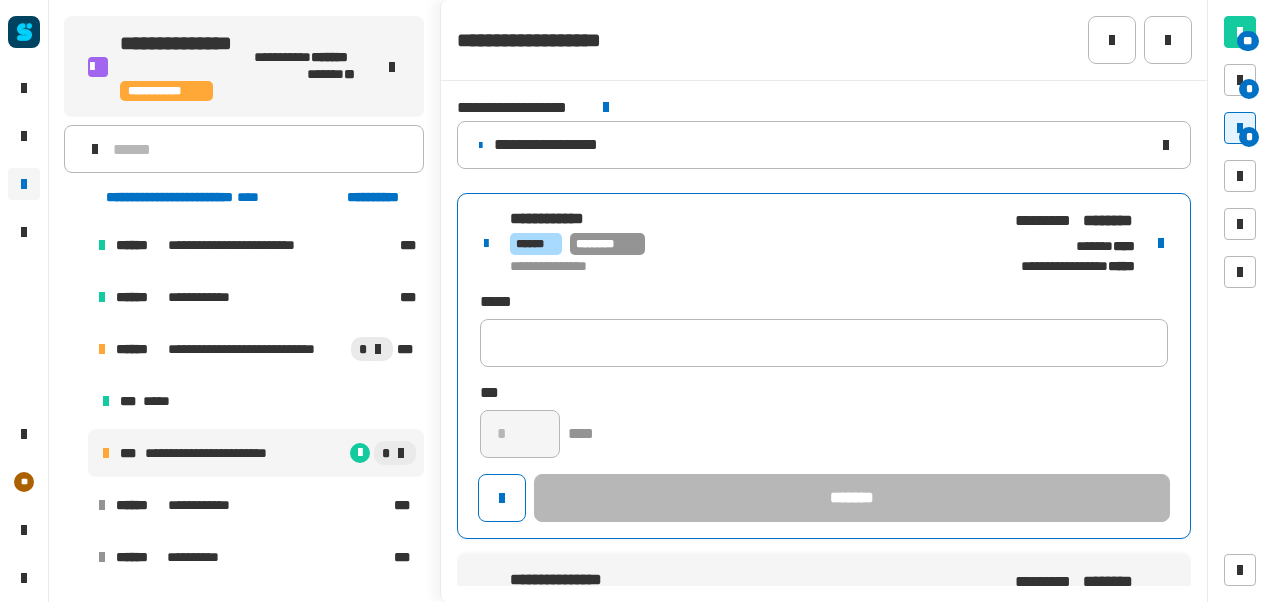 click on "****** ********" at bounding box center [744, 244] 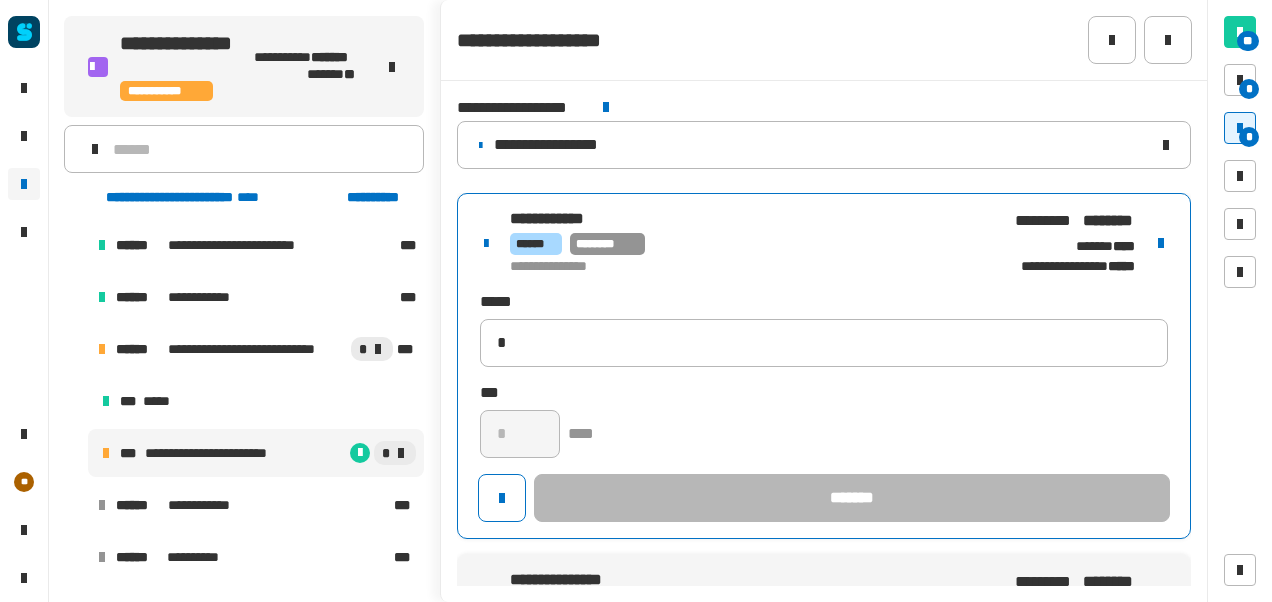 type 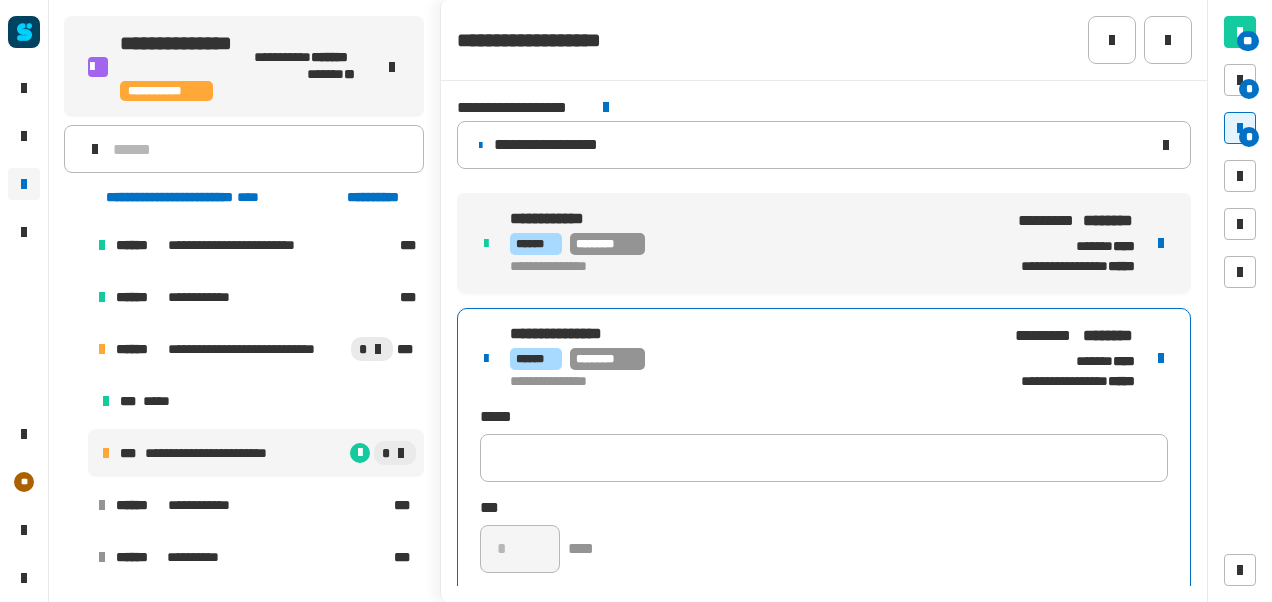 click on "**********" at bounding box center [824, 481] 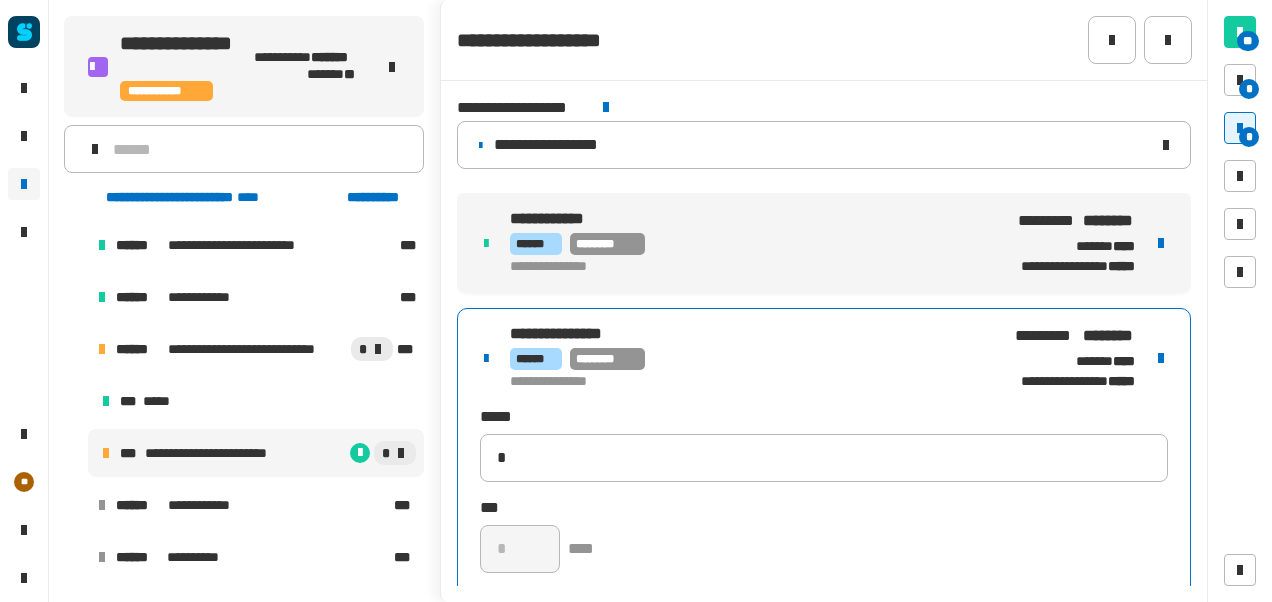 type 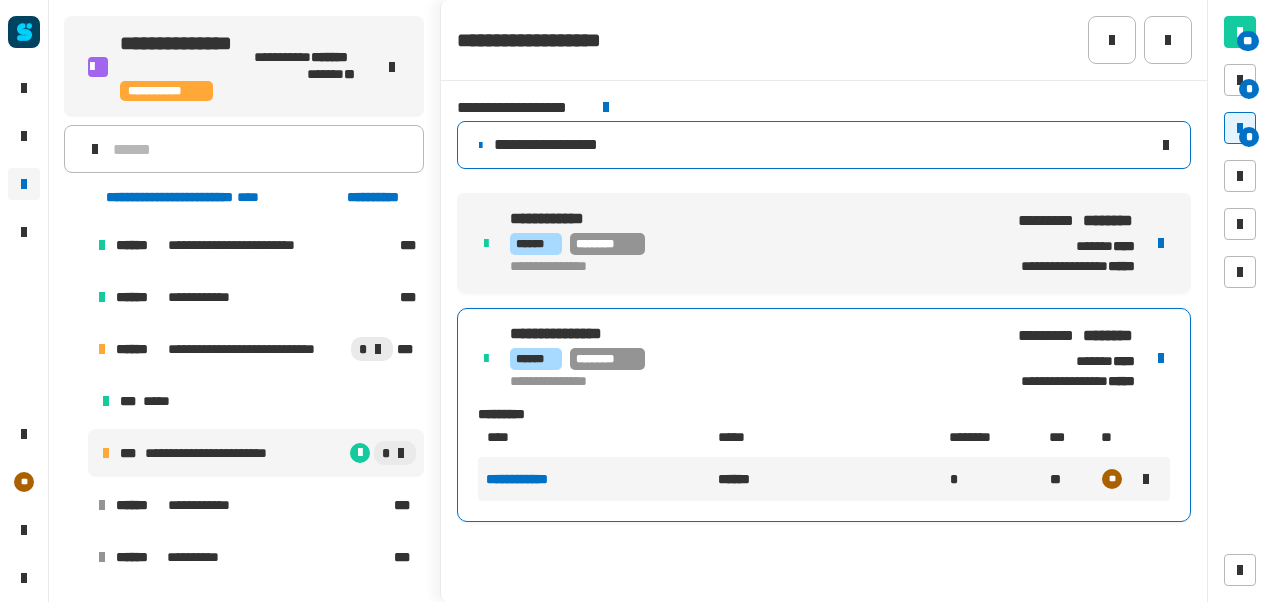 click on "**********" 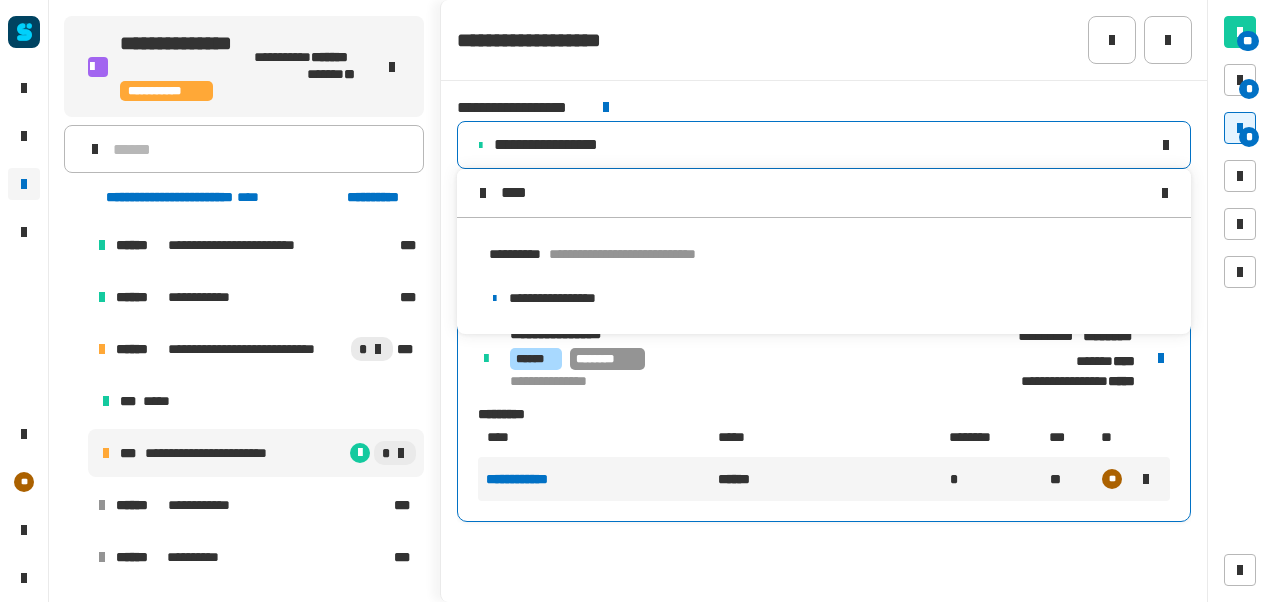 scroll, scrollTop: 0, scrollLeft: 0, axis: both 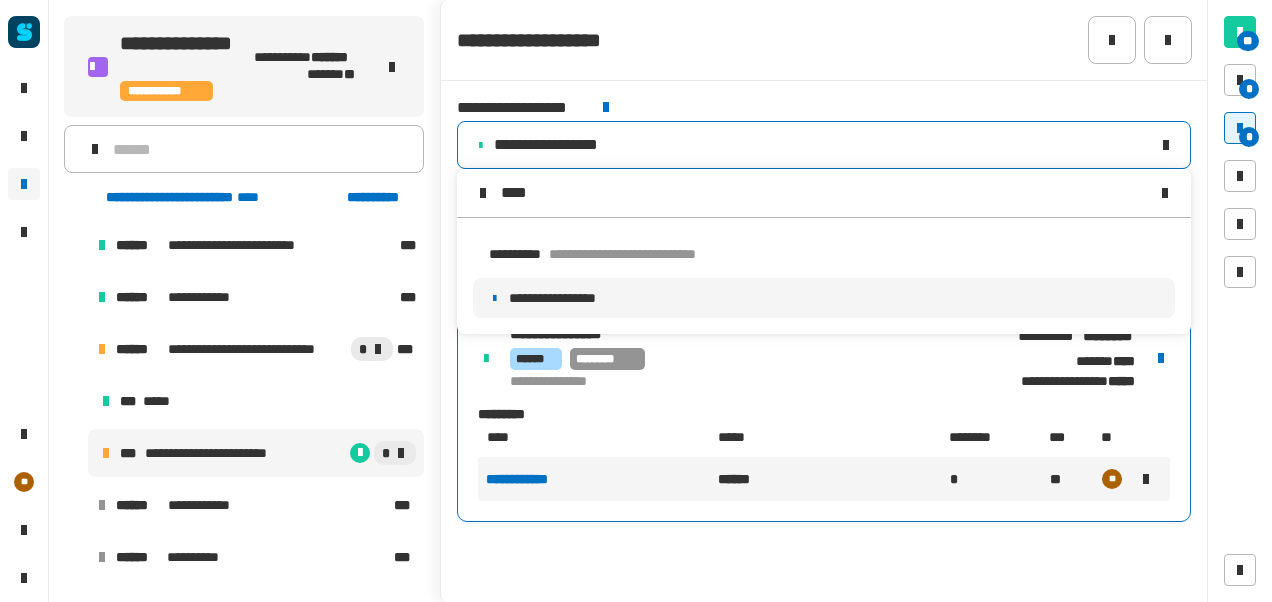 type on "****" 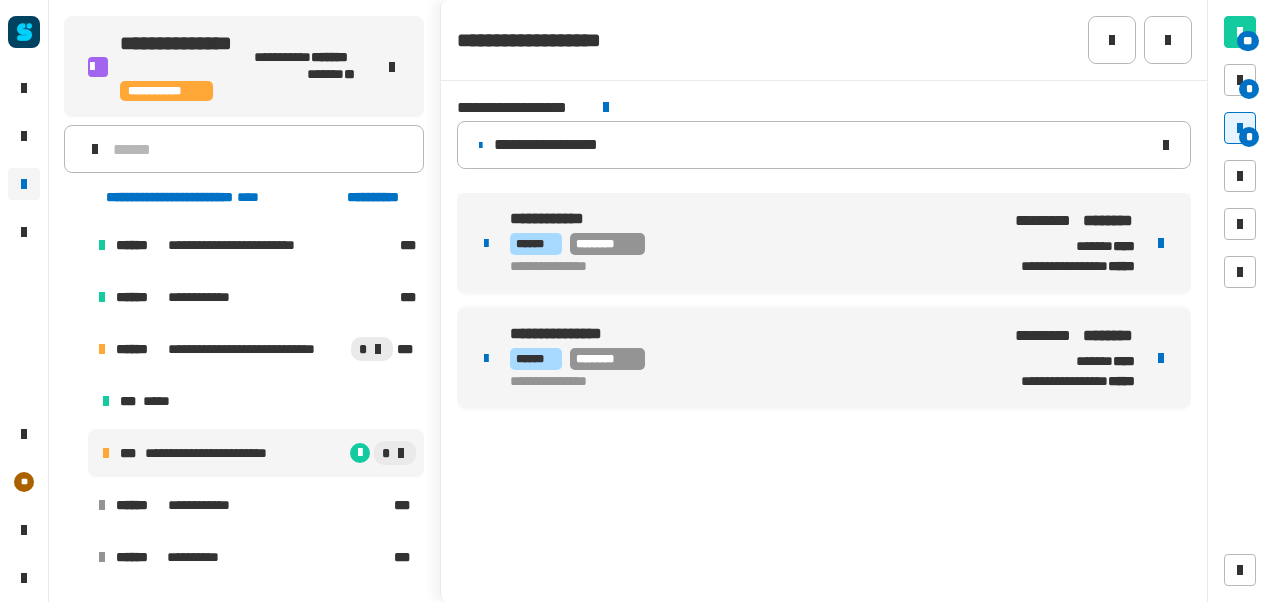 click on "**********" at bounding box center (743, 243) 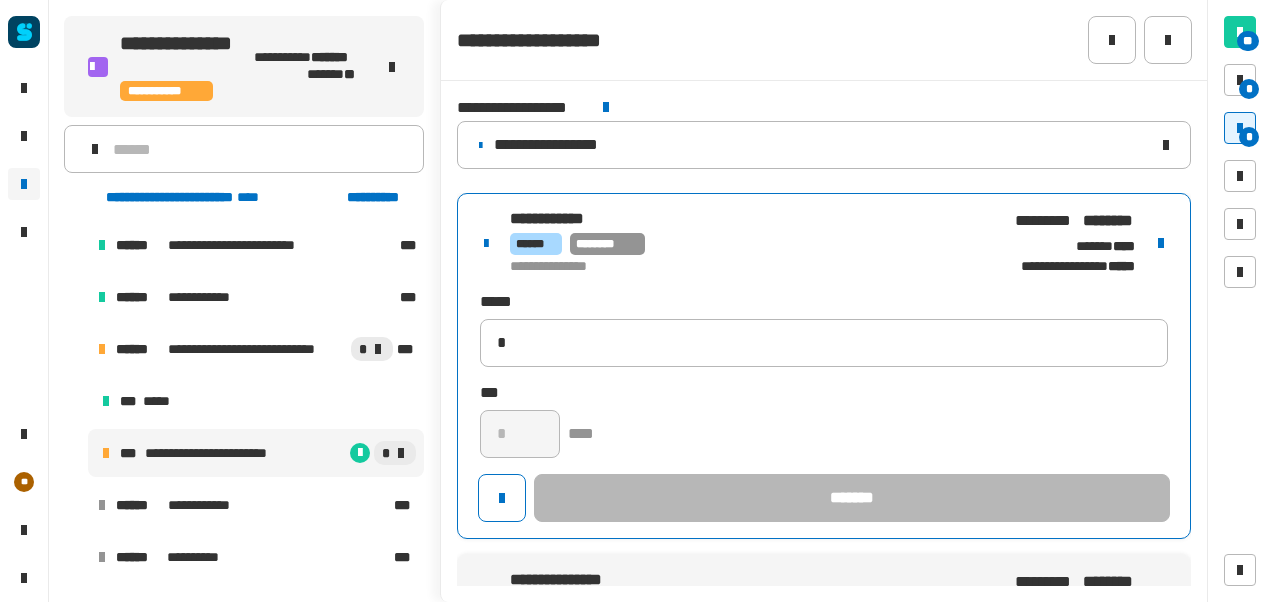 type 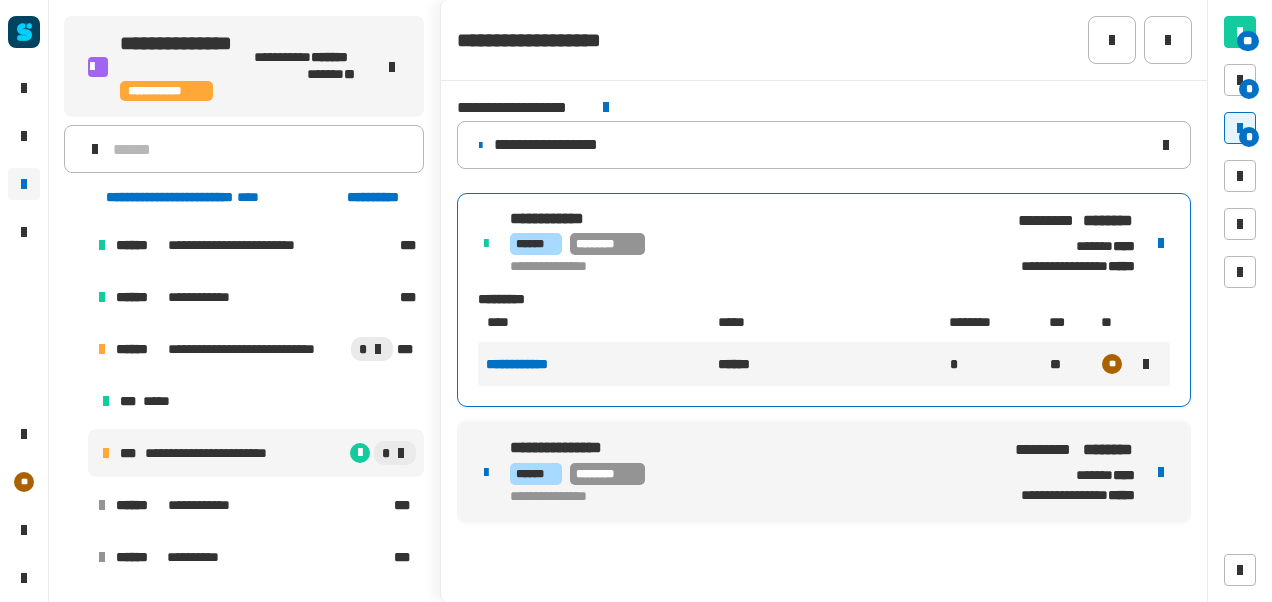 click on "**********" at bounding box center [824, 472] 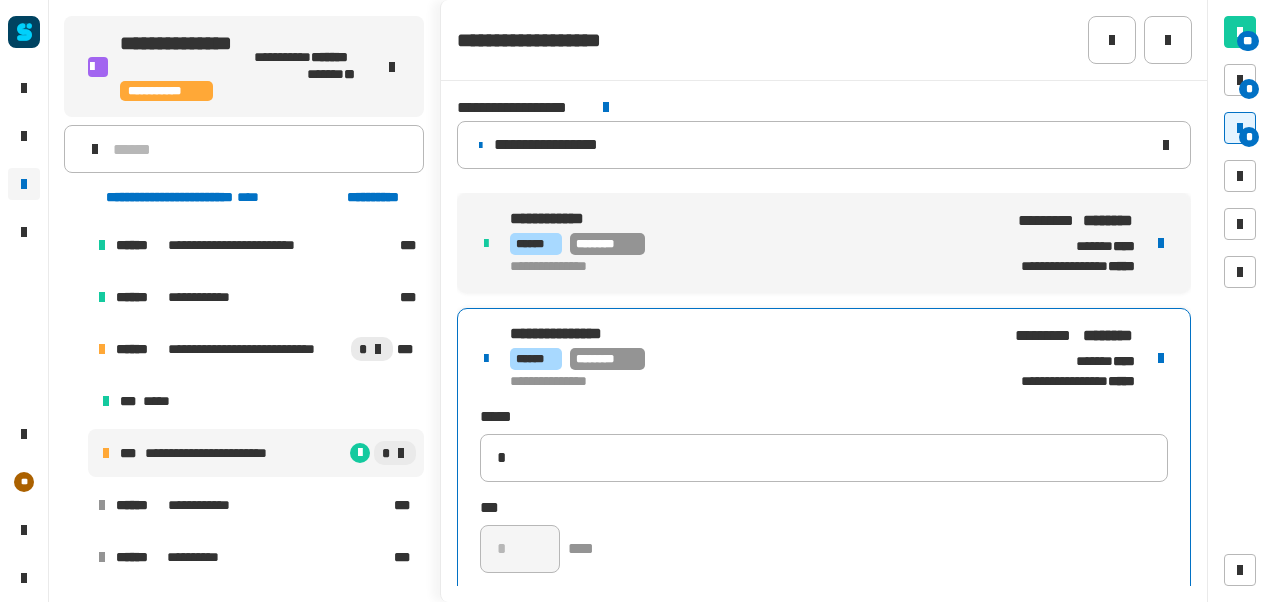 type 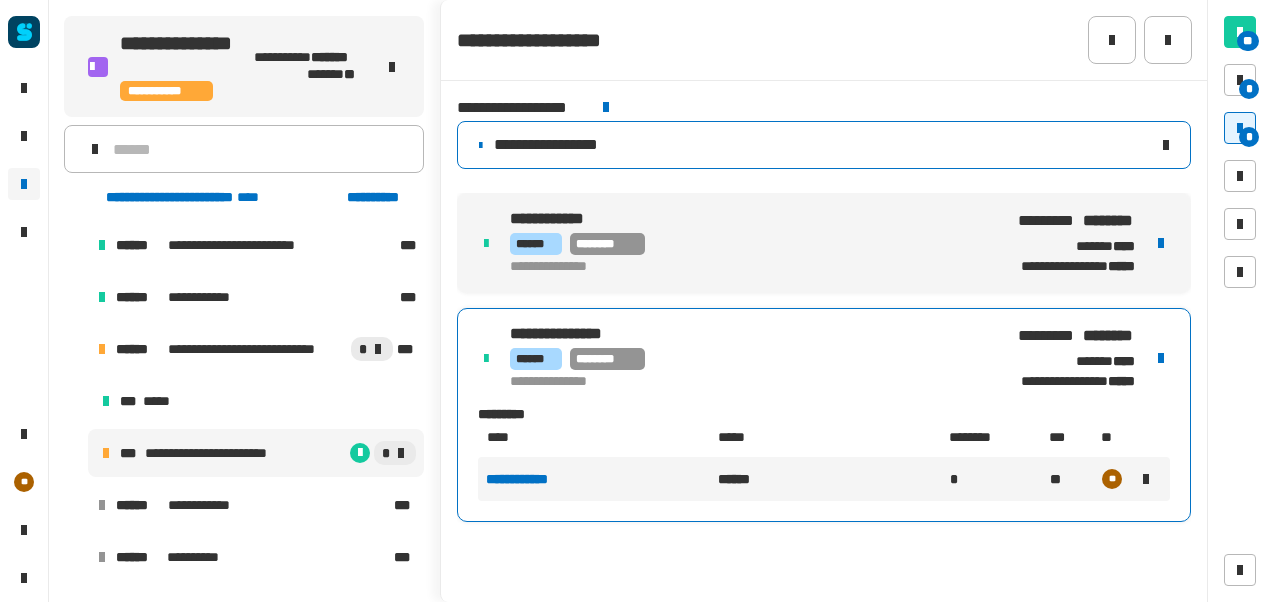 click on "**********" 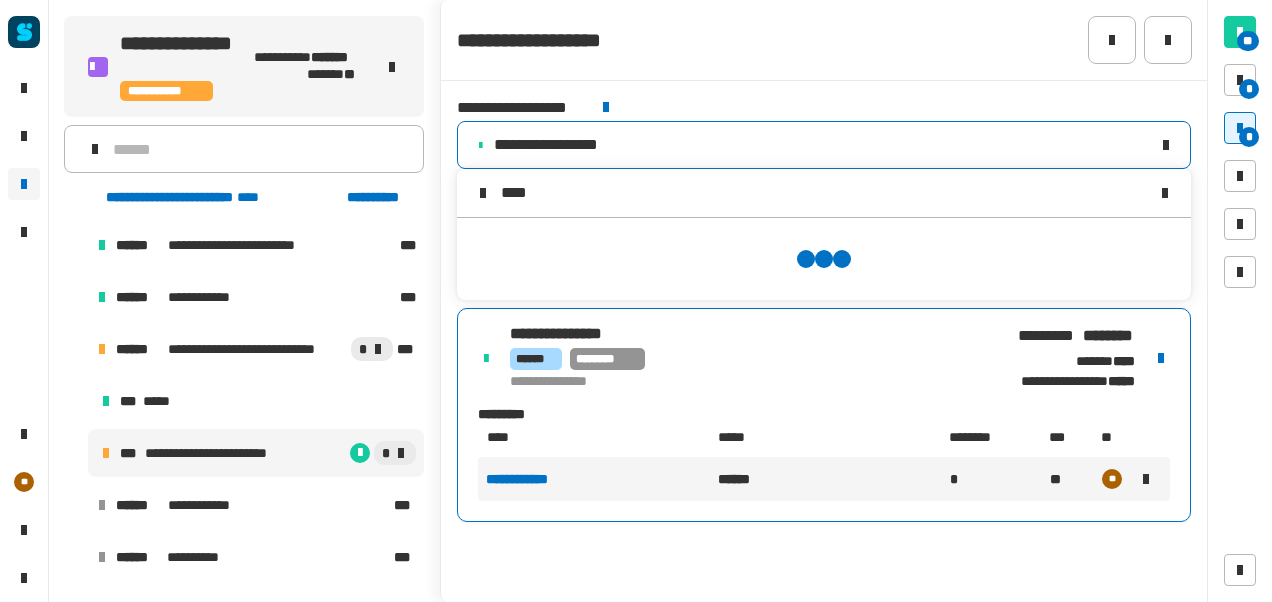scroll, scrollTop: 0, scrollLeft: 0, axis: both 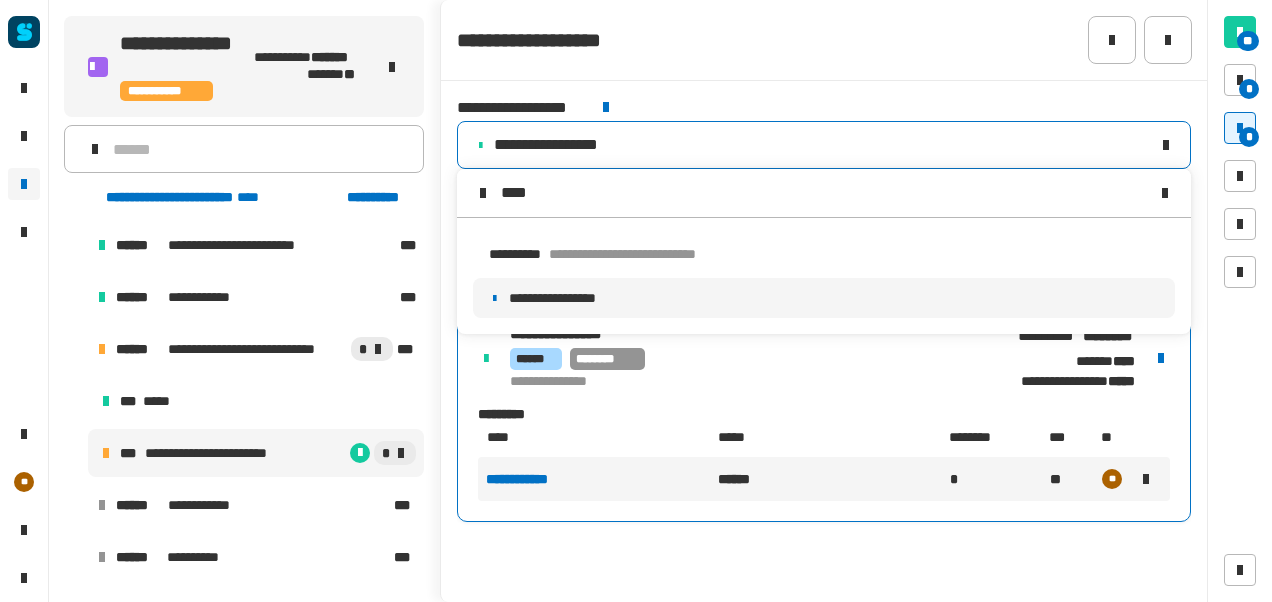type on "****" 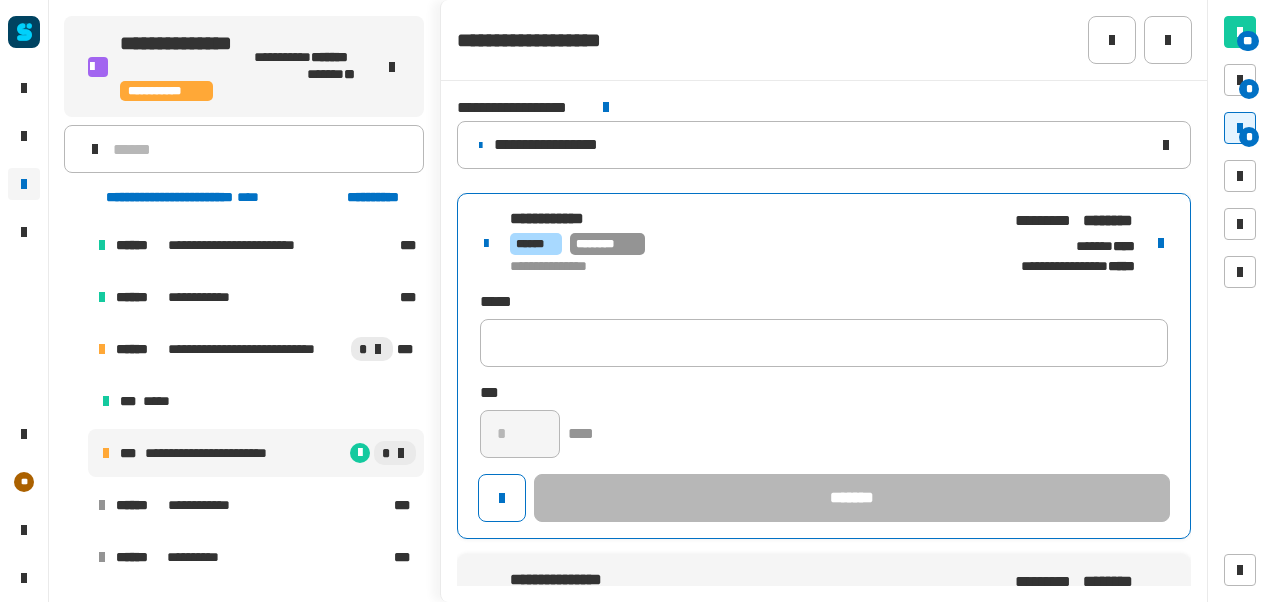 click on "******** ***" at bounding box center [743, 219] 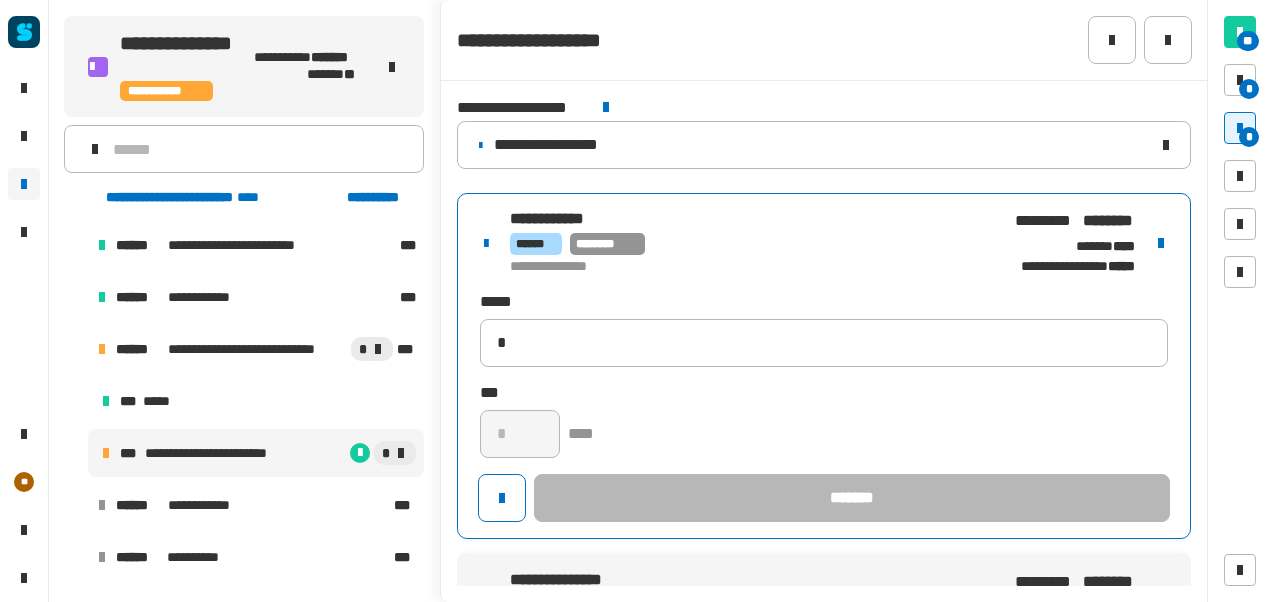 type 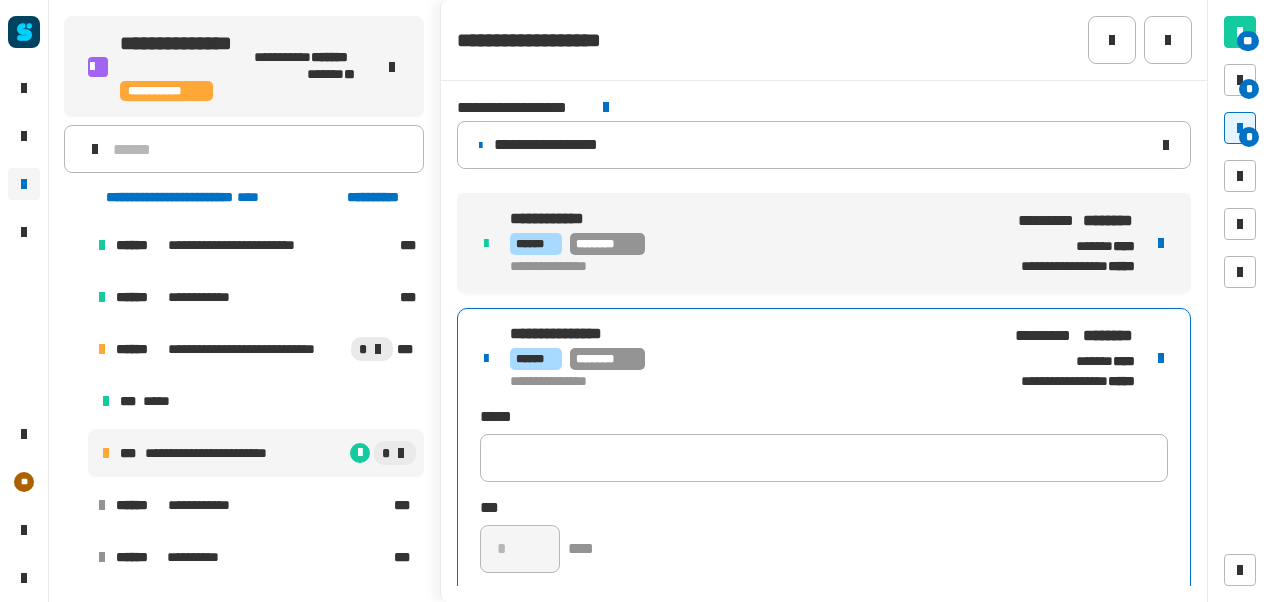 click on "**********" at bounding box center (824, 481) 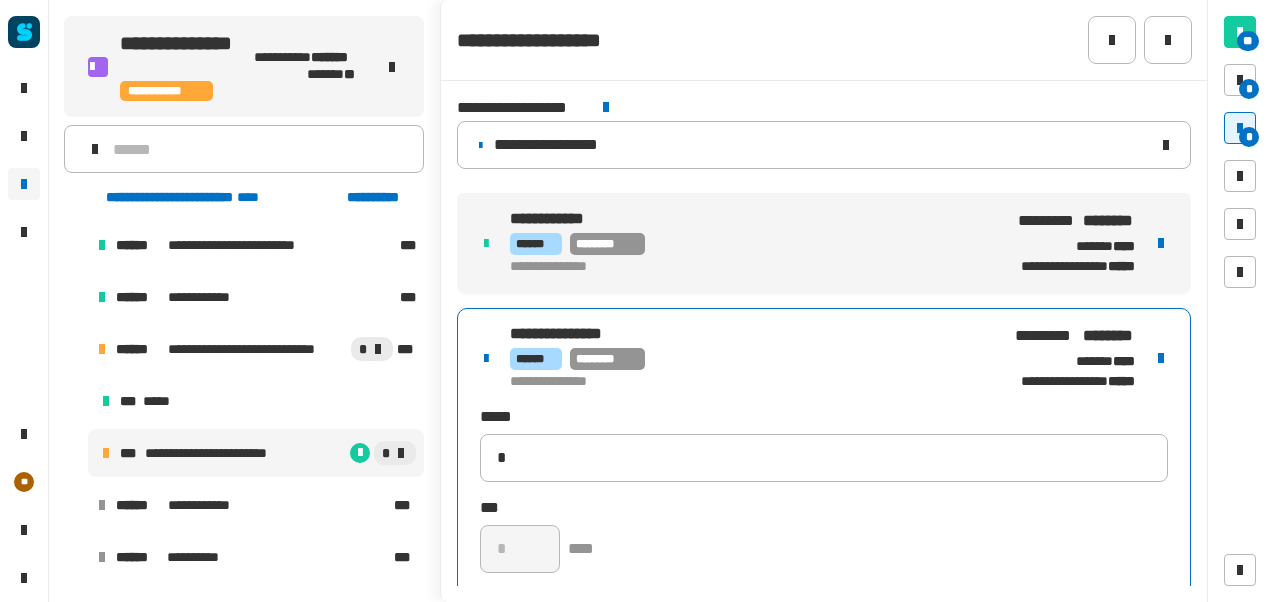 type 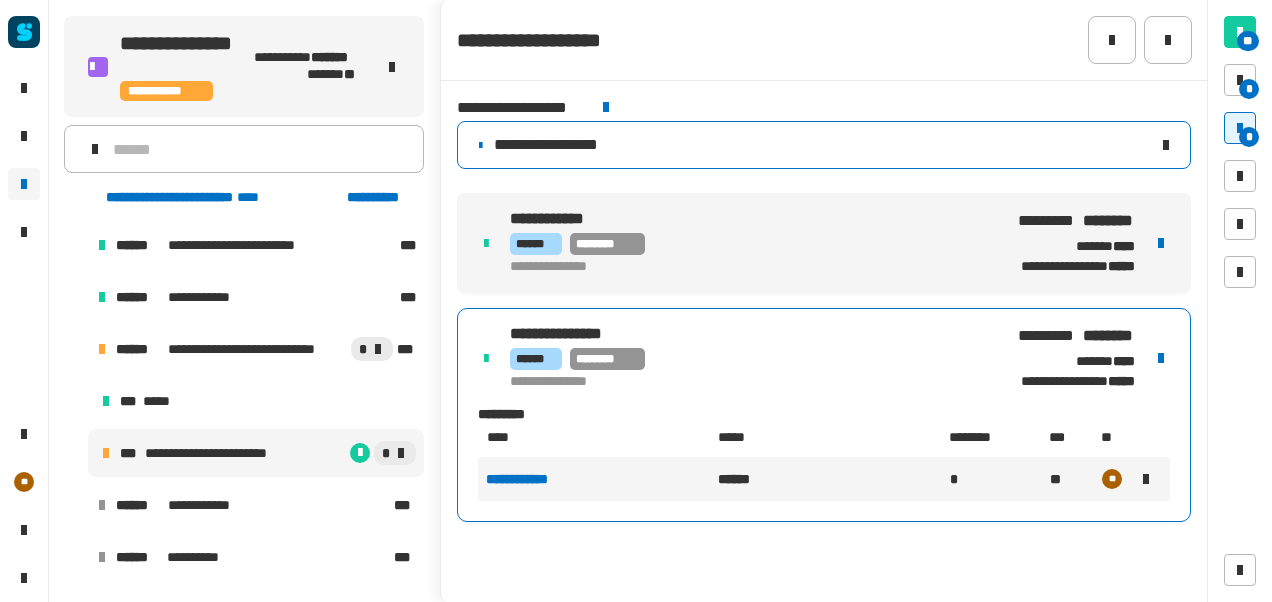 click on "**********" 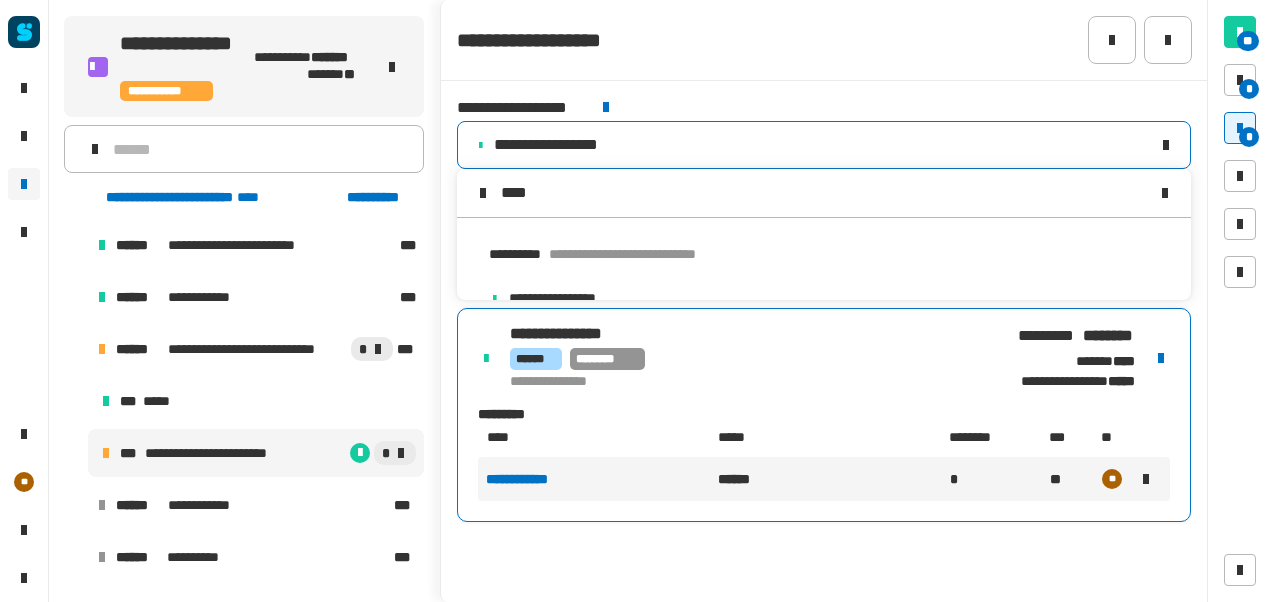 scroll, scrollTop: 0, scrollLeft: 0, axis: both 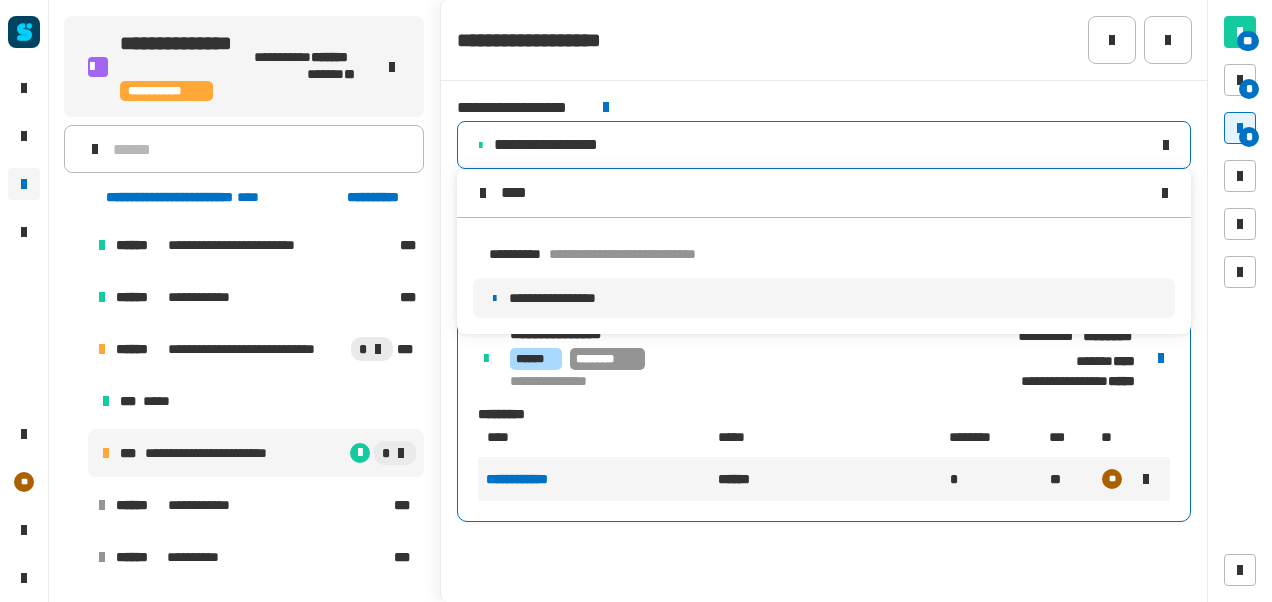 type on "****" 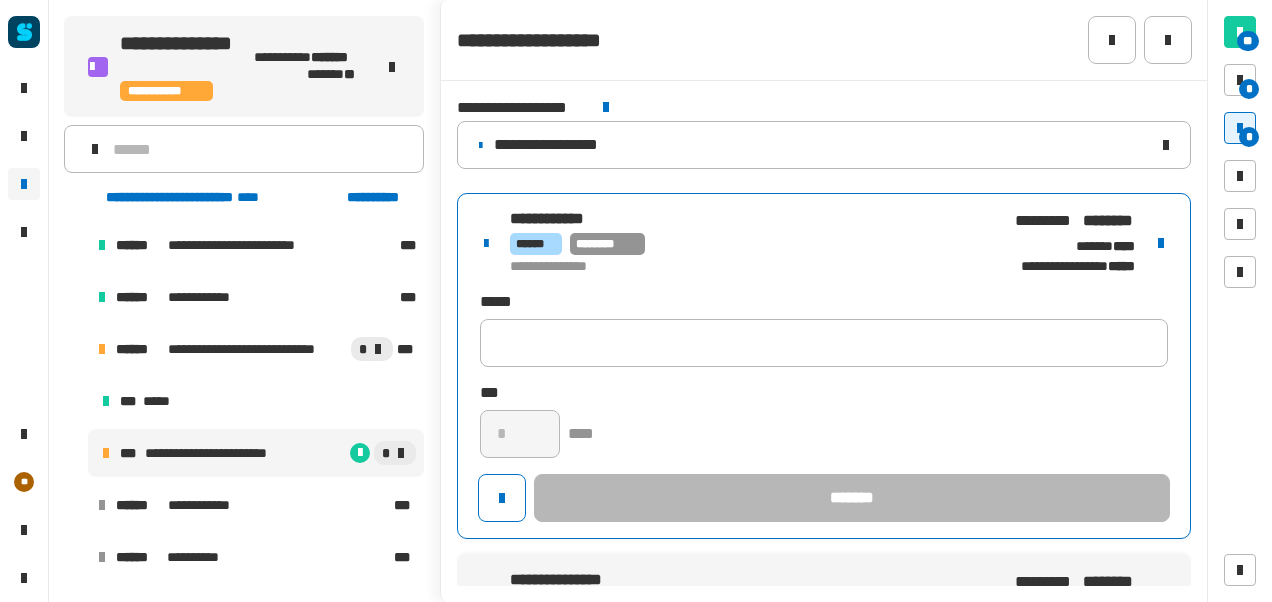 click on "******** ***" at bounding box center [743, 219] 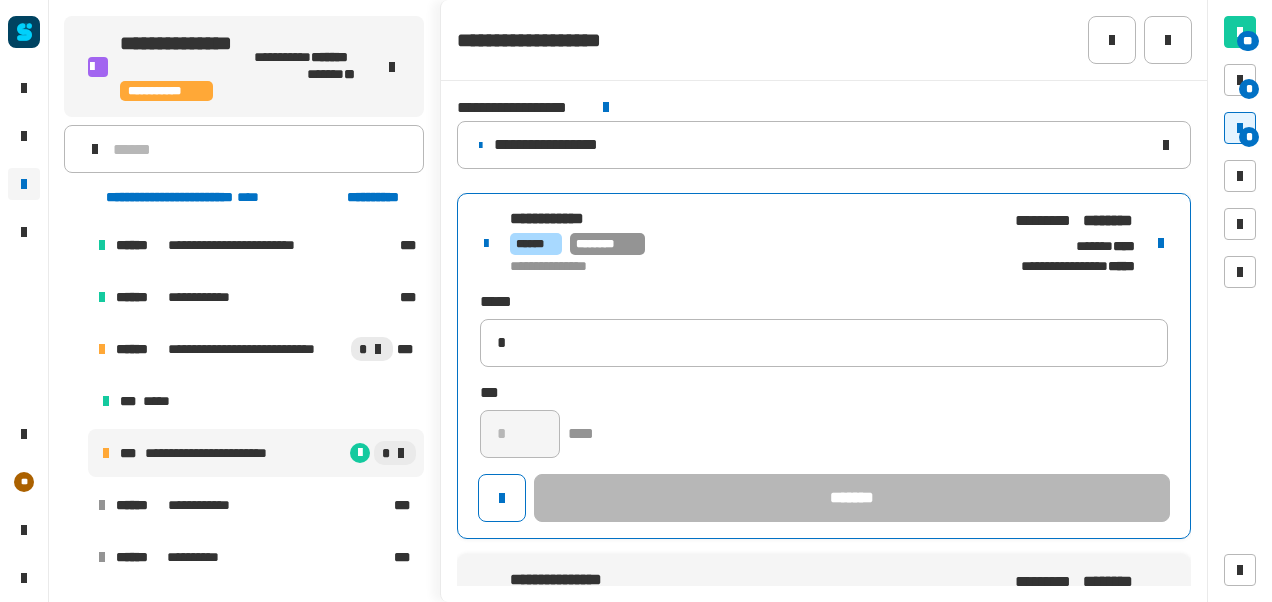 type 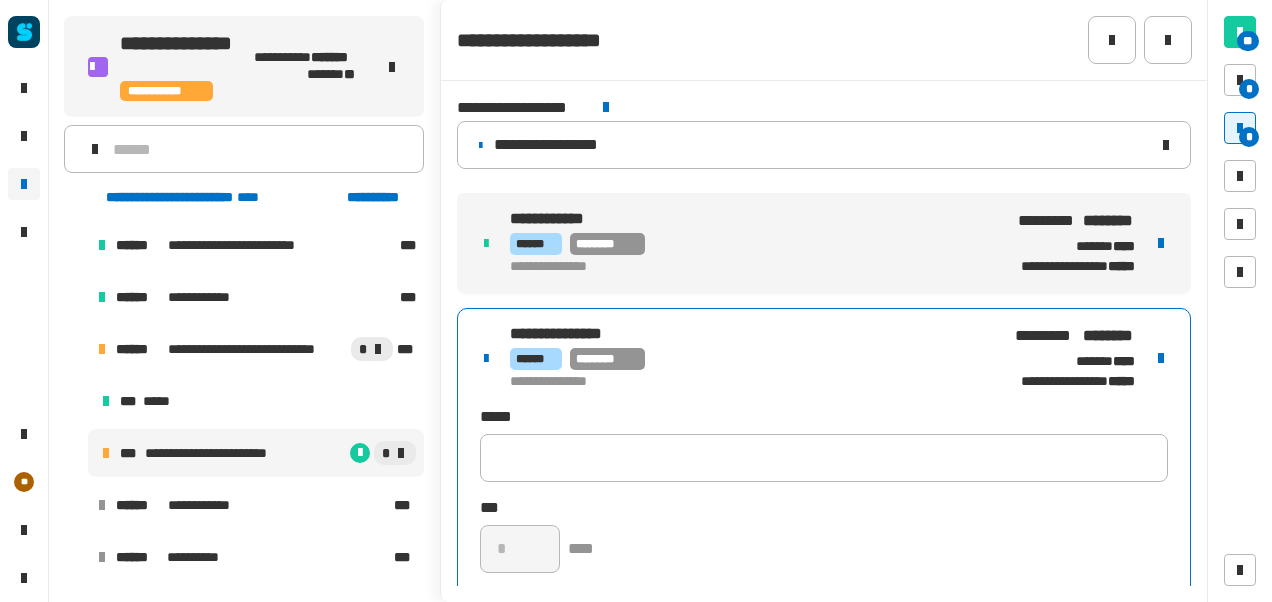 click on "**********" at bounding box center [824, 481] 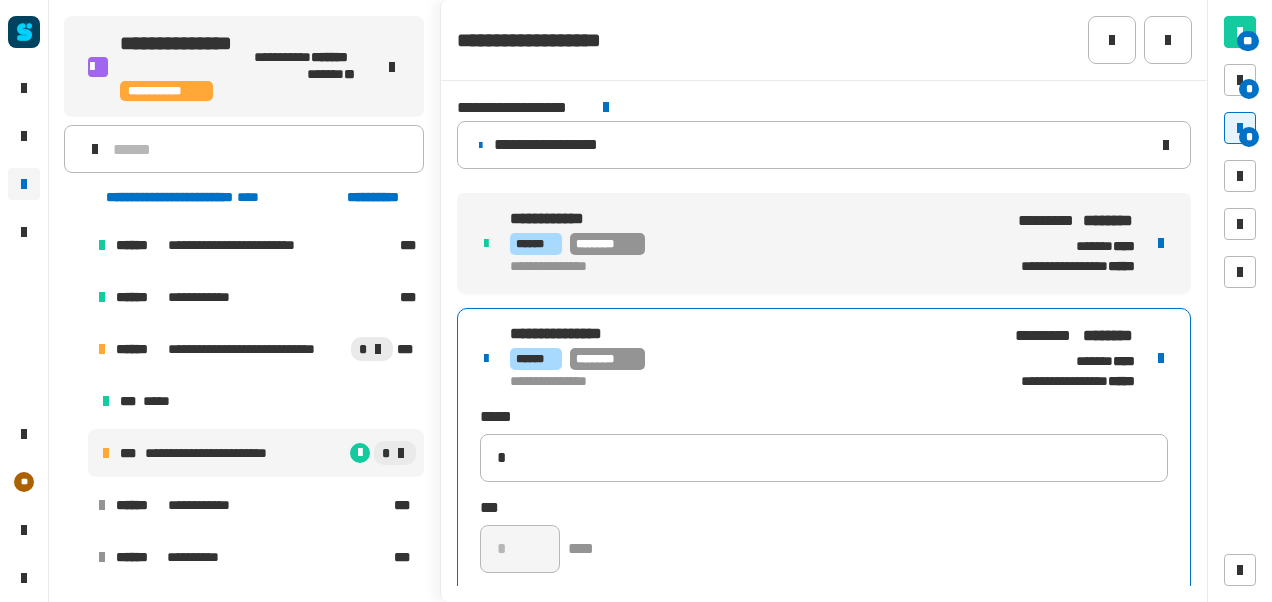 type 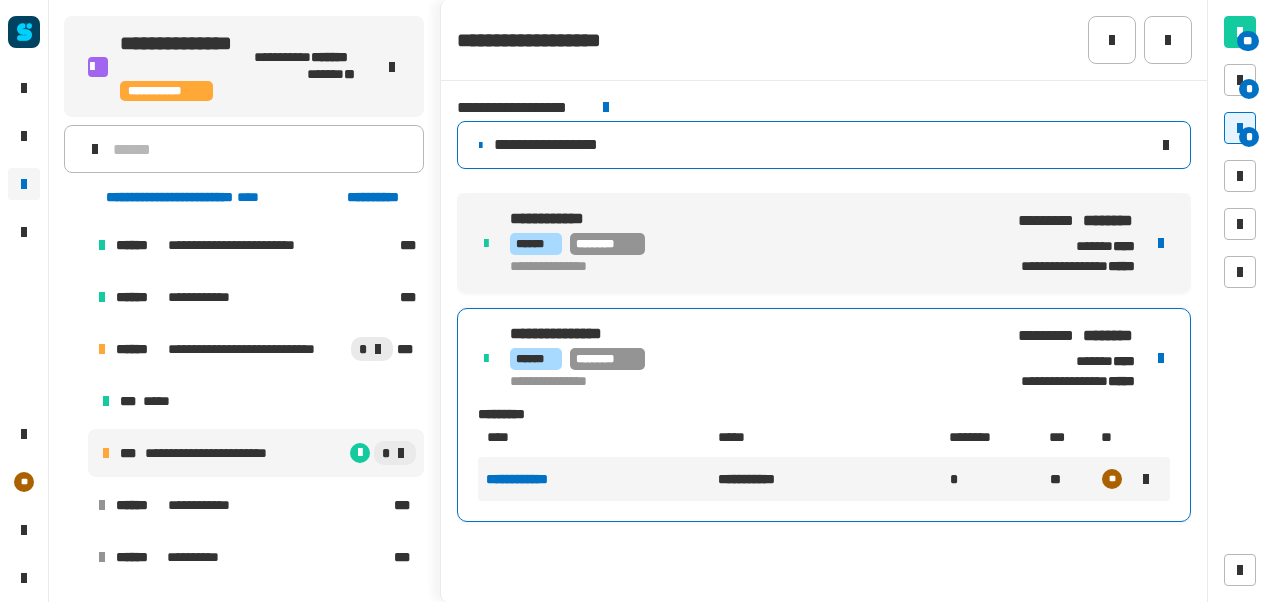 click on "**********" 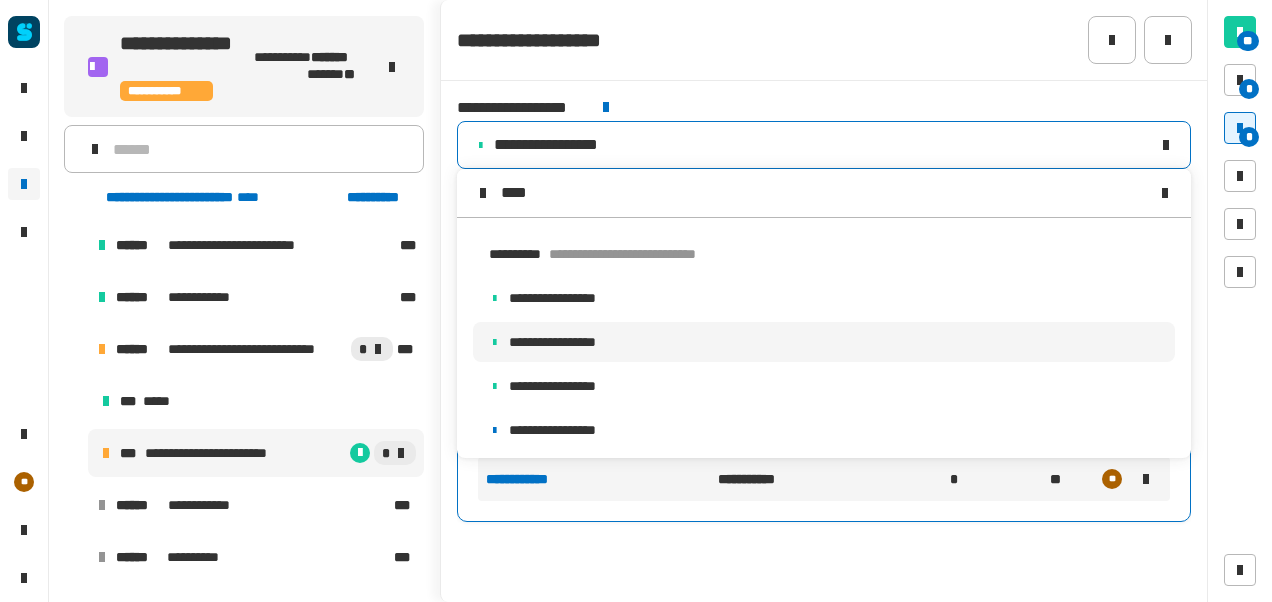 scroll, scrollTop: 0, scrollLeft: 0, axis: both 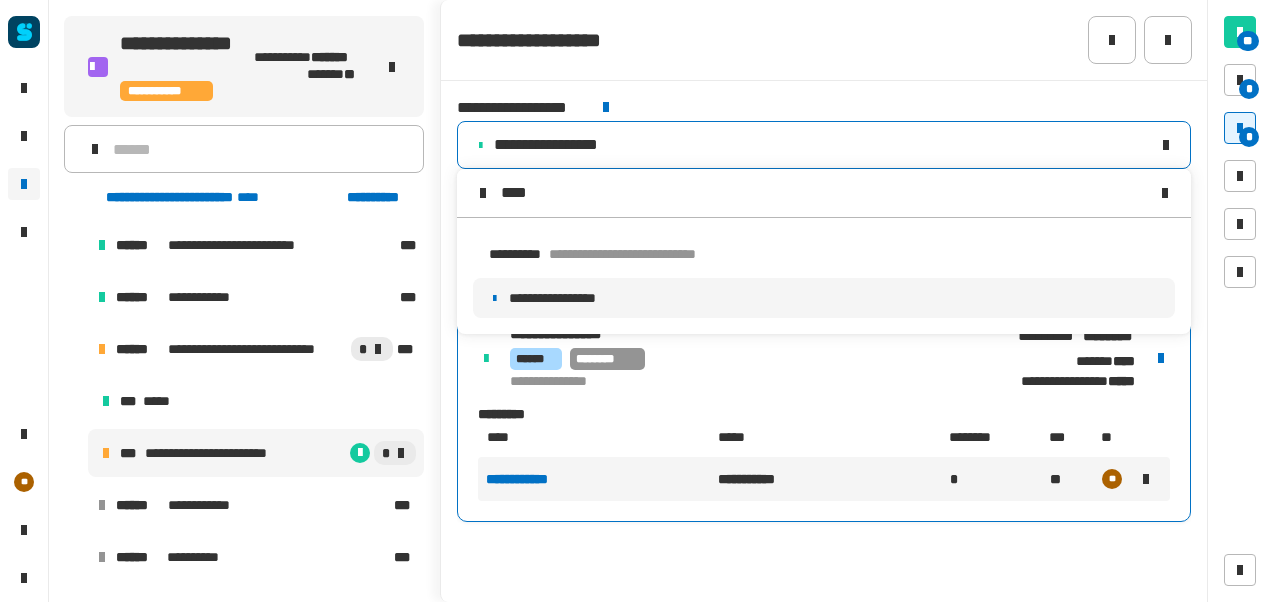 type on "****" 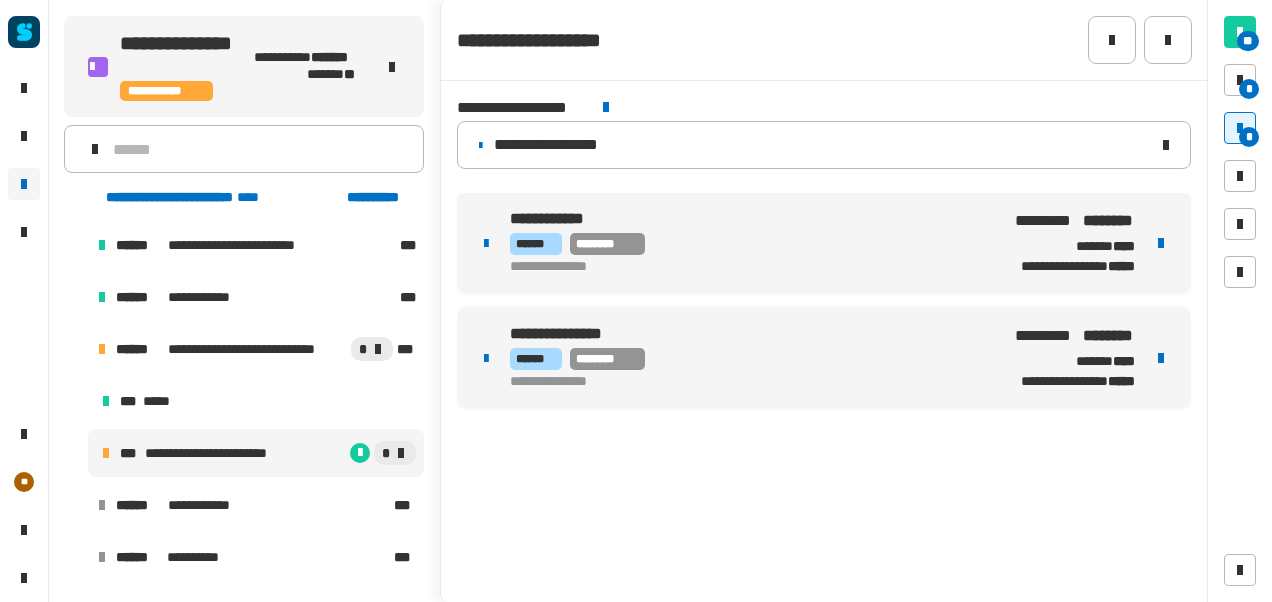 click on "**********" at bounding box center (743, 267) 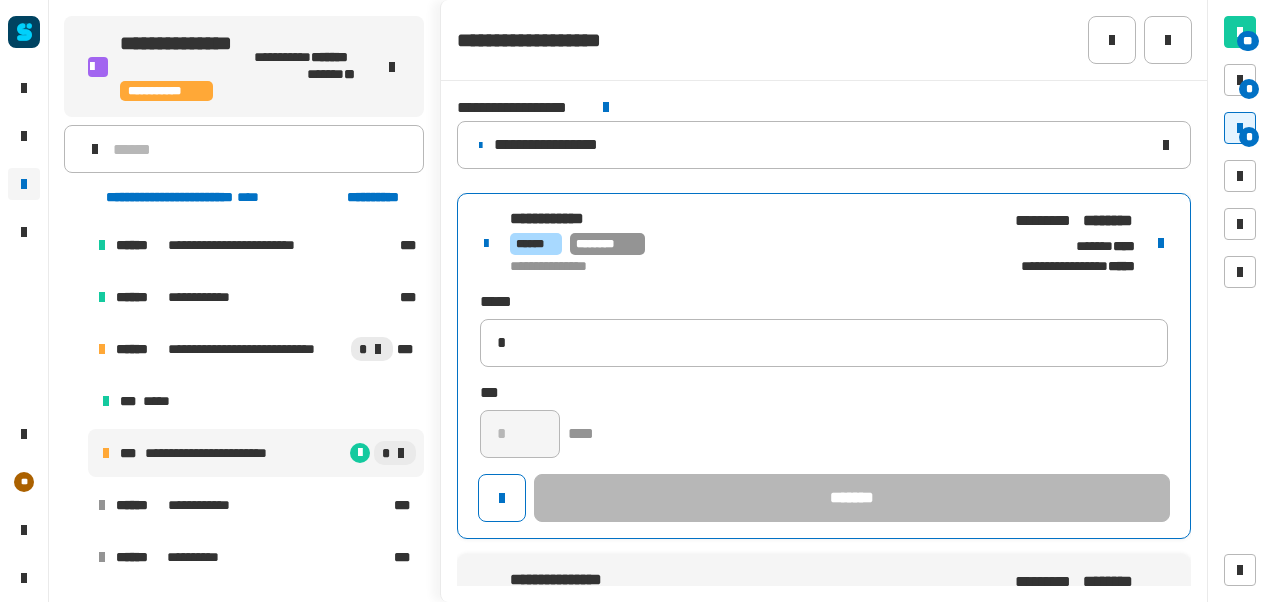 type 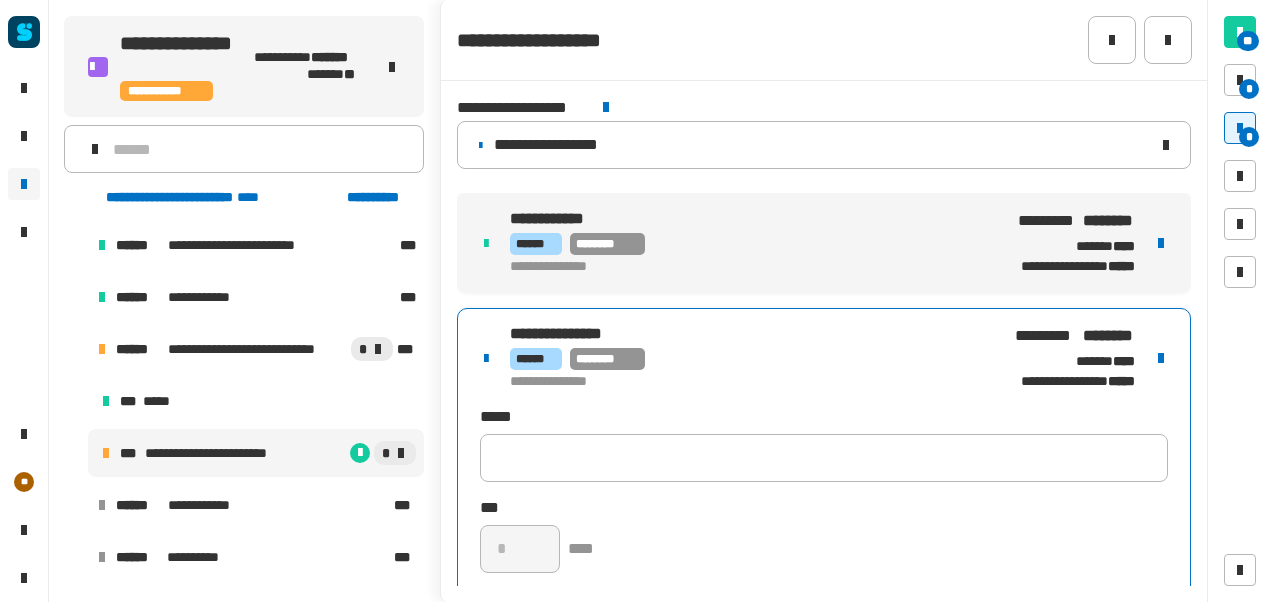 click on "**********" at bounding box center [824, 481] 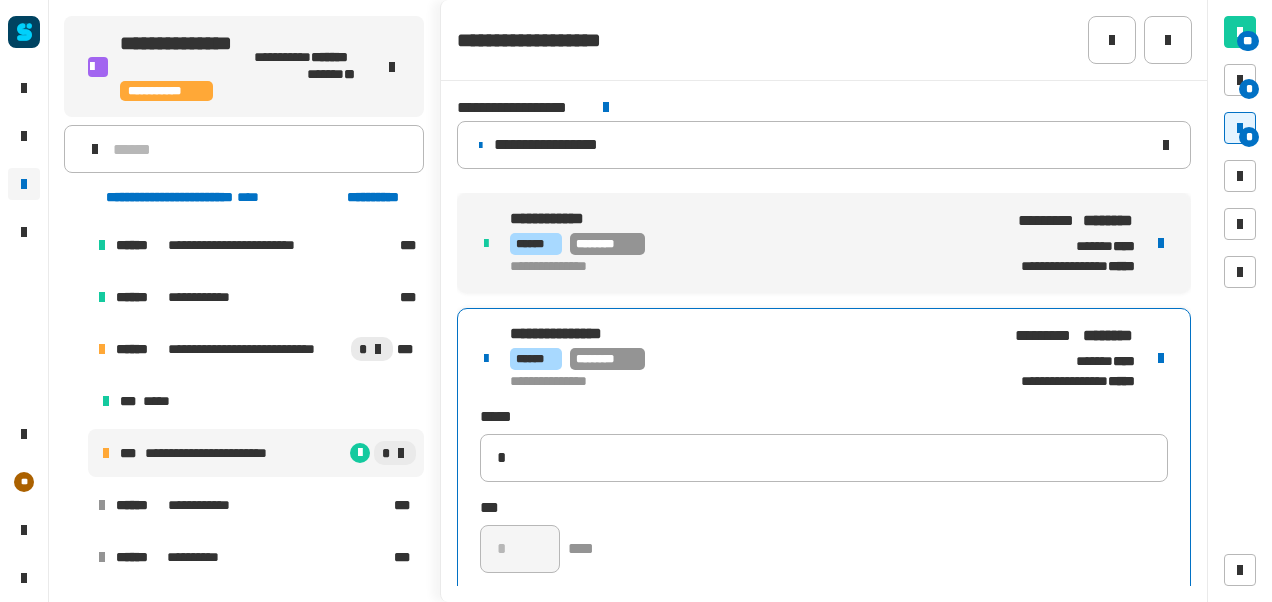 type 